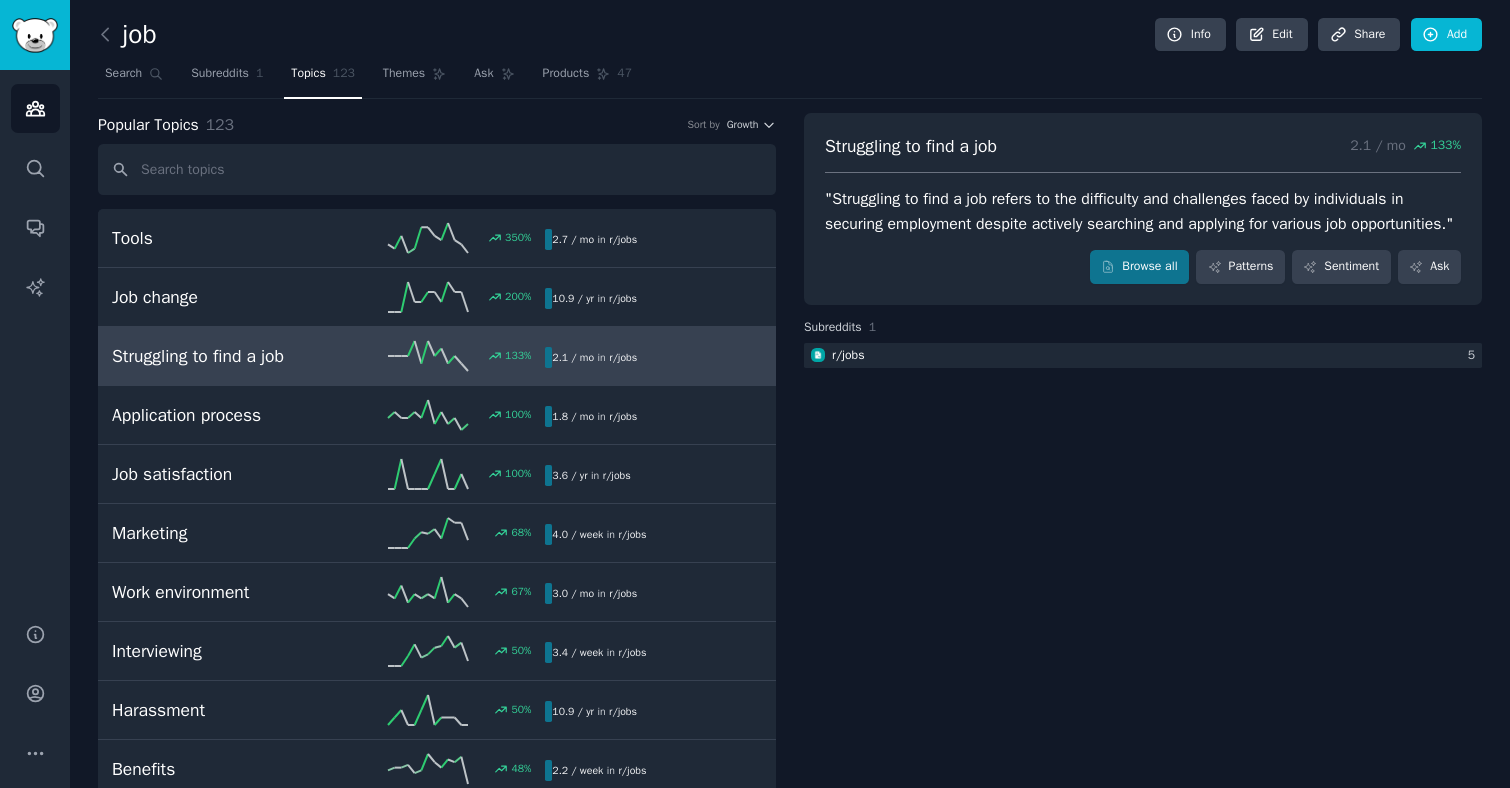 scroll, scrollTop: 0, scrollLeft: 0, axis: both 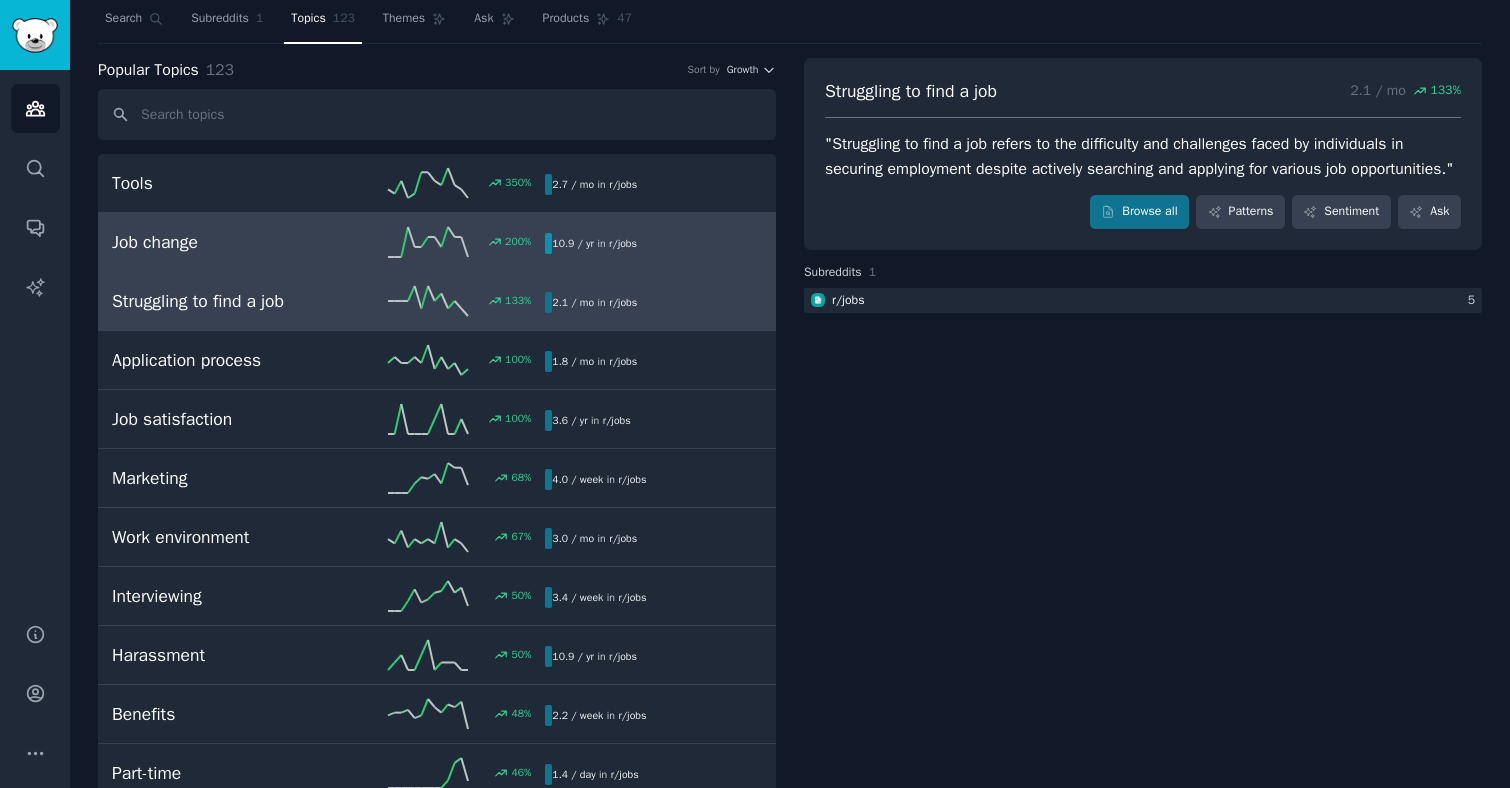 click on "Job change" at bounding box center [220, 242] 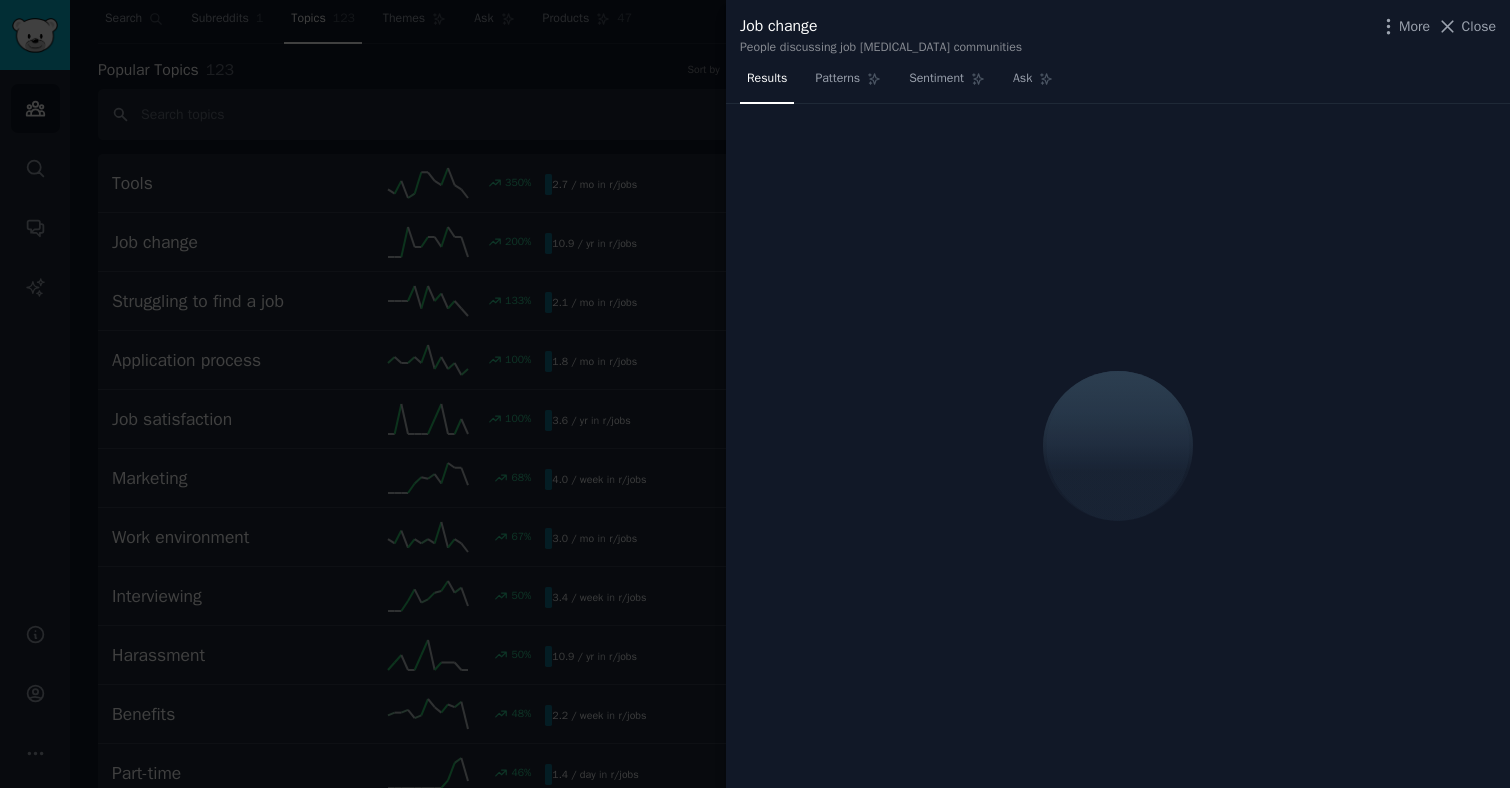 click at bounding box center [755, 394] 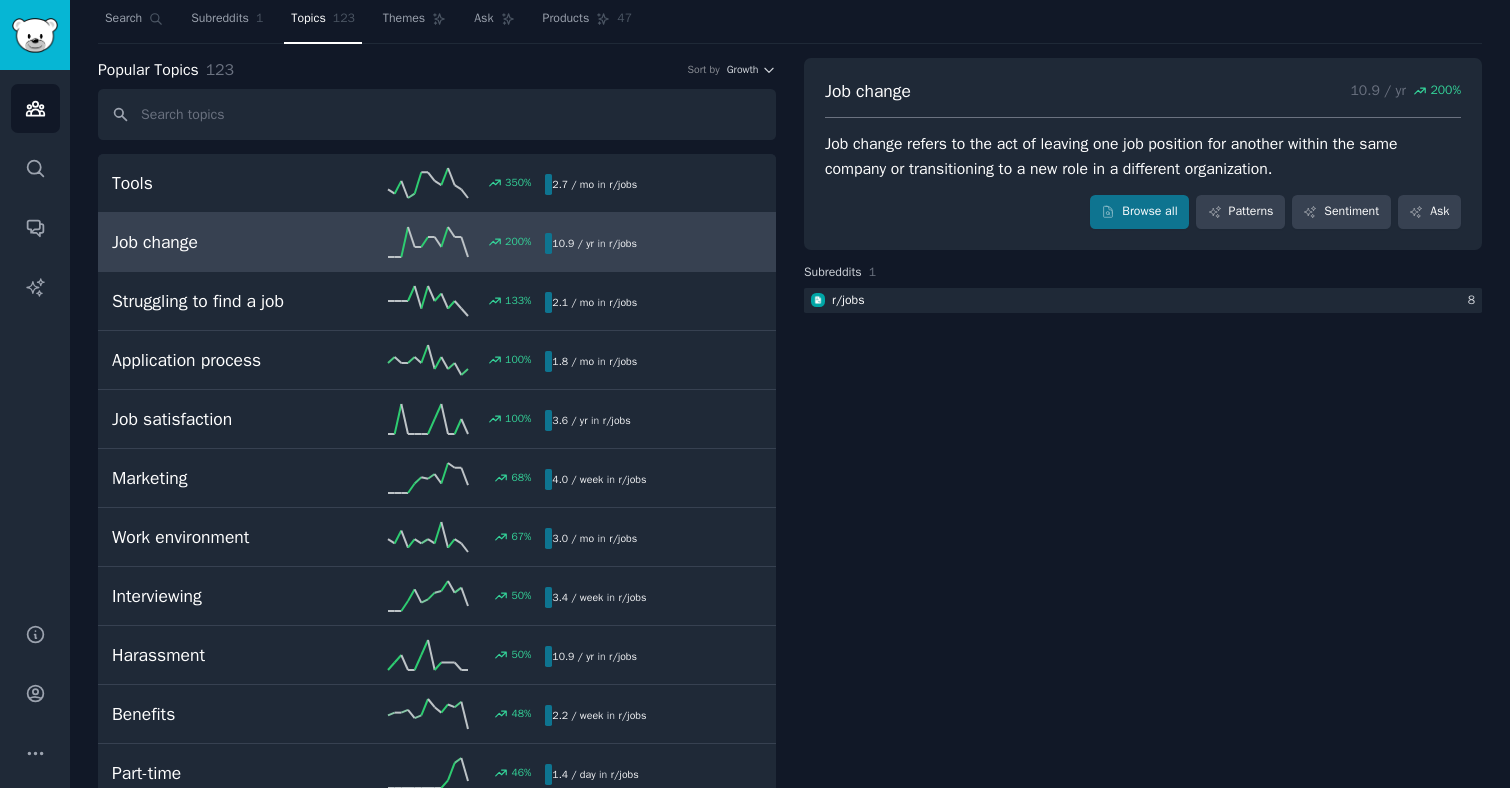 click at bounding box center (35, 35) 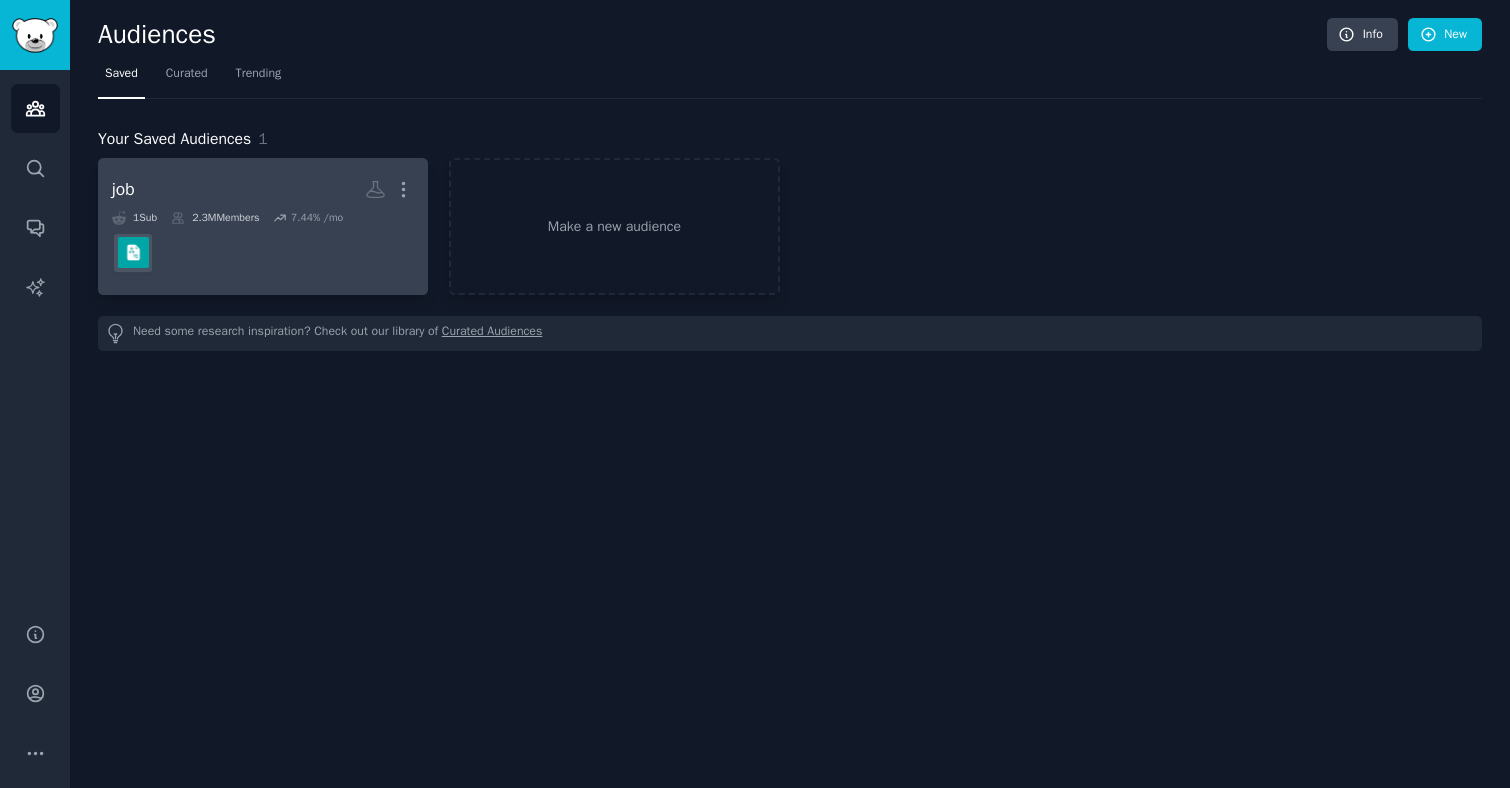 click on "job More" at bounding box center (263, 189) 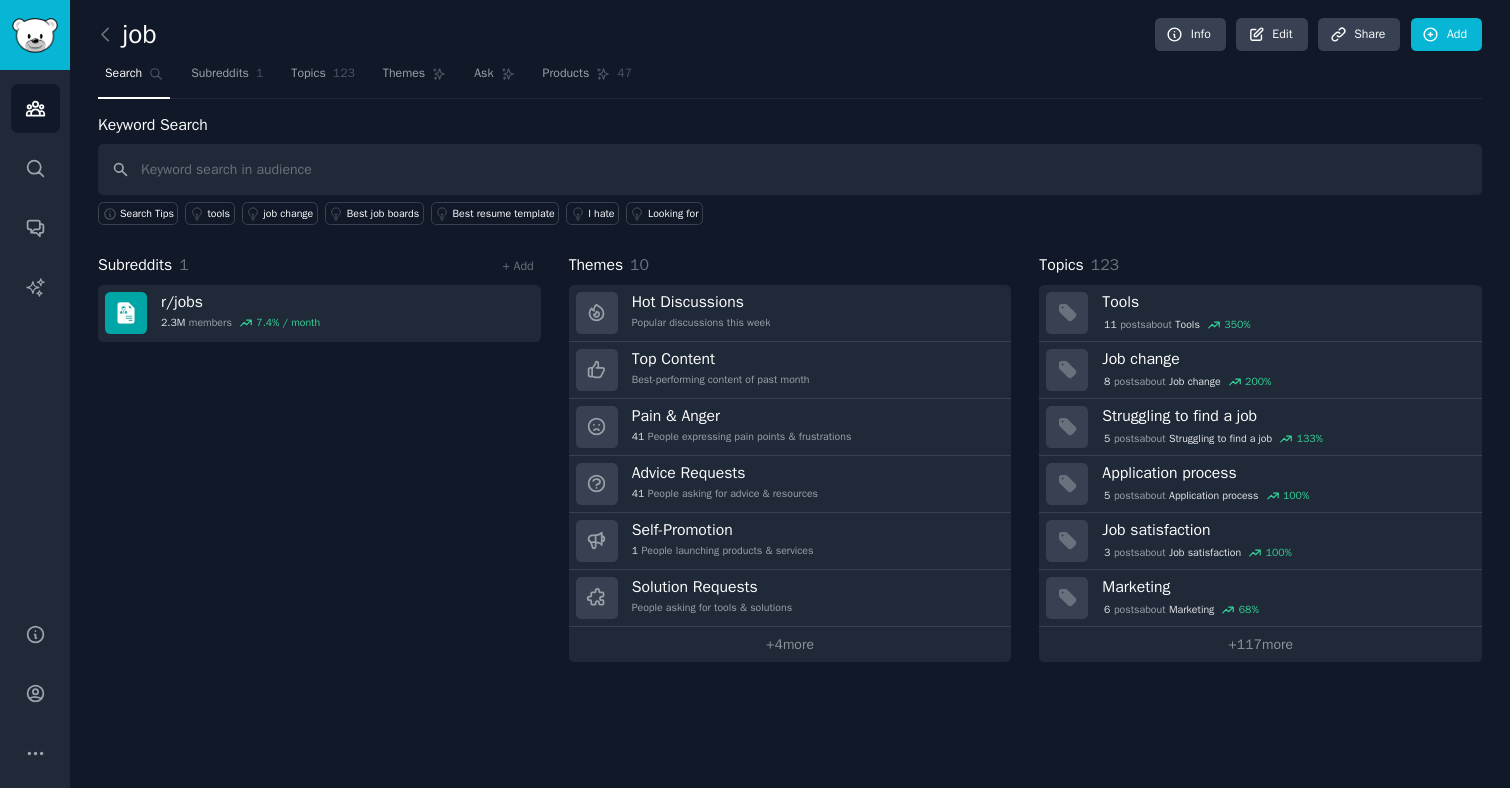 click at bounding box center [790, 169] 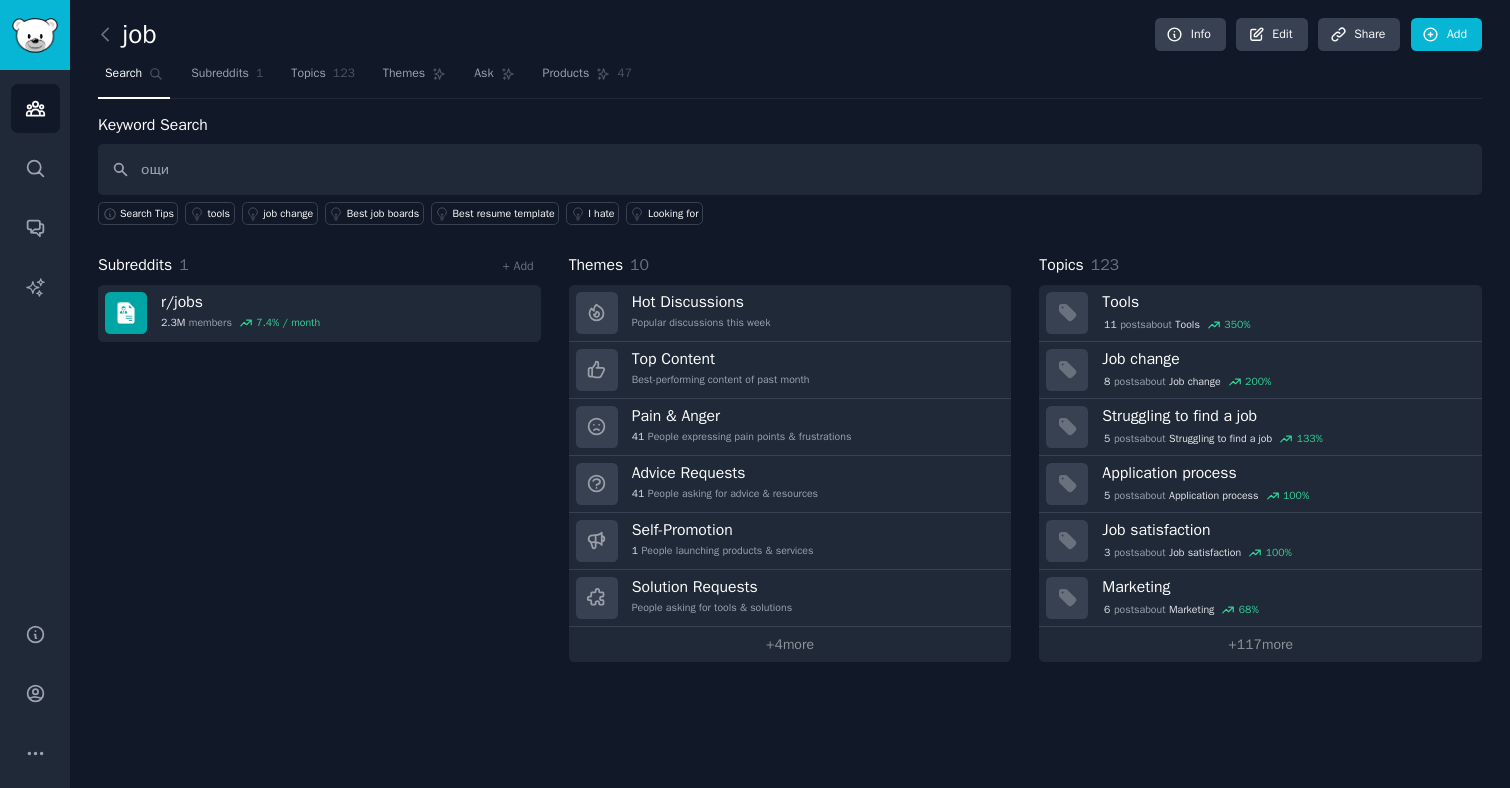 type on "ощ" 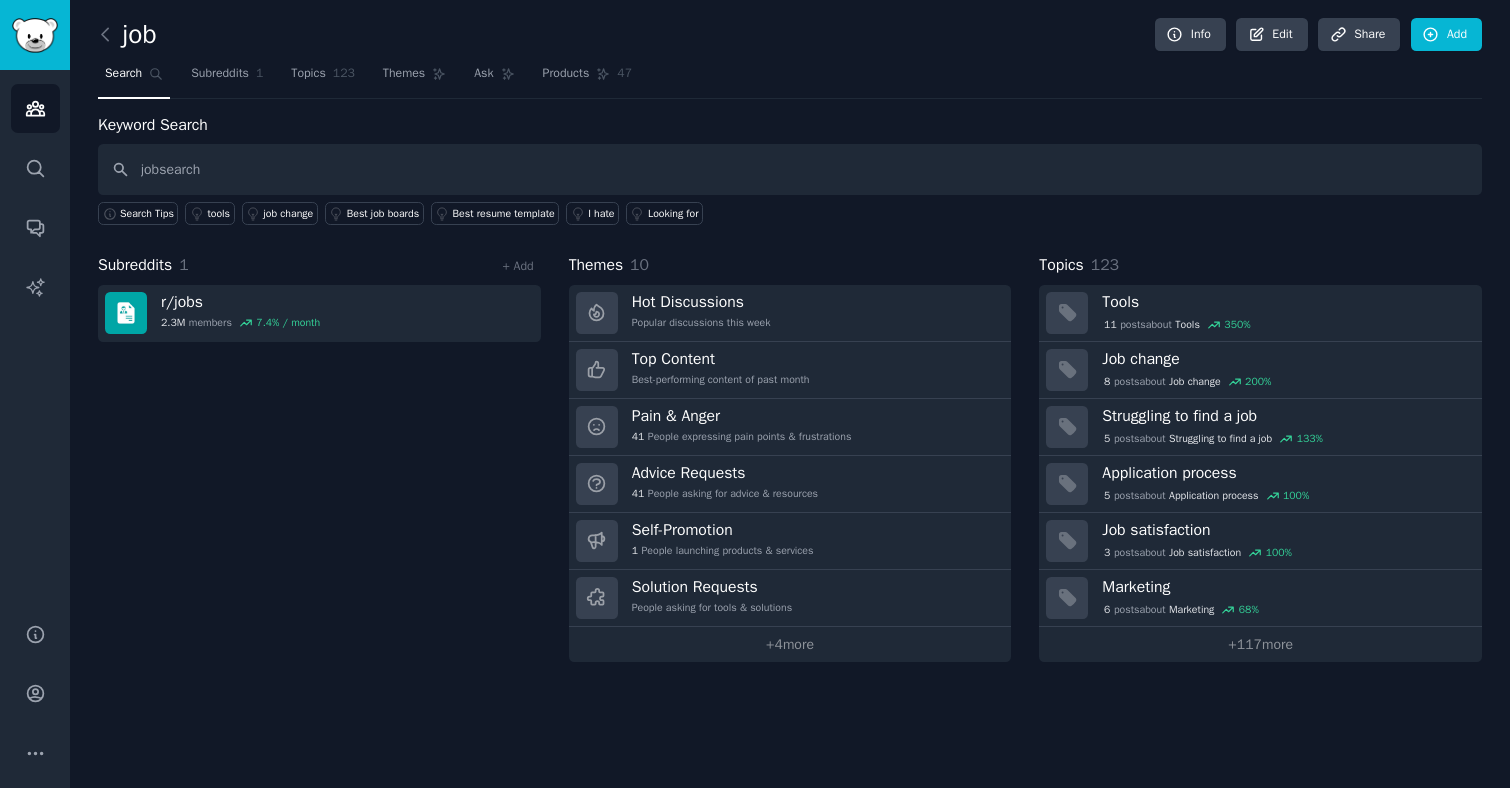 type on "jobsearch" 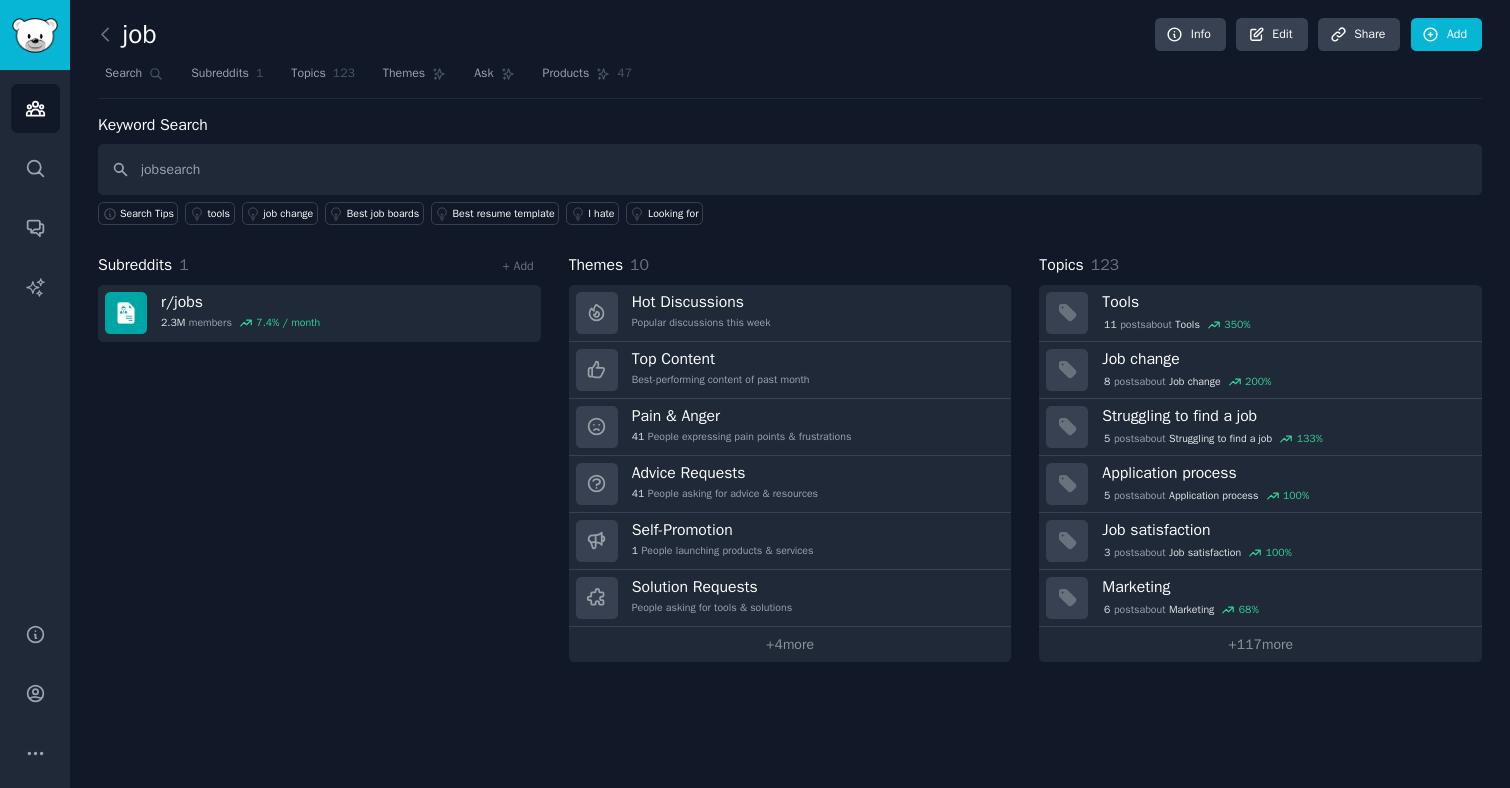type 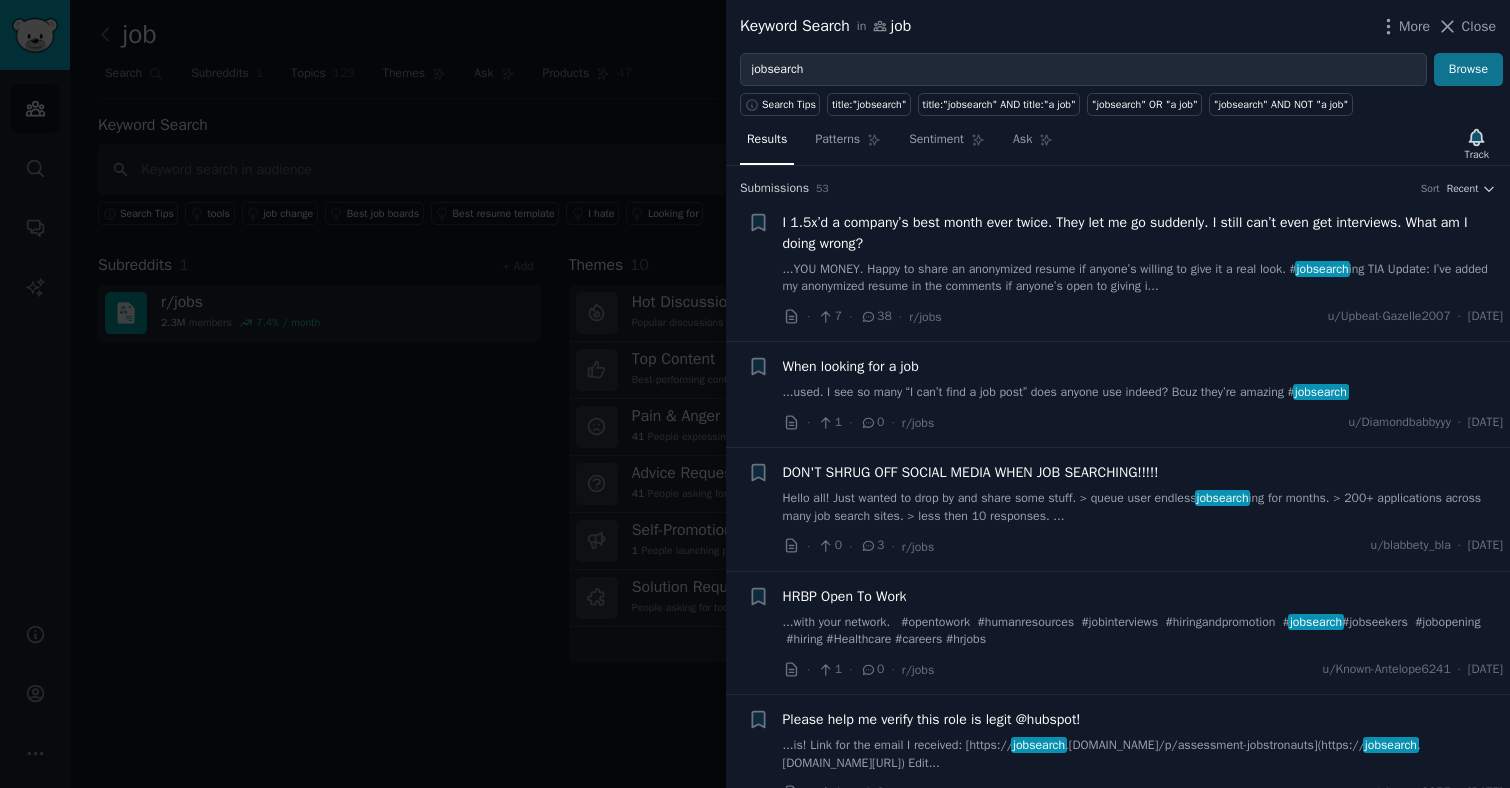 click on "Browse" at bounding box center (1468, 70) 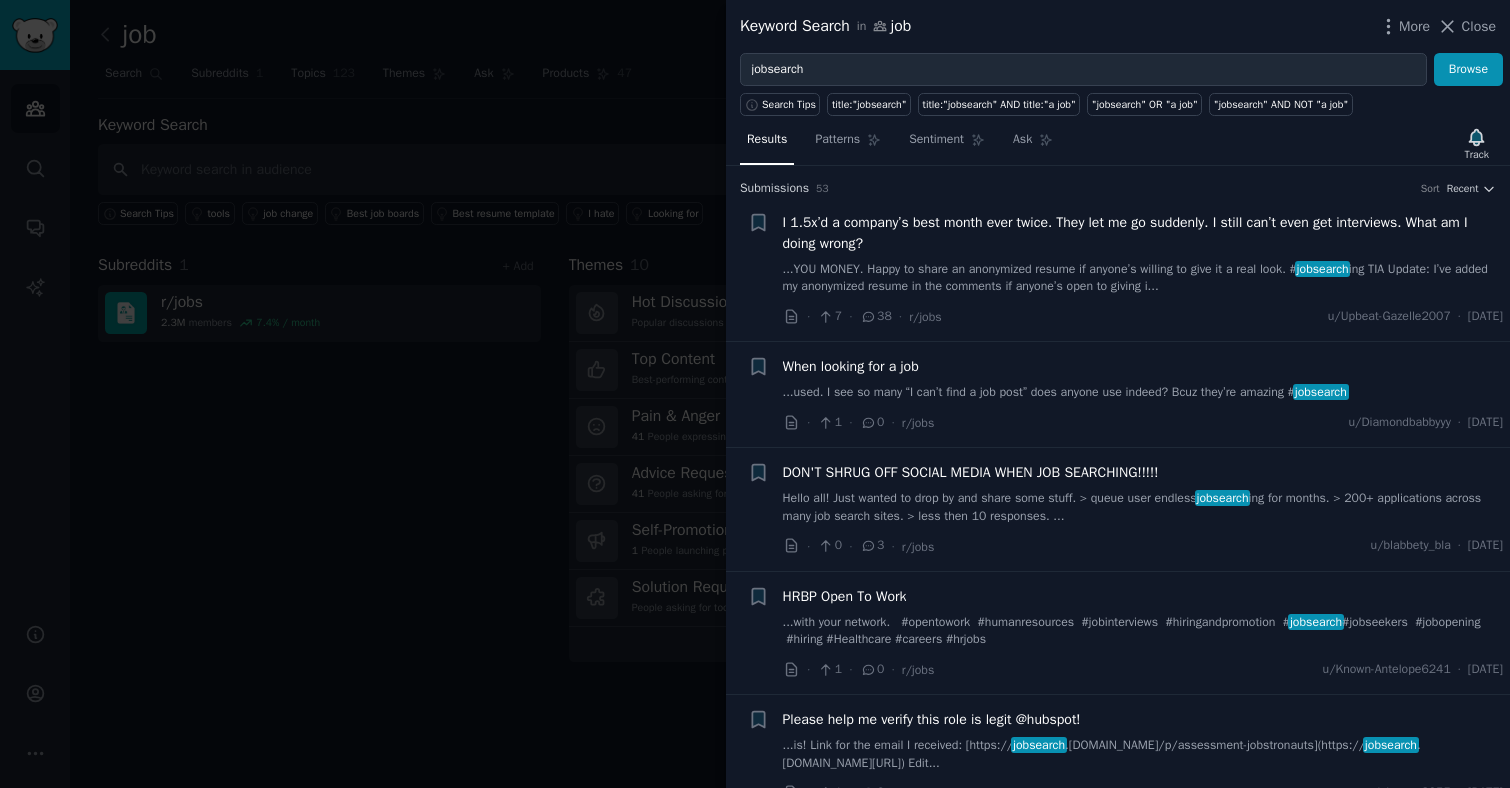 click on "I 1.5x’d a company’s best month ever twice. They let me go suddenly. I still can’t even get interviews. What am I doing wrong?" at bounding box center (1143, 233) 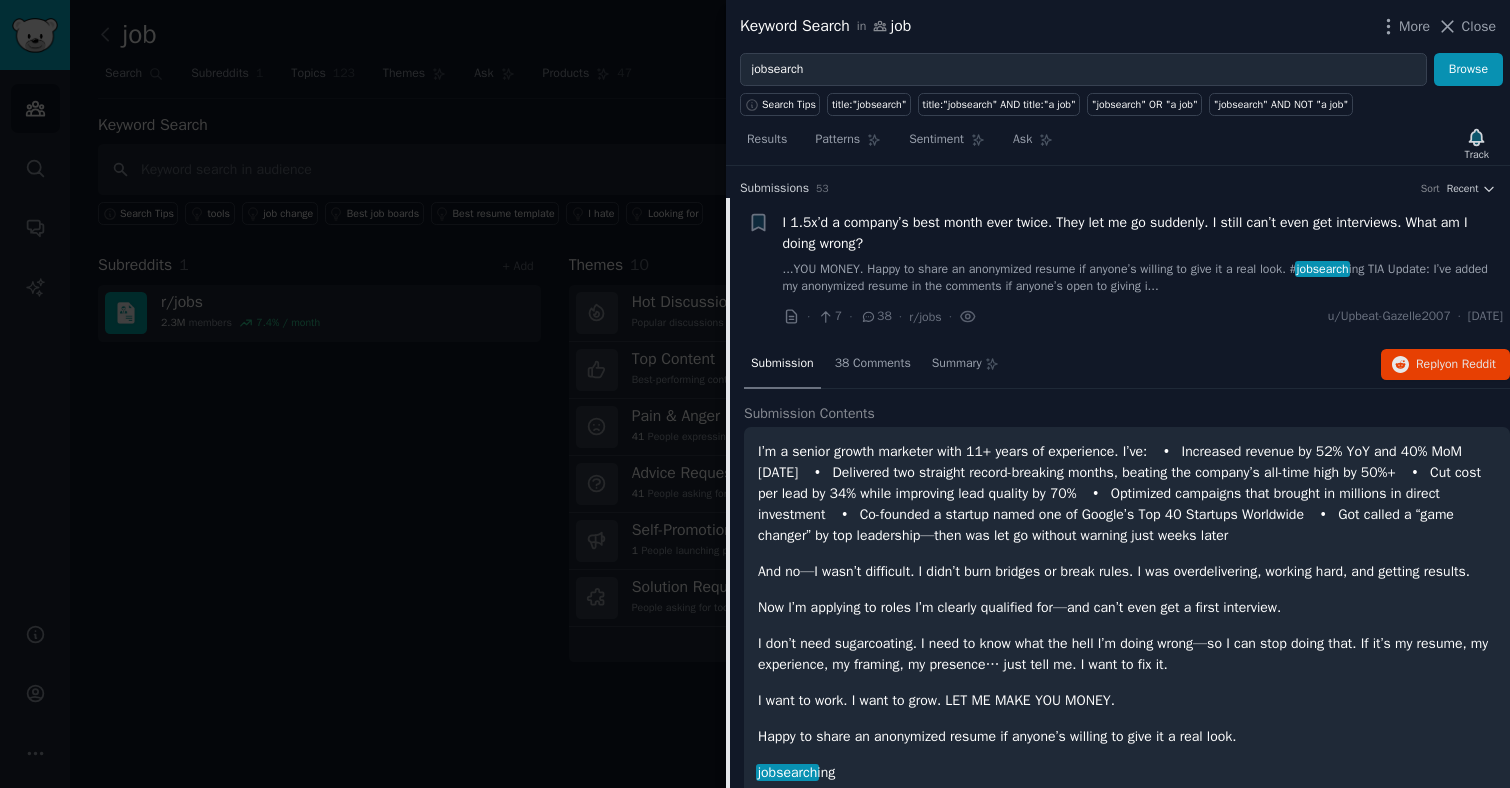 scroll, scrollTop: 0, scrollLeft: 0, axis: both 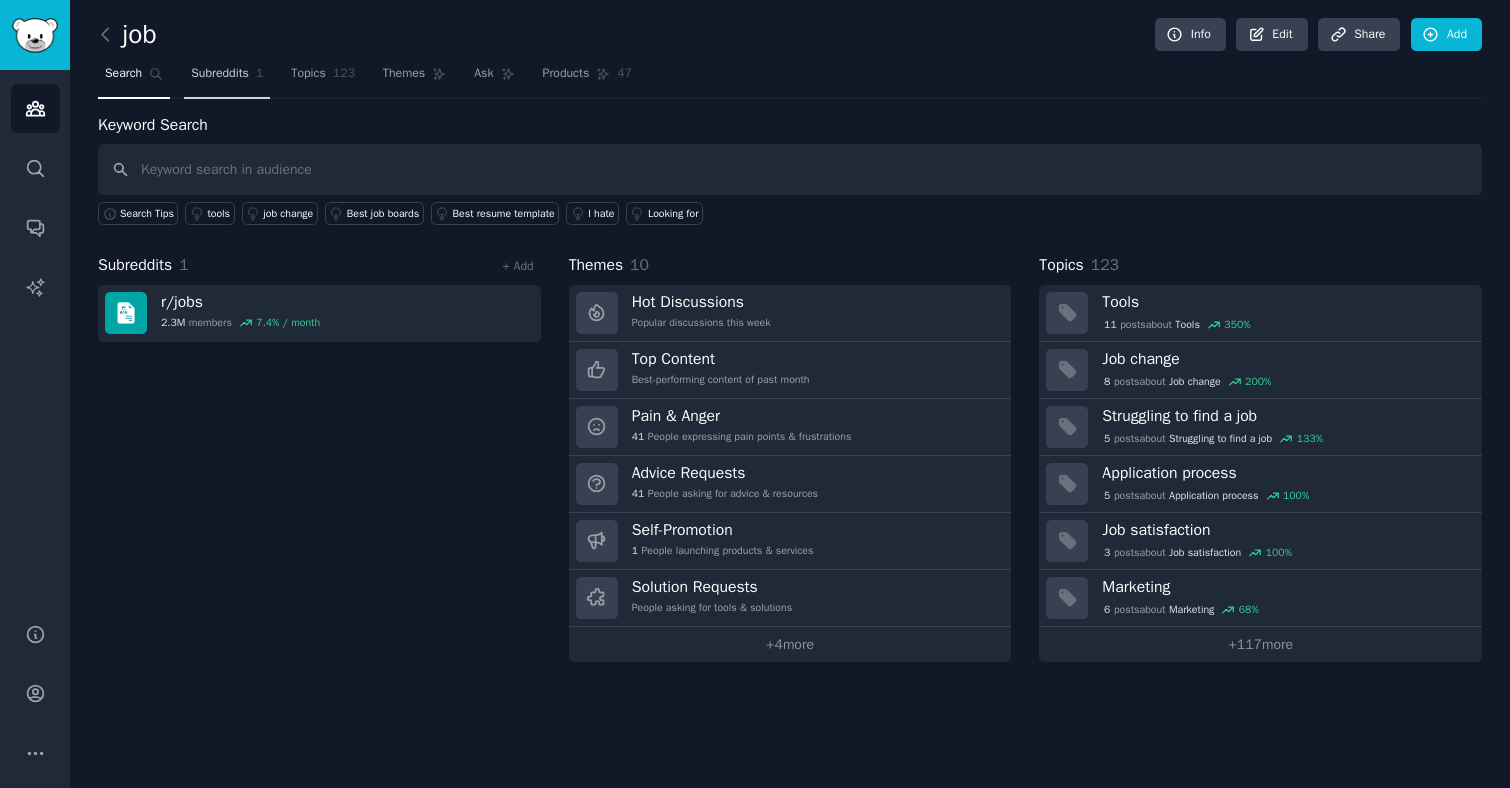 click on "Subreddits" at bounding box center [220, 74] 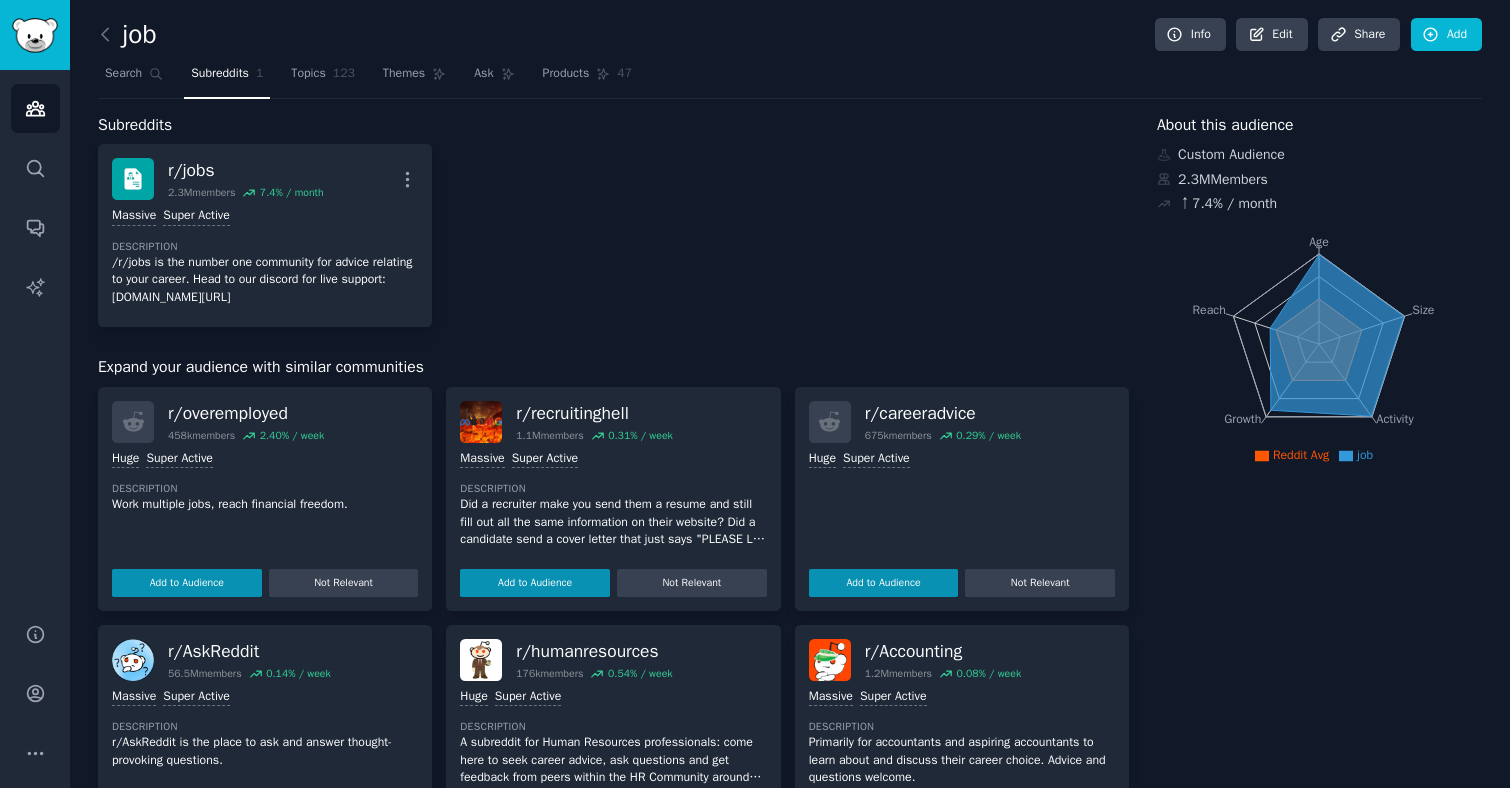 scroll, scrollTop: 34, scrollLeft: 0, axis: vertical 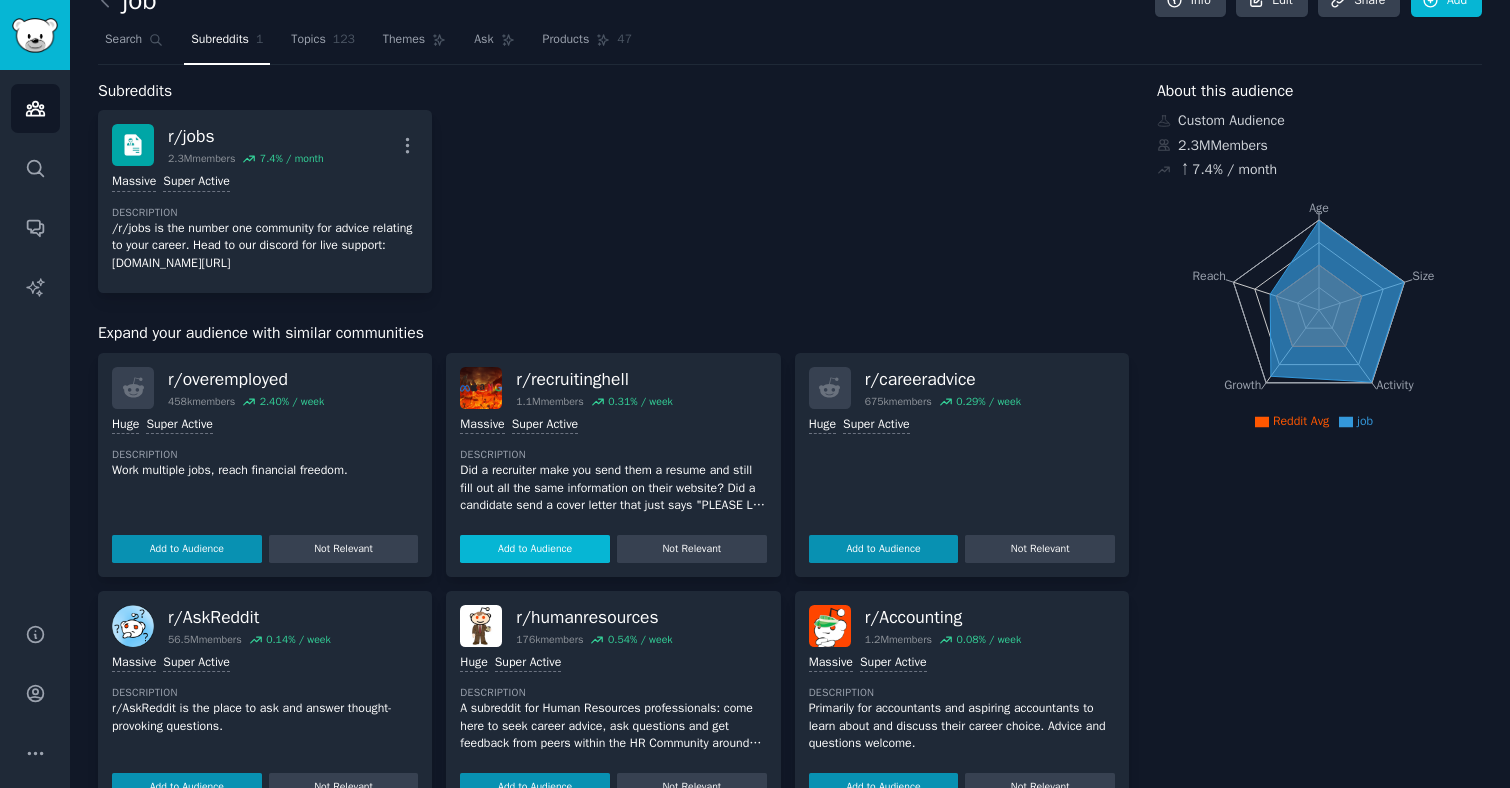 click on "Add to Audience" at bounding box center (535, 549) 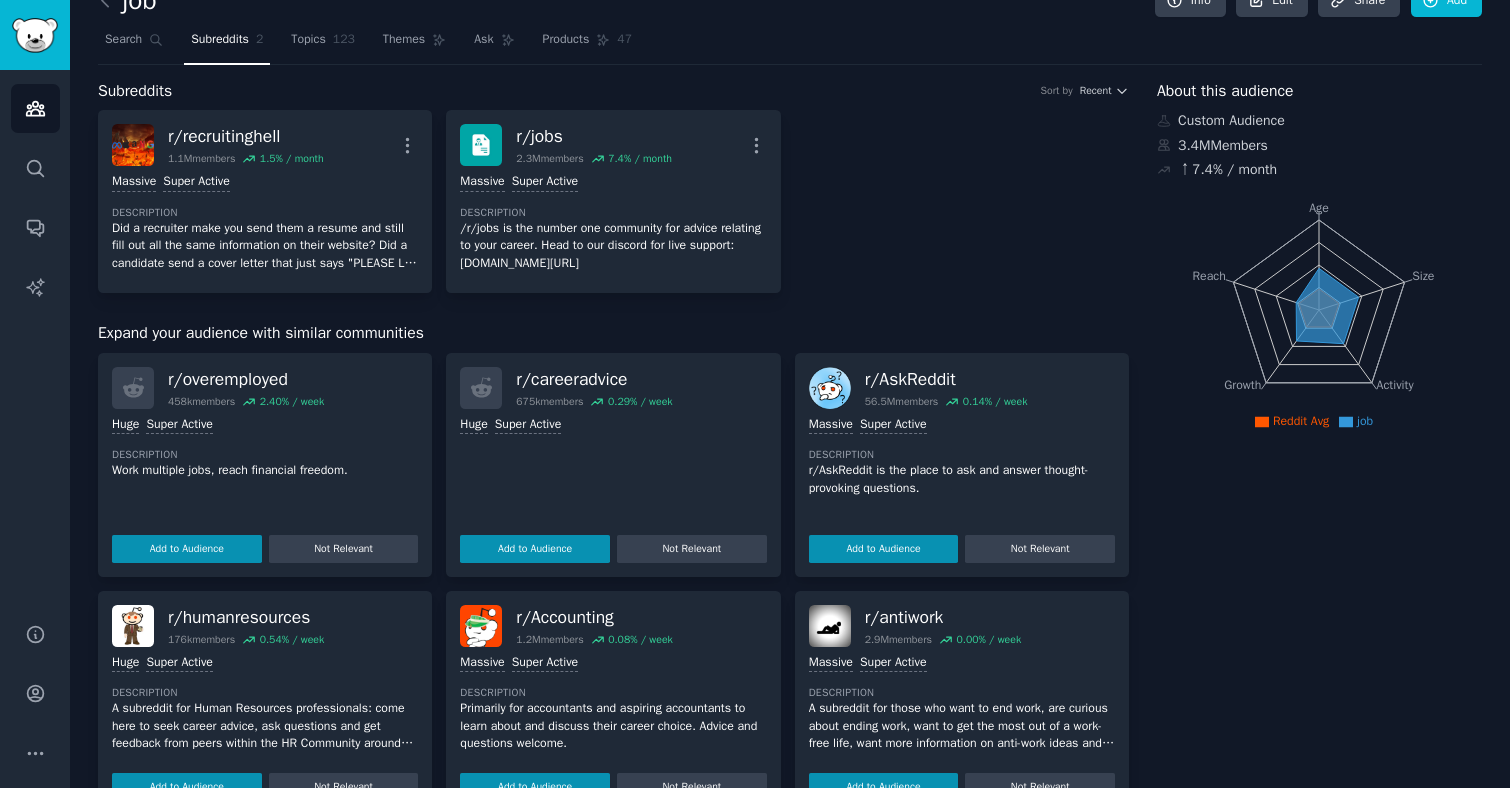 click on "Add to Audience" at bounding box center [535, 549] 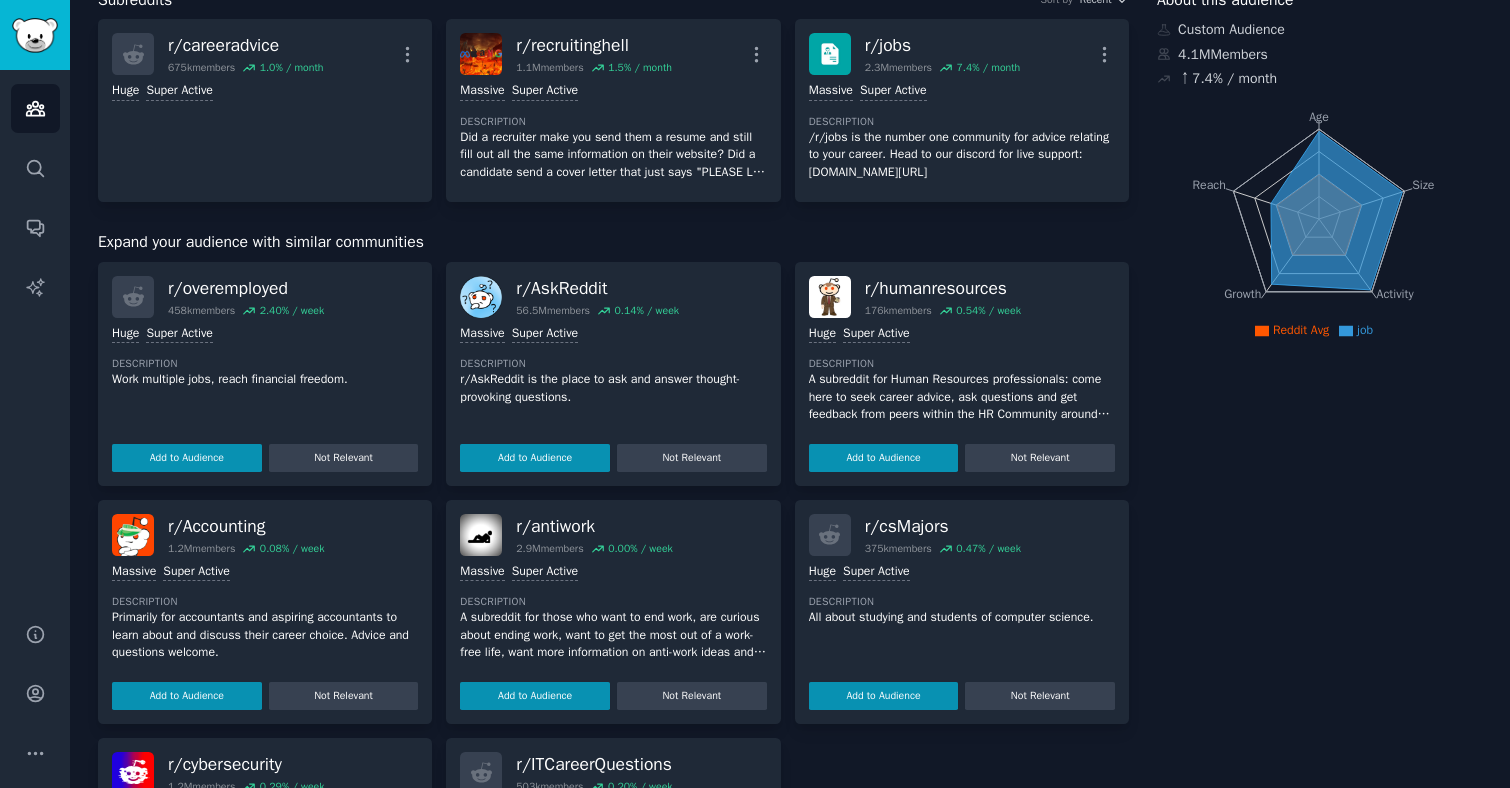 scroll, scrollTop: 126, scrollLeft: 0, axis: vertical 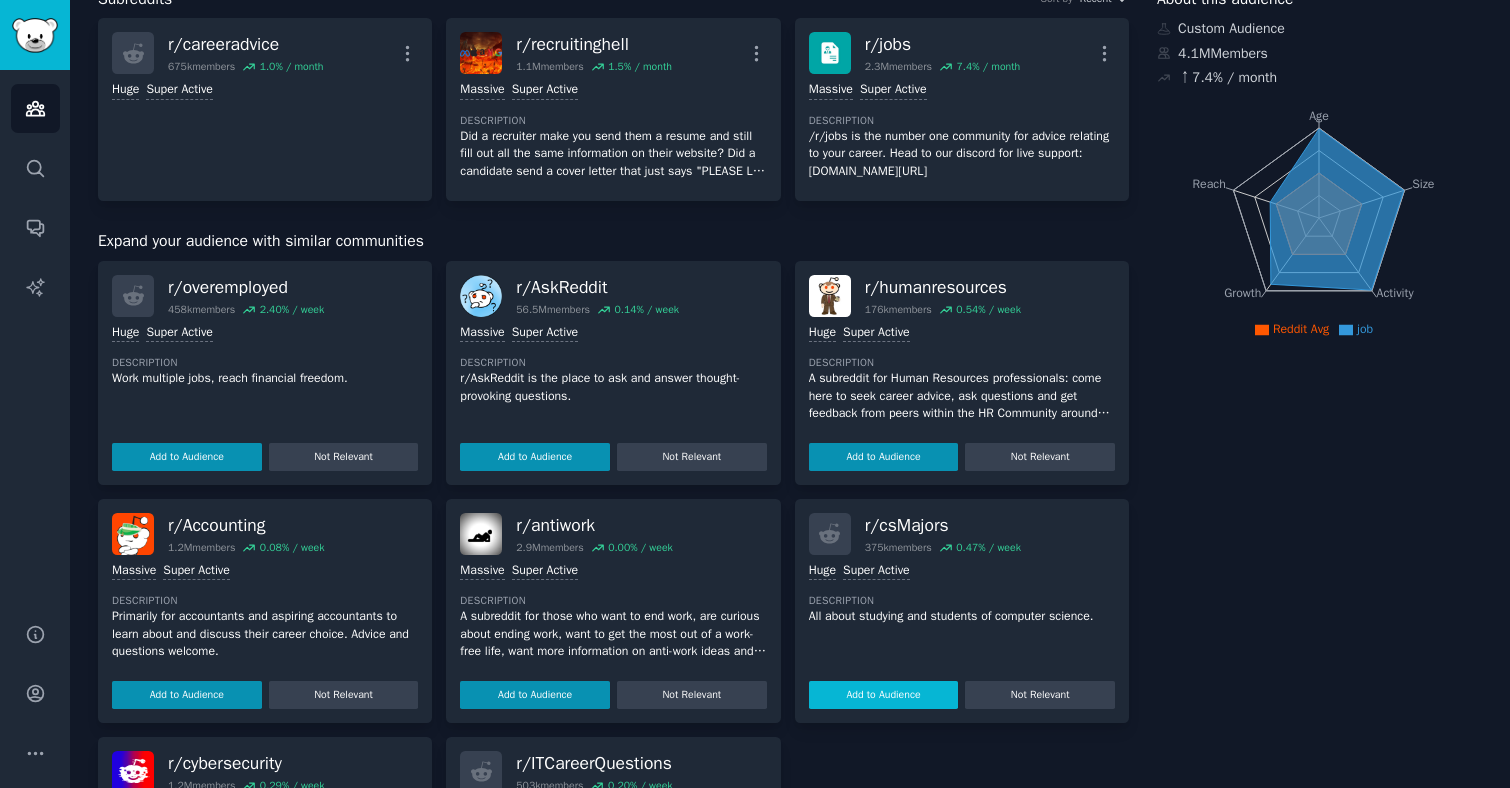 click on "Add to Audience" at bounding box center (884, 695) 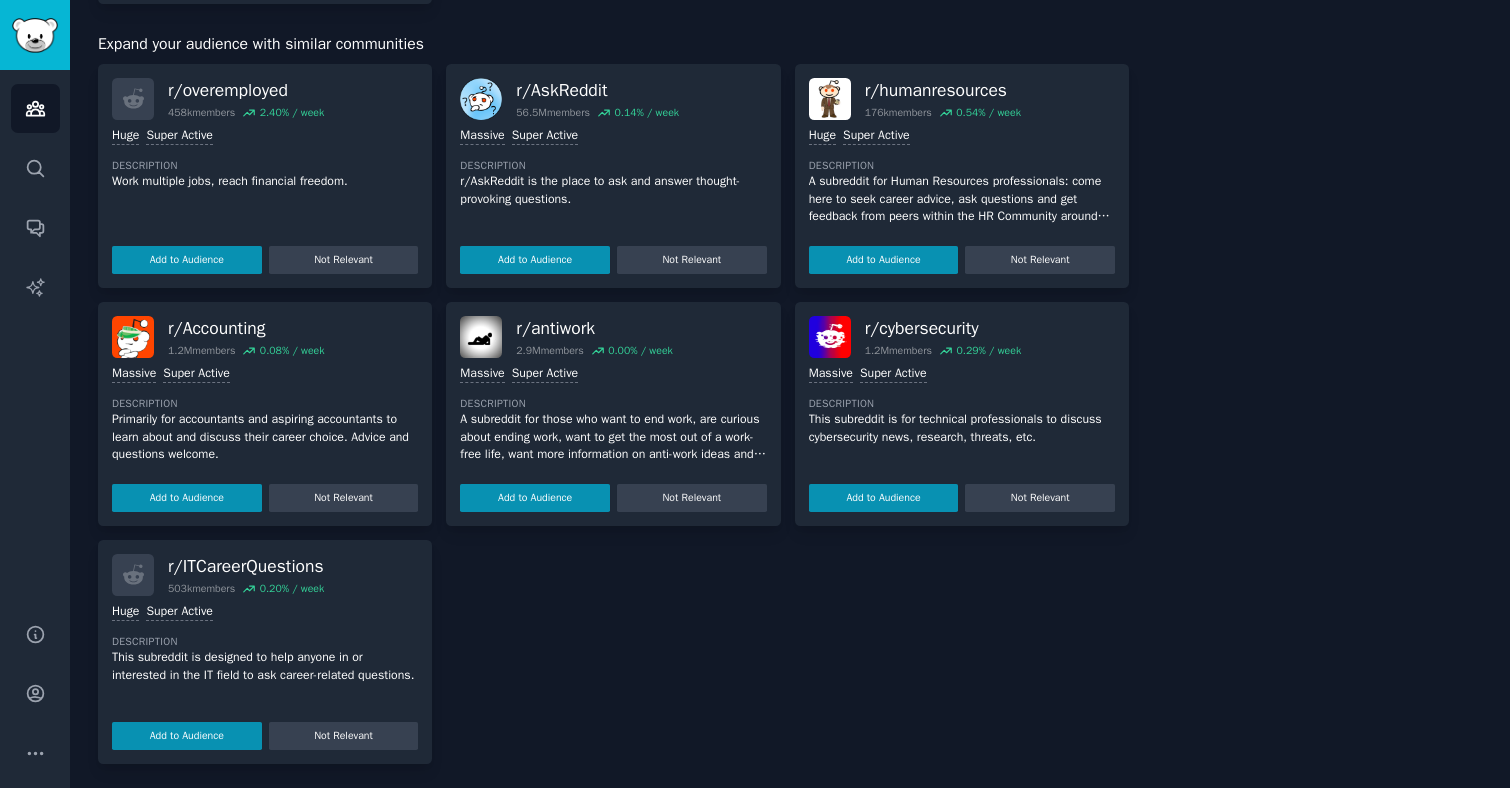 scroll, scrollTop: 518, scrollLeft: 0, axis: vertical 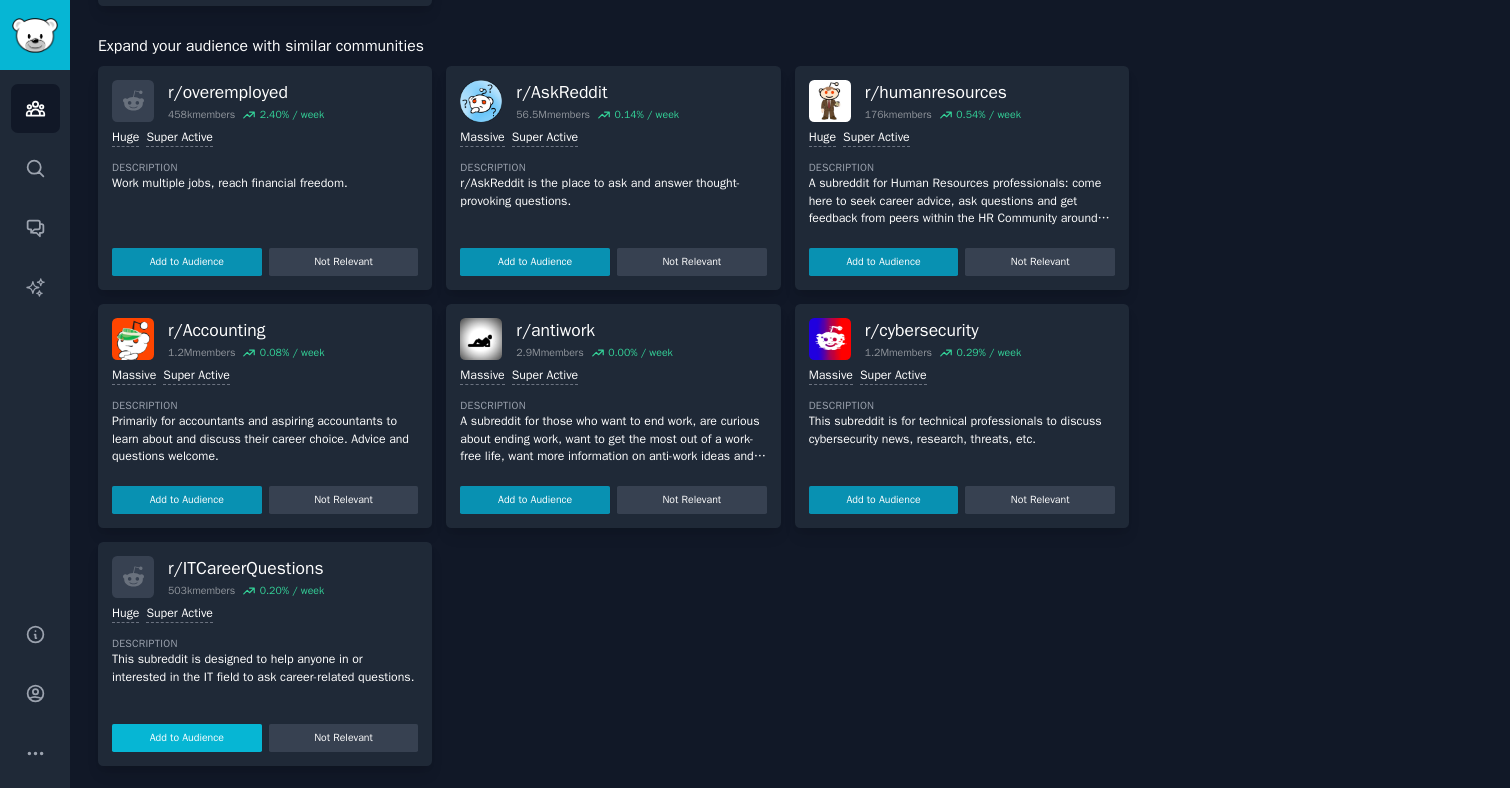 click on "Add to Audience" at bounding box center [187, 738] 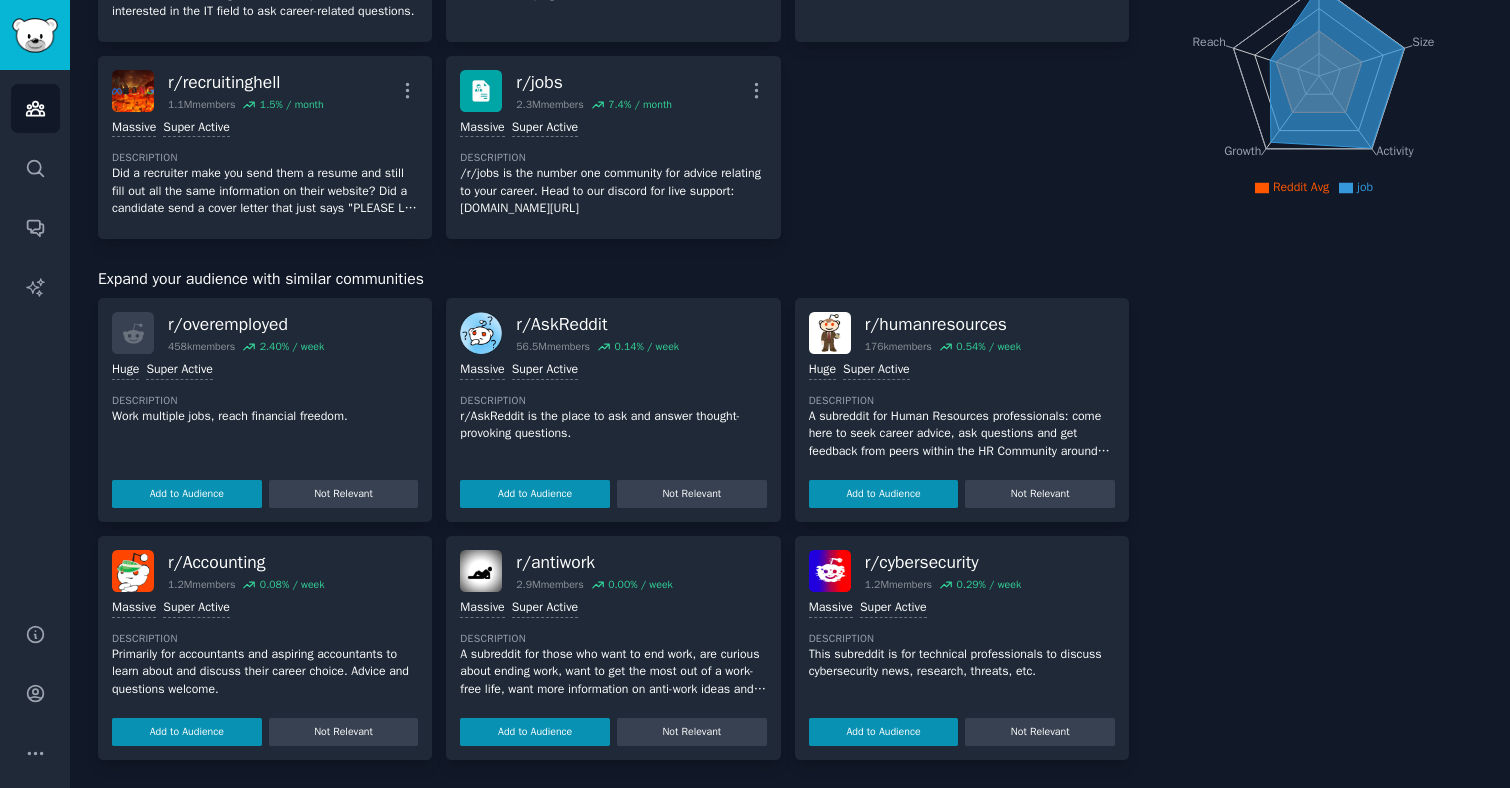 scroll, scrollTop: 280, scrollLeft: 0, axis: vertical 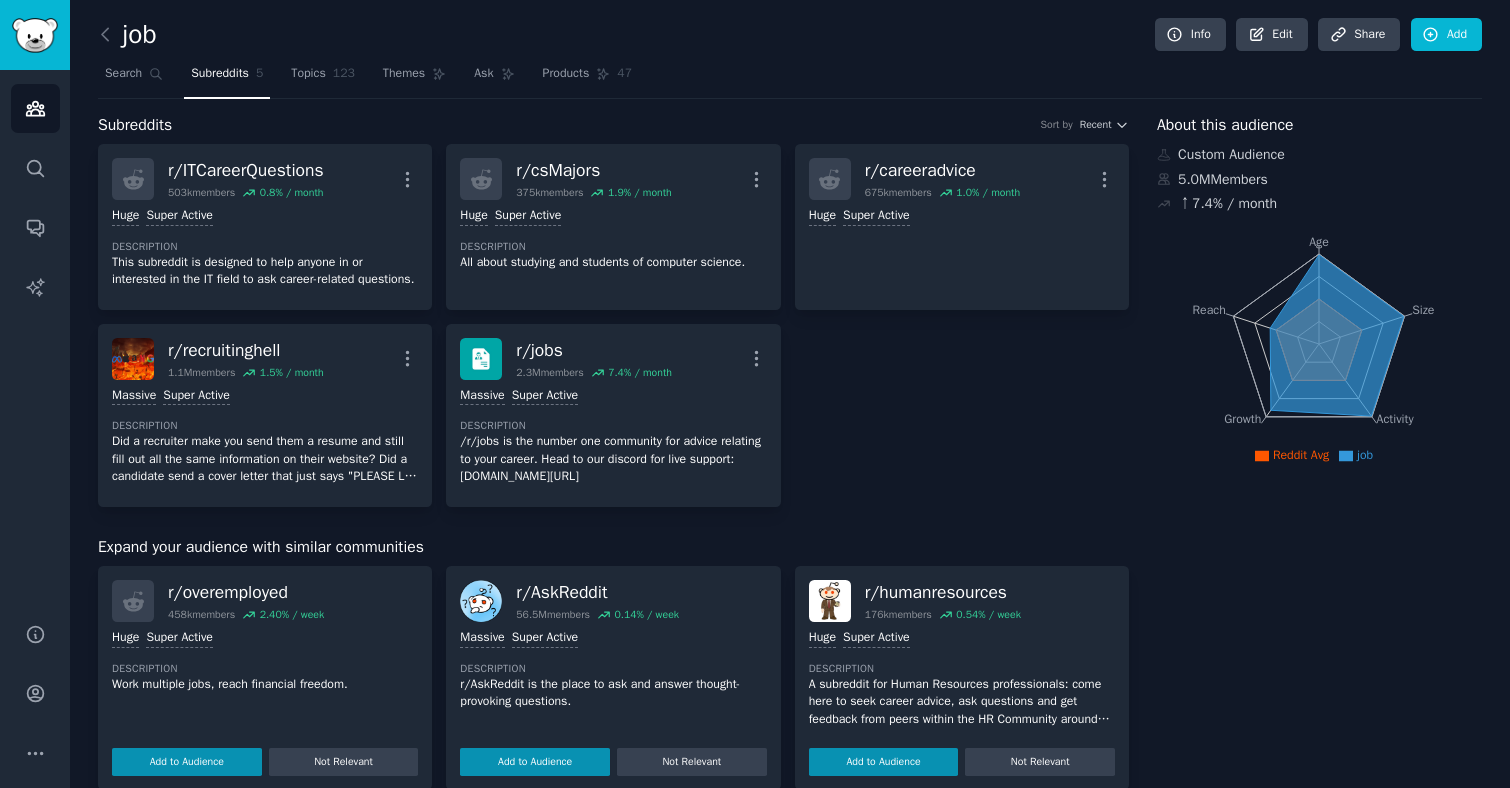 click on "Subreddits" at bounding box center [220, 74] 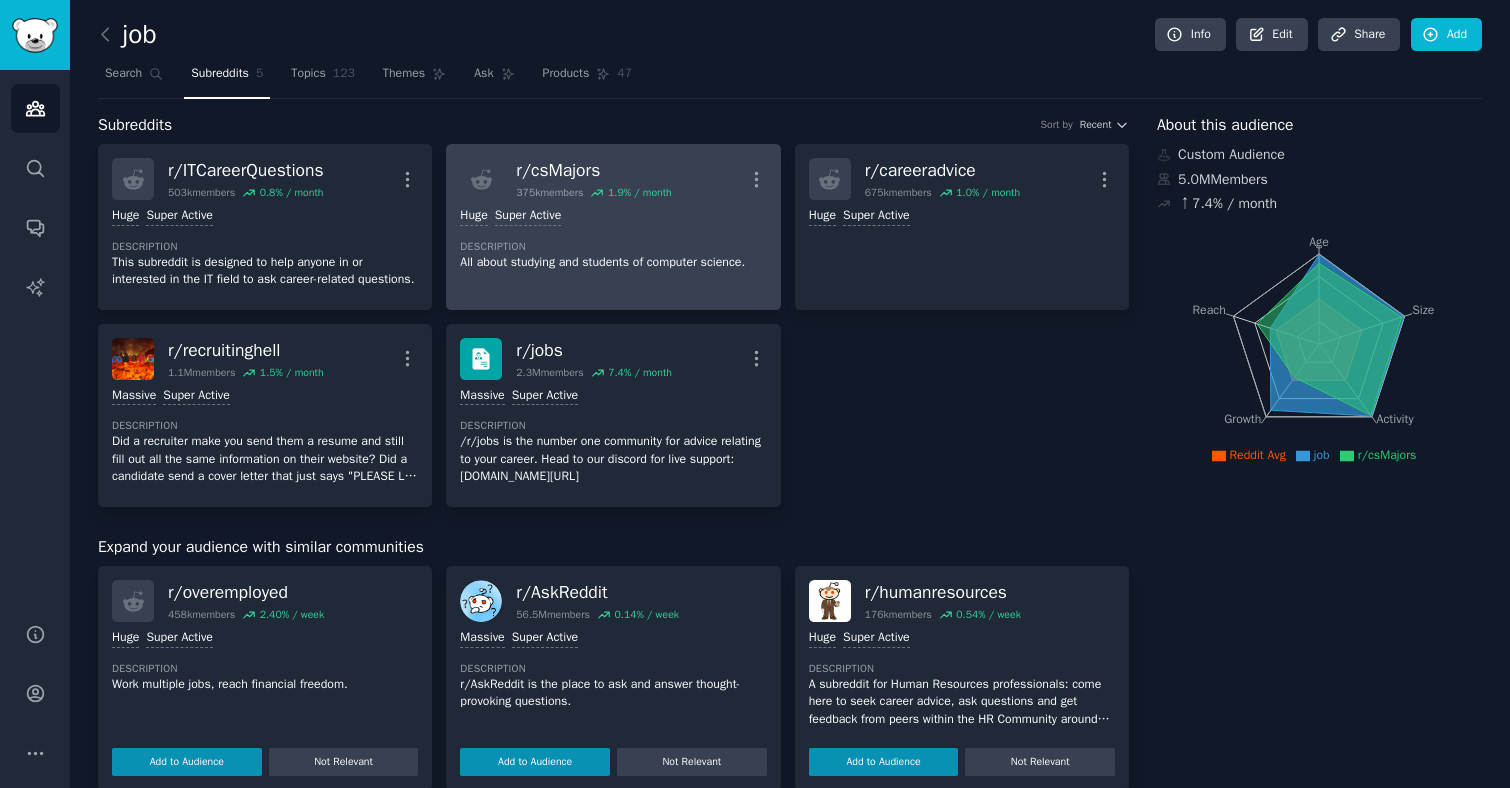 scroll, scrollTop: 0, scrollLeft: 0, axis: both 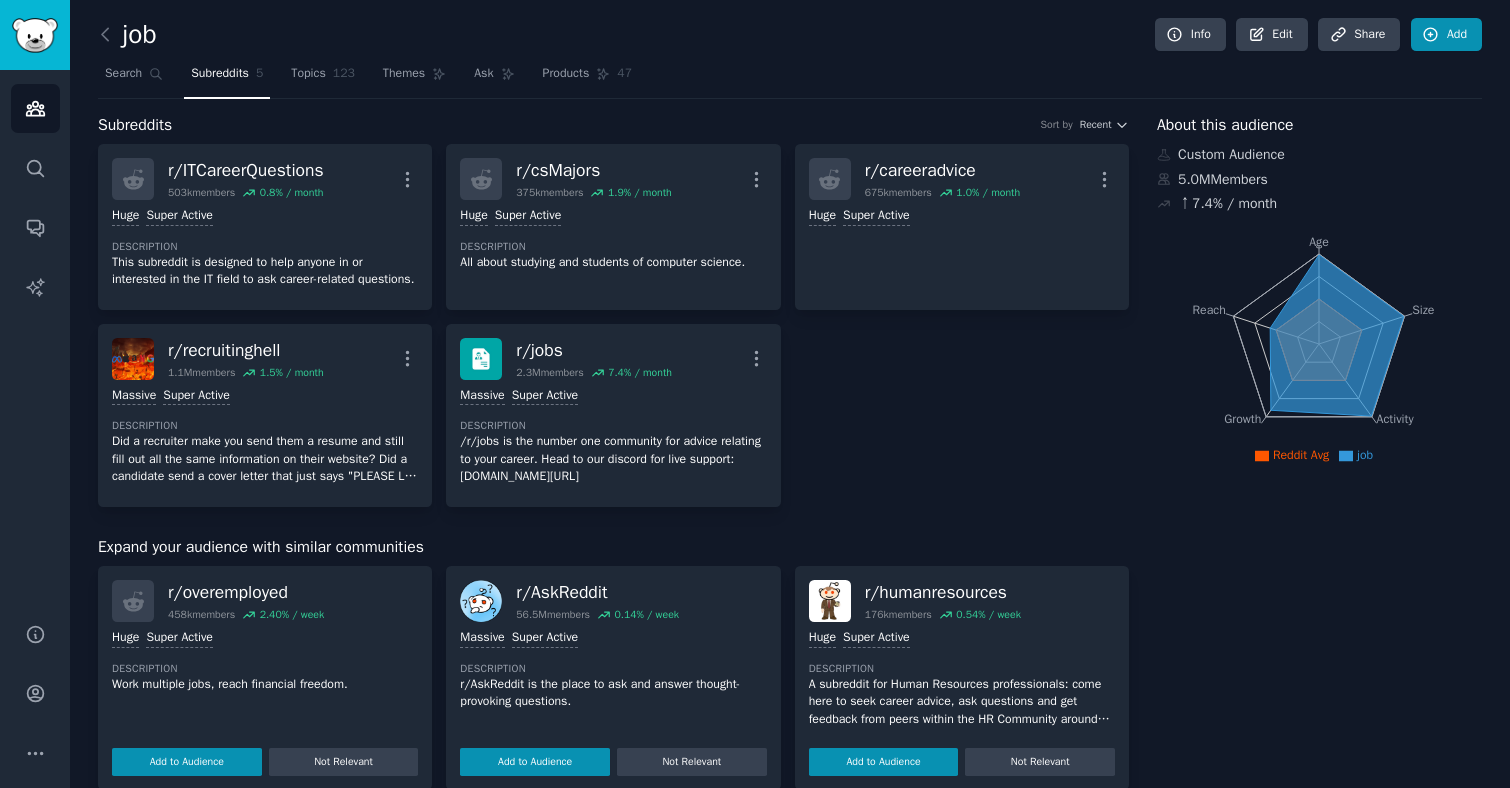 click on "Add" at bounding box center [1446, 35] 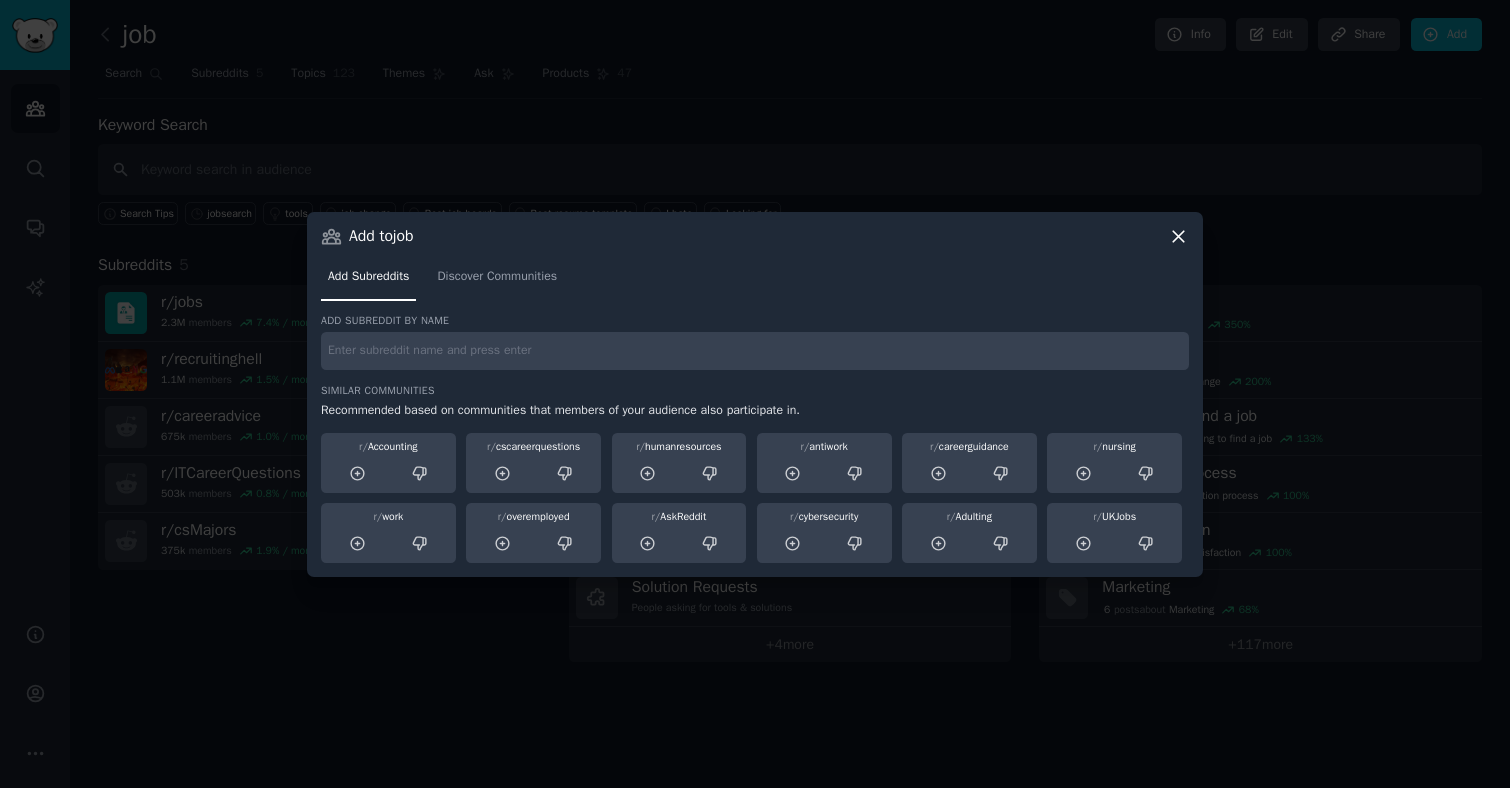 click at bounding box center (755, 351) 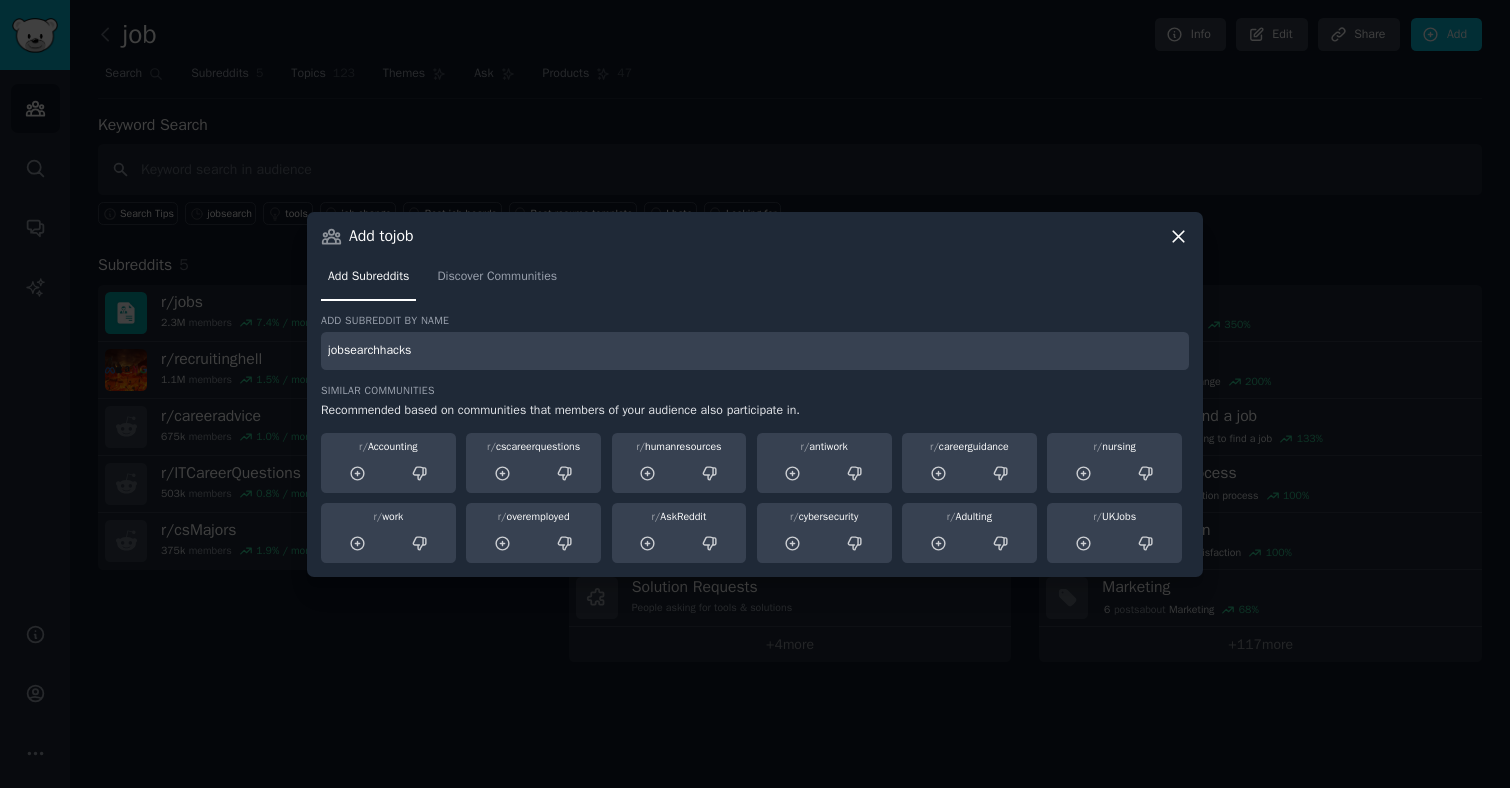 type on "jobsearchhacks" 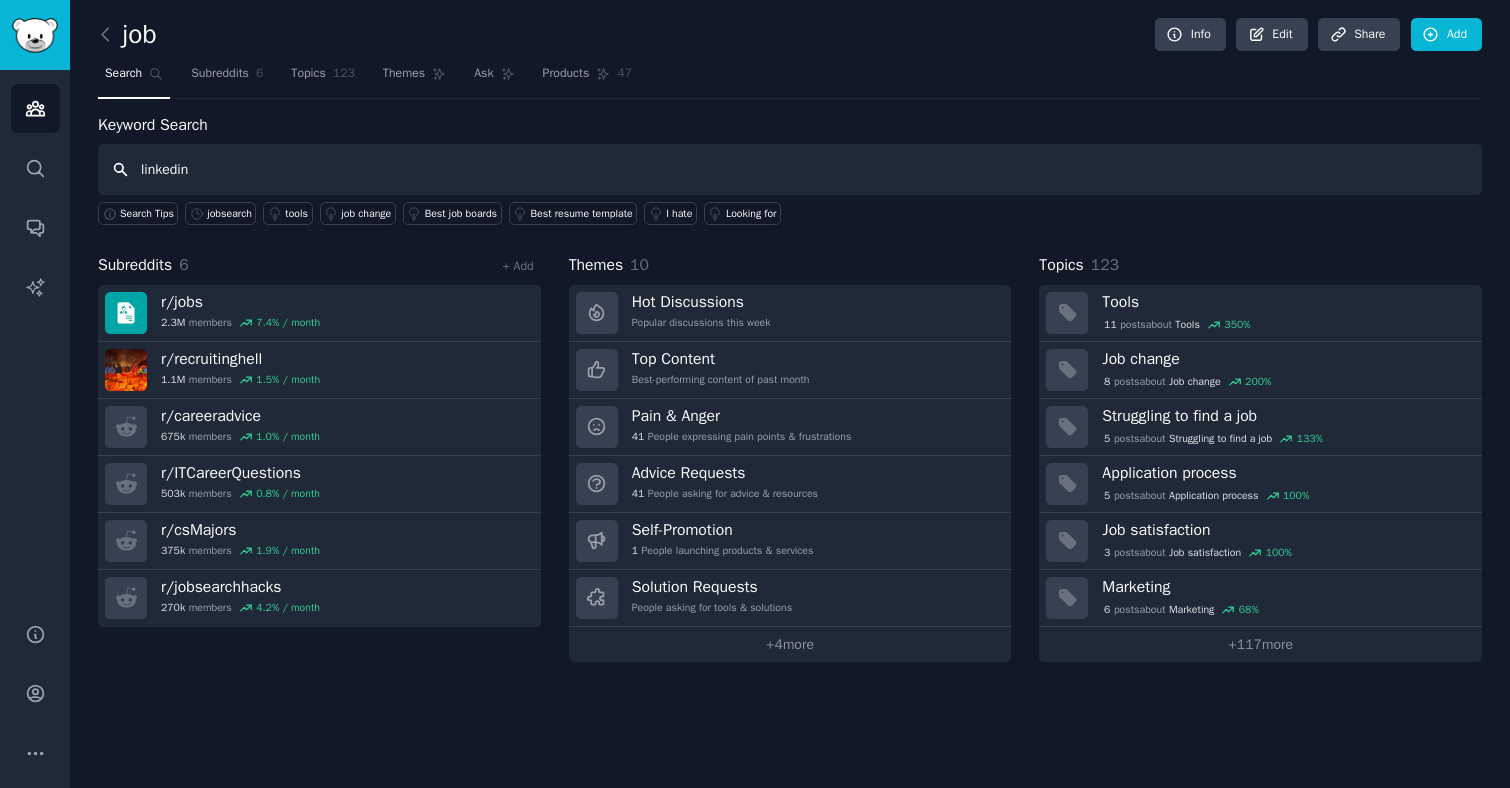 type on "linkedin" 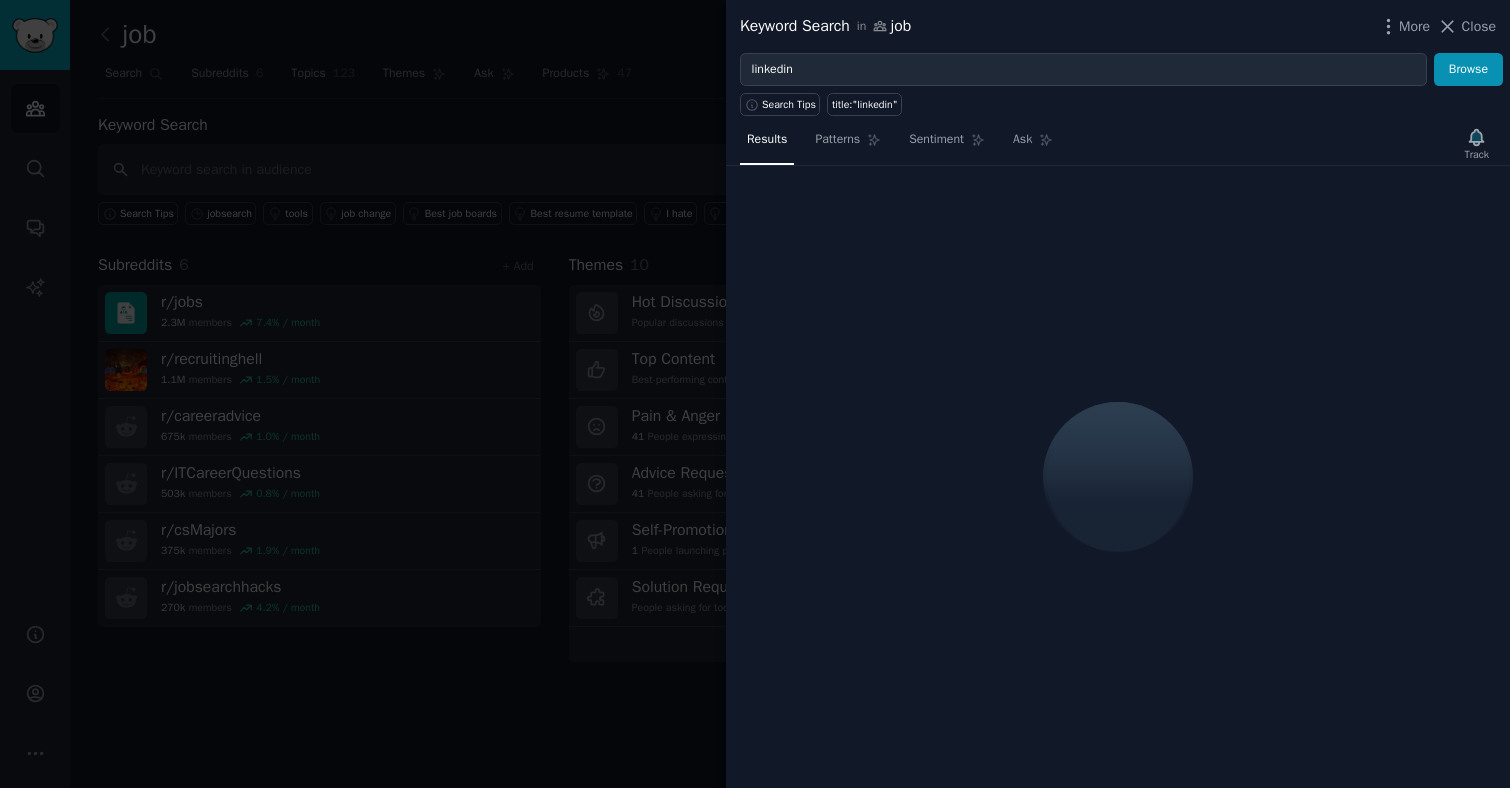 click at bounding box center [755, 394] 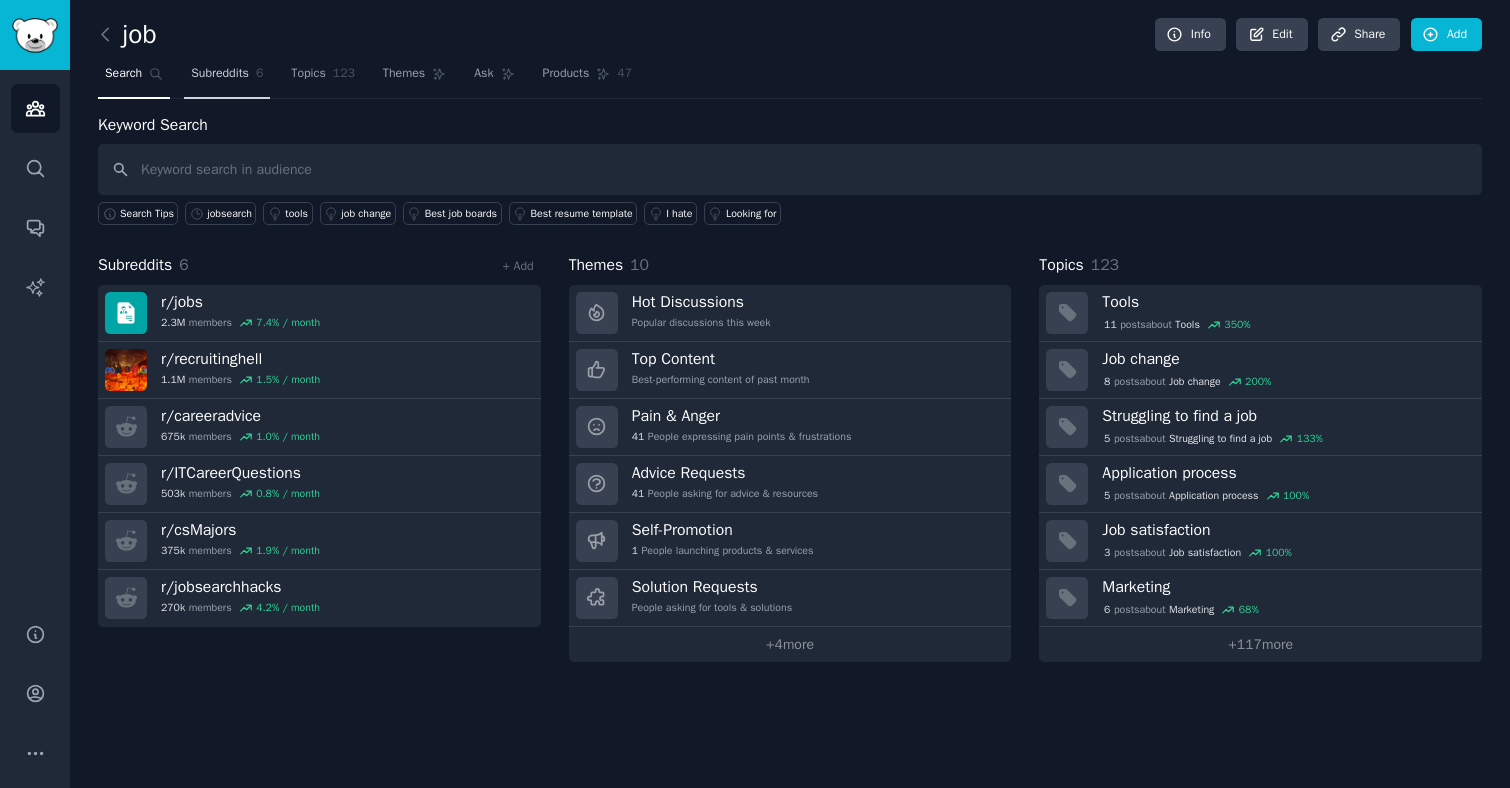 click on "Subreddits" at bounding box center [220, 74] 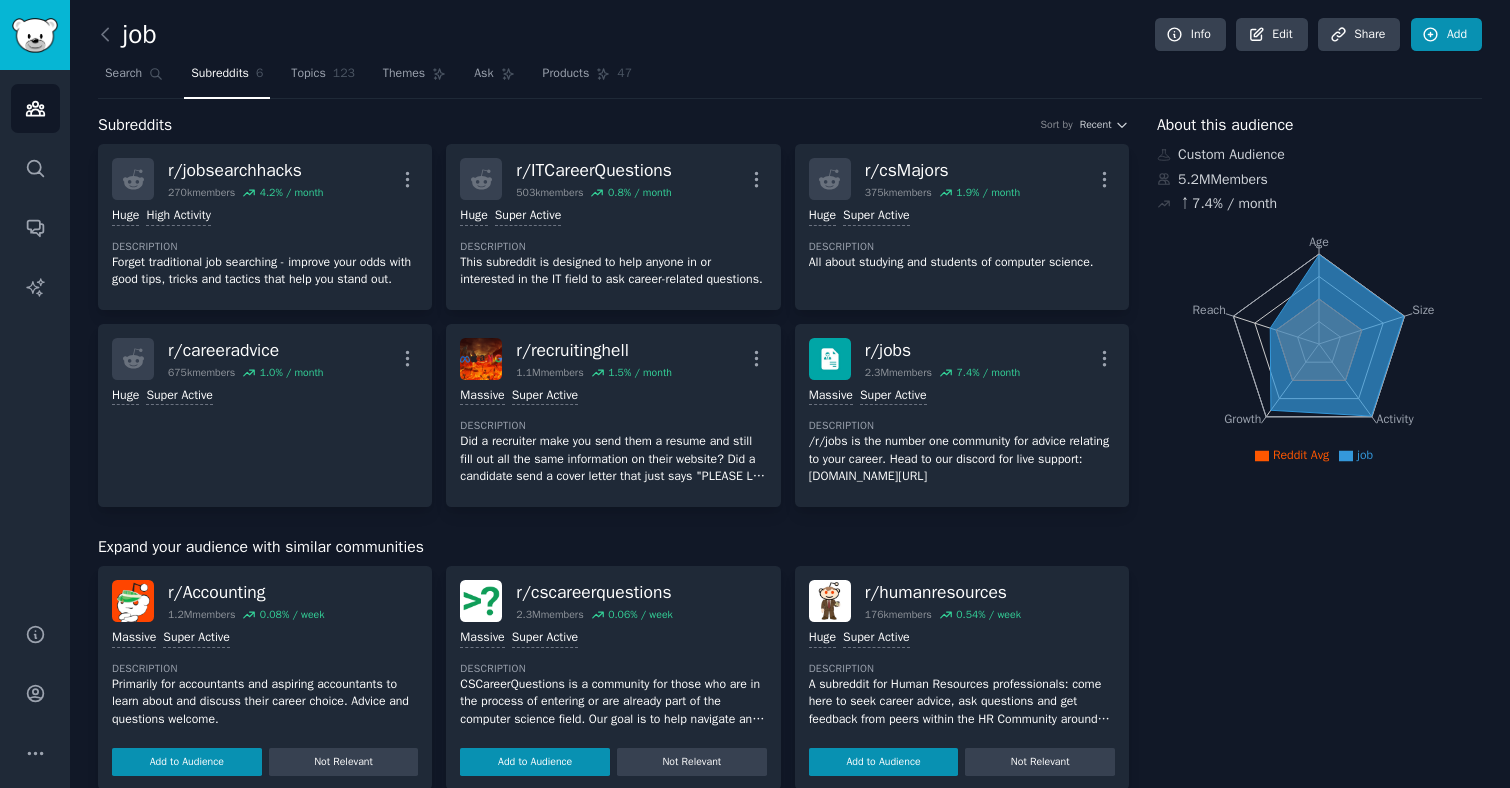 click on "Add" at bounding box center (1446, 35) 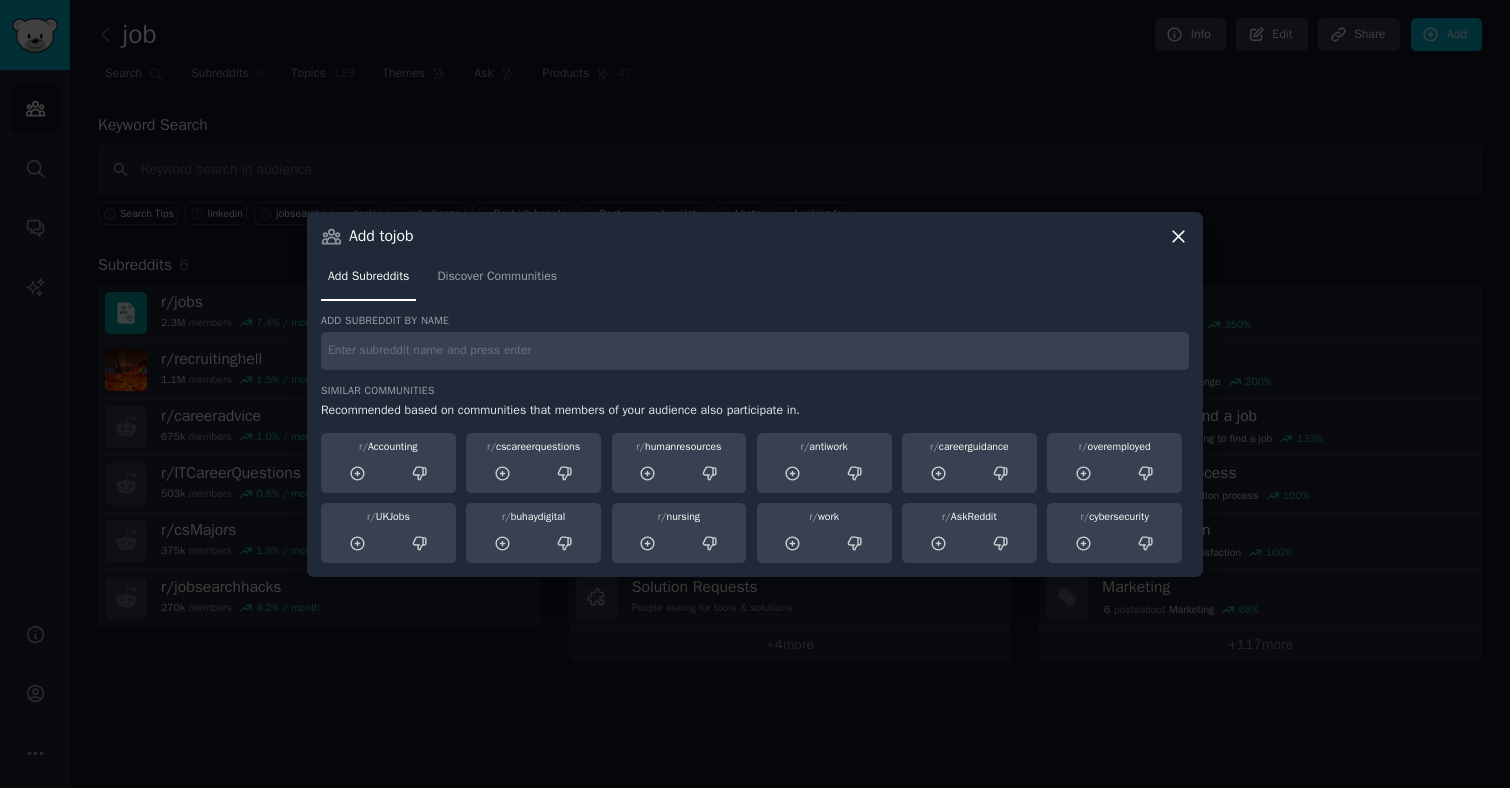 type 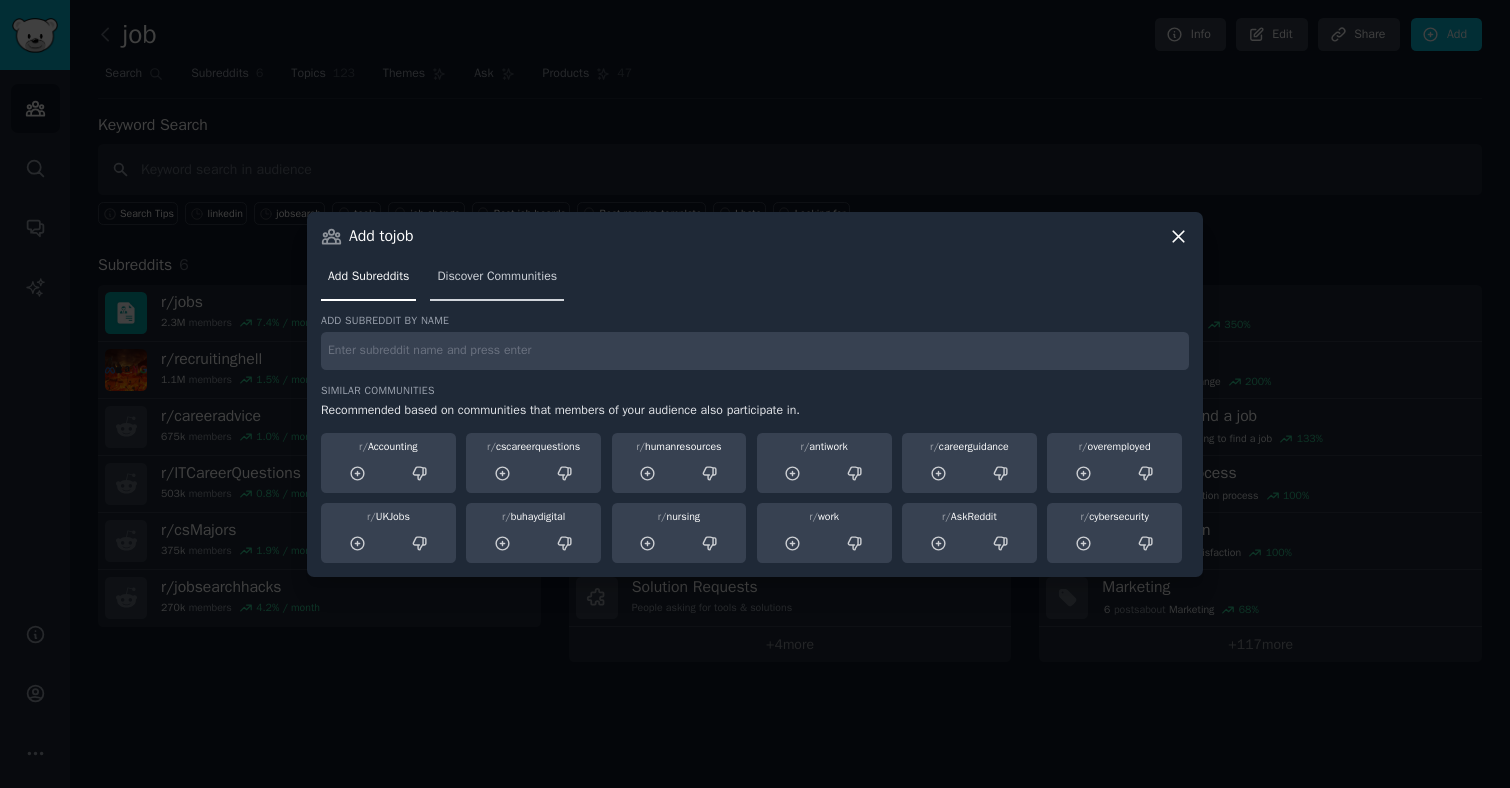 click on "Discover Communities" at bounding box center [497, 281] 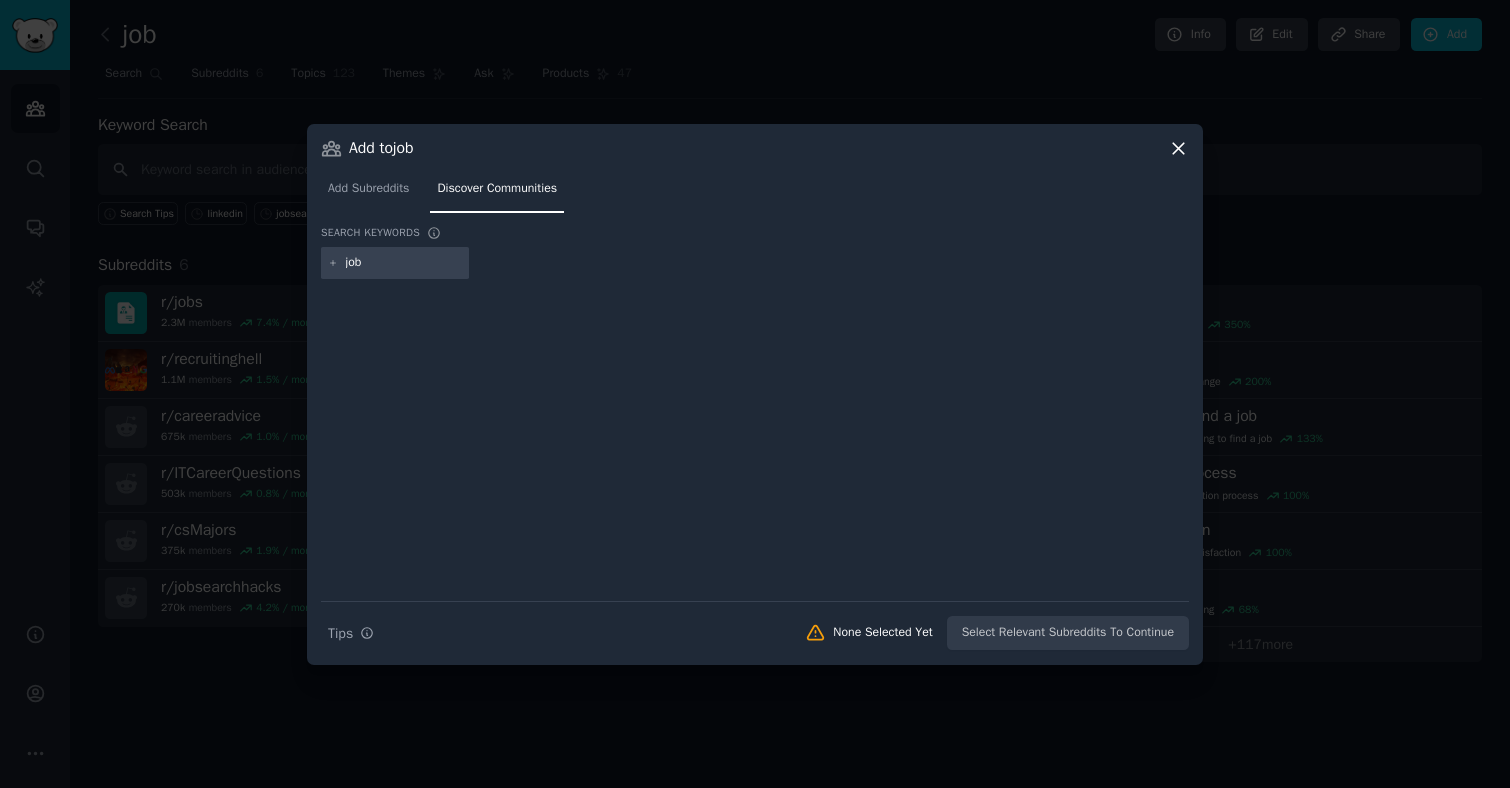 type on "jobs" 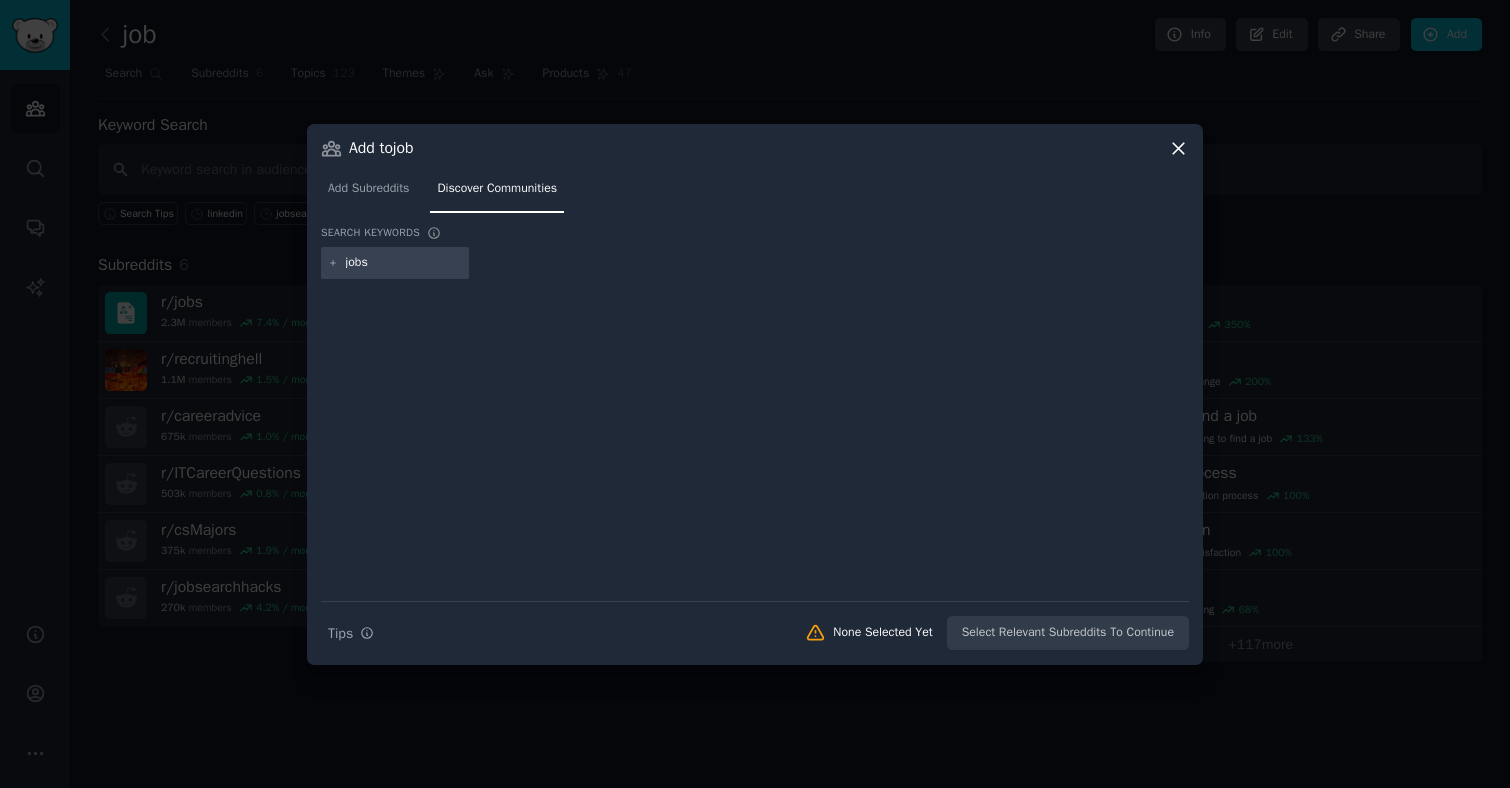 type 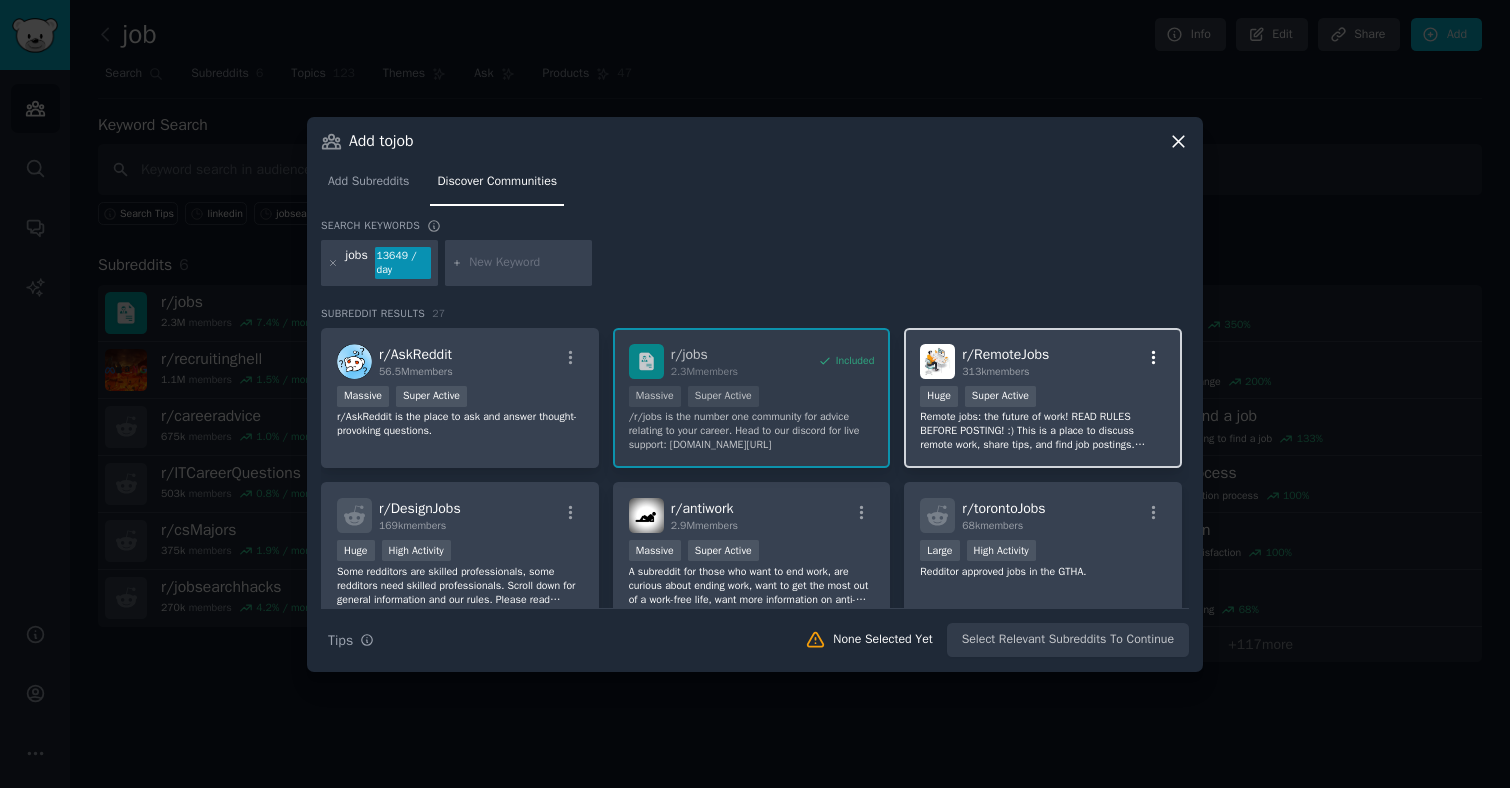 click 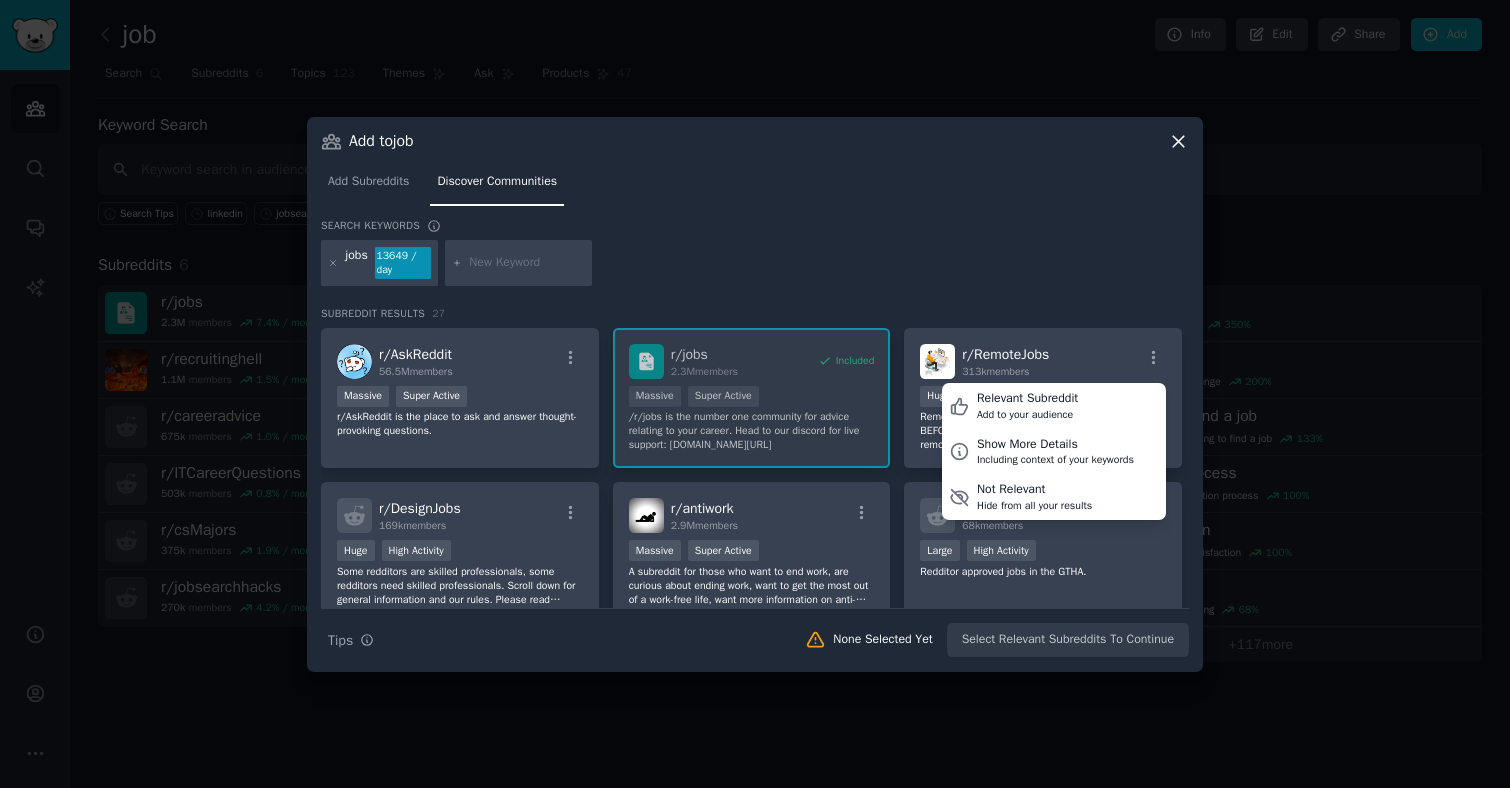 click on "jobs 13649 / day" at bounding box center [755, 266] 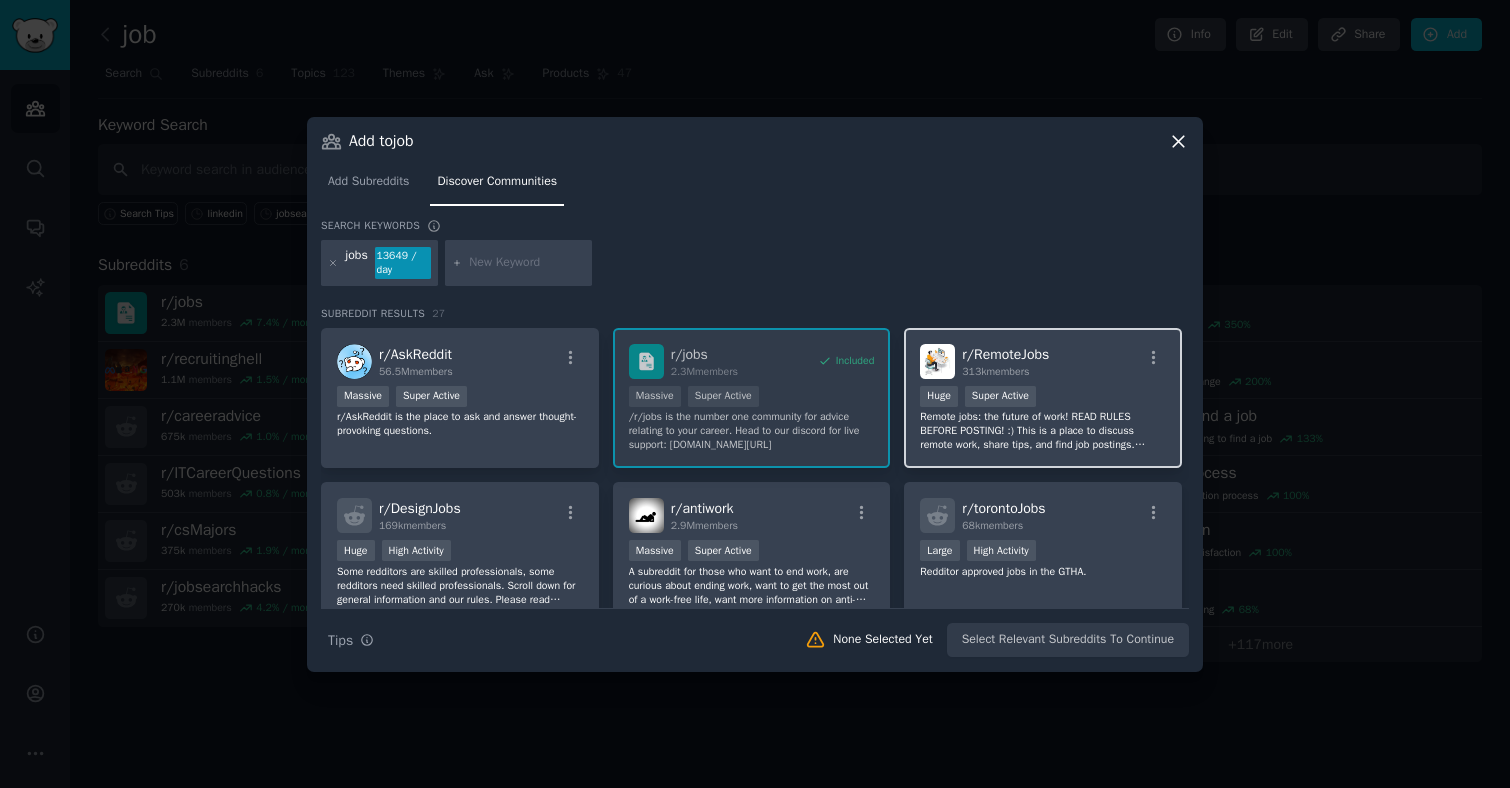 click on "Remote jobs: the future of work!
READ RULES BEFORE POSTING! :)  This is a place to discuss remote work, share tips, and find job postings.
[Community art courtesy of [DOMAIN_NAME]]" at bounding box center (1043, 431) 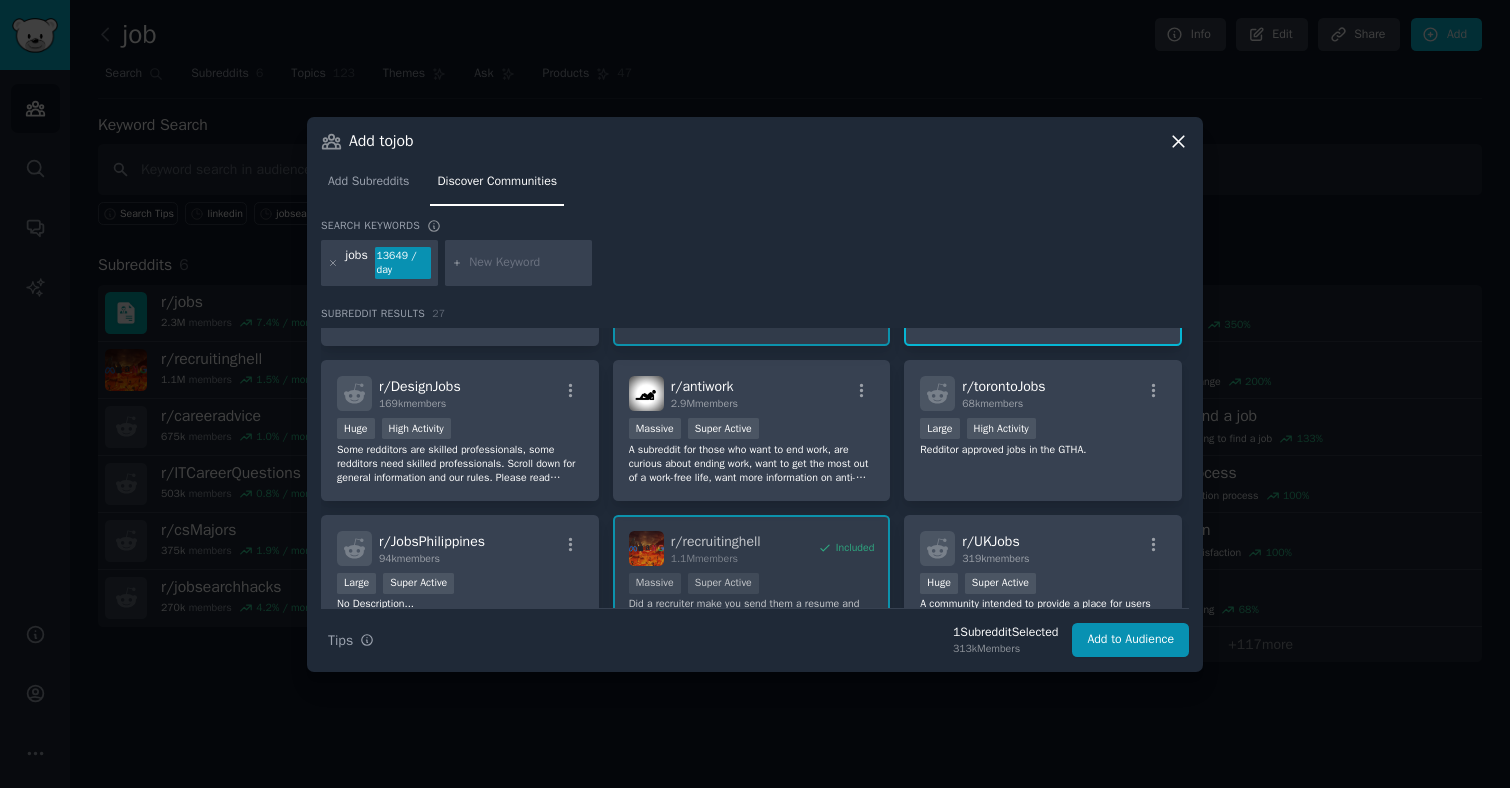 scroll, scrollTop: 158, scrollLeft: 0, axis: vertical 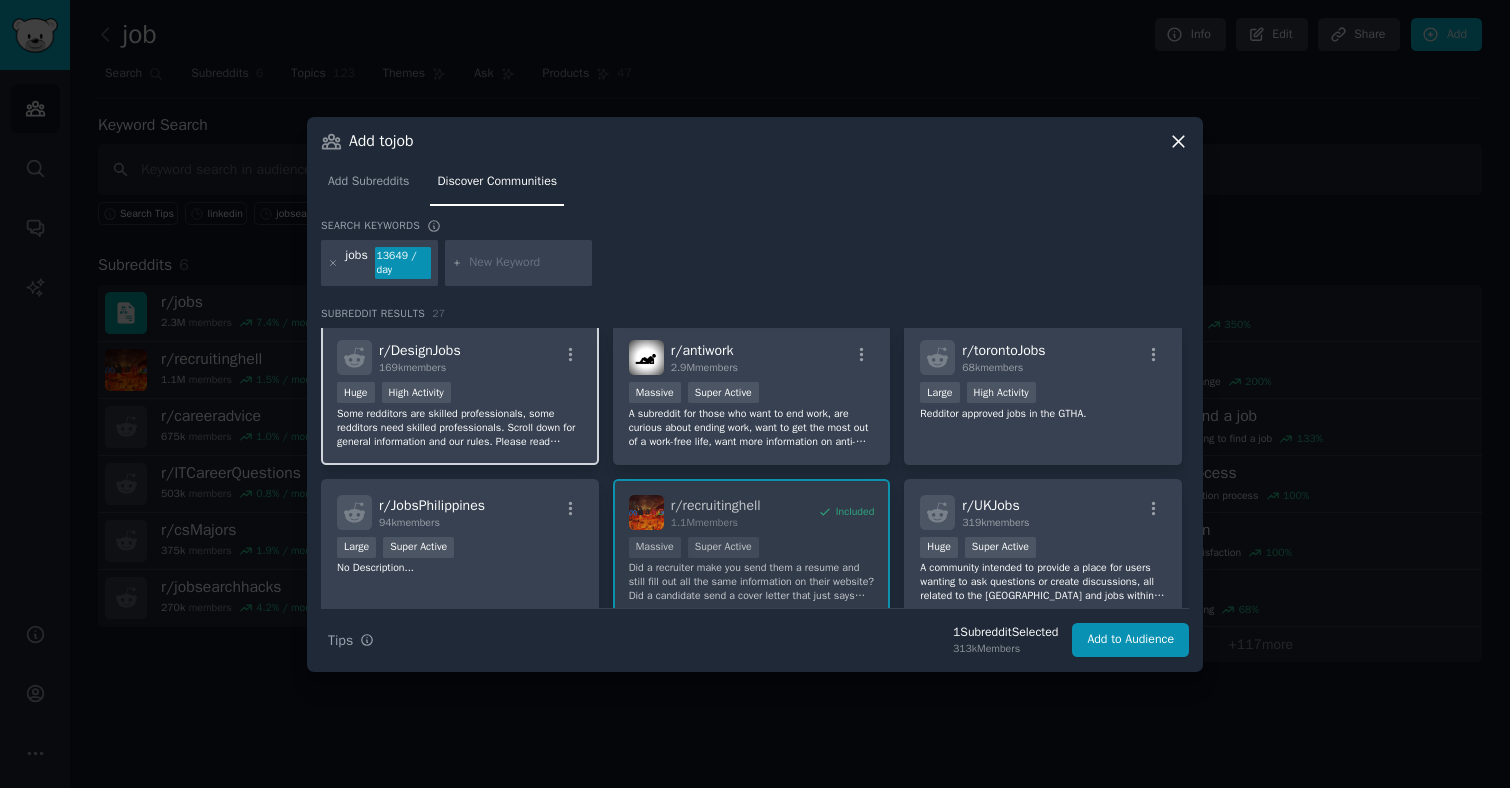 click on "Some redditors are skilled professionals, some redditors need skilled professionals.
Scroll down for general information and our rules. Please read through these carefully, as breaking them is a bannable offense." at bounding box center [460, 428] 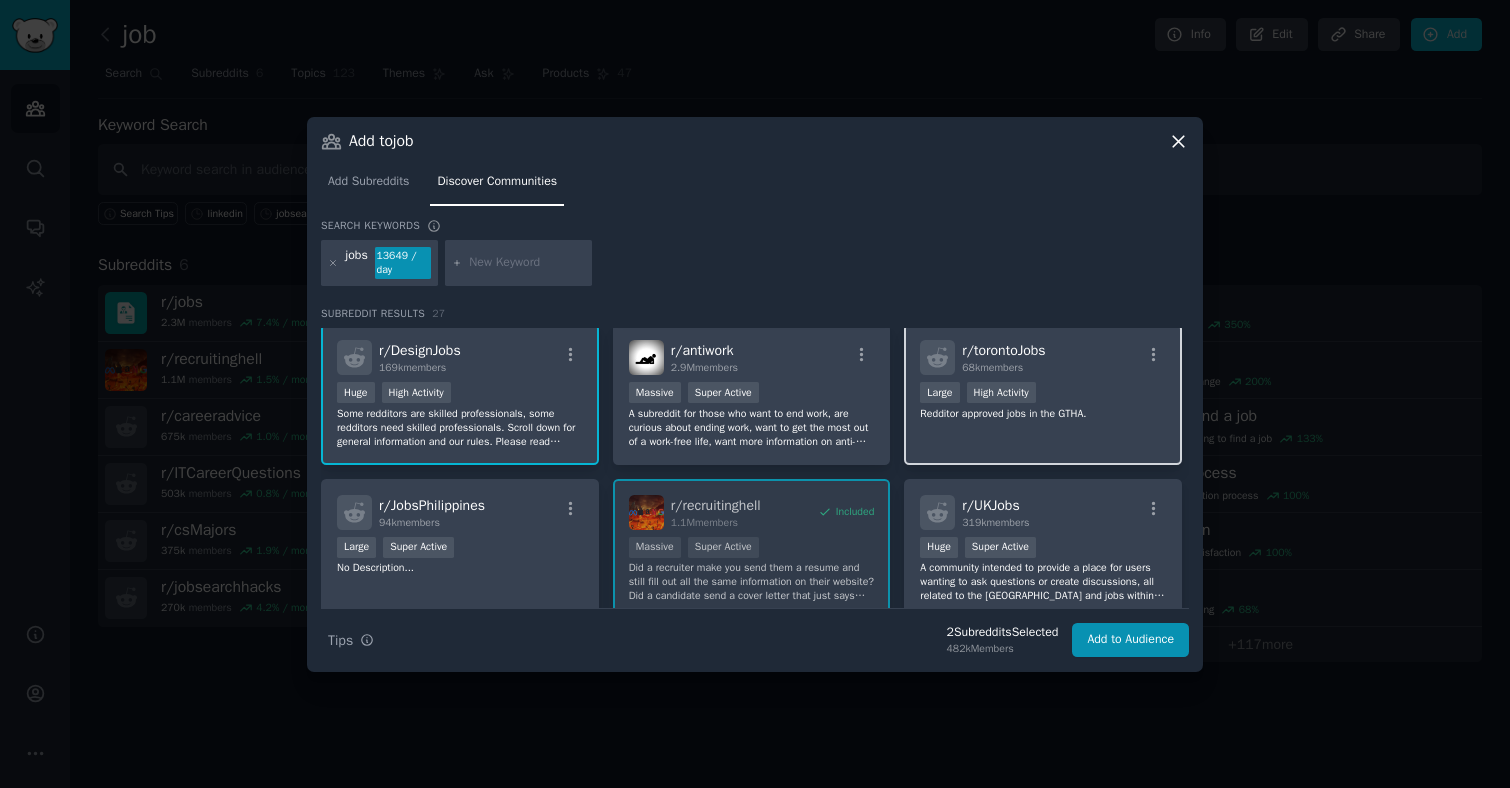 scroll, scrollTop: 248, scrollLeft: 0, axis: vertical 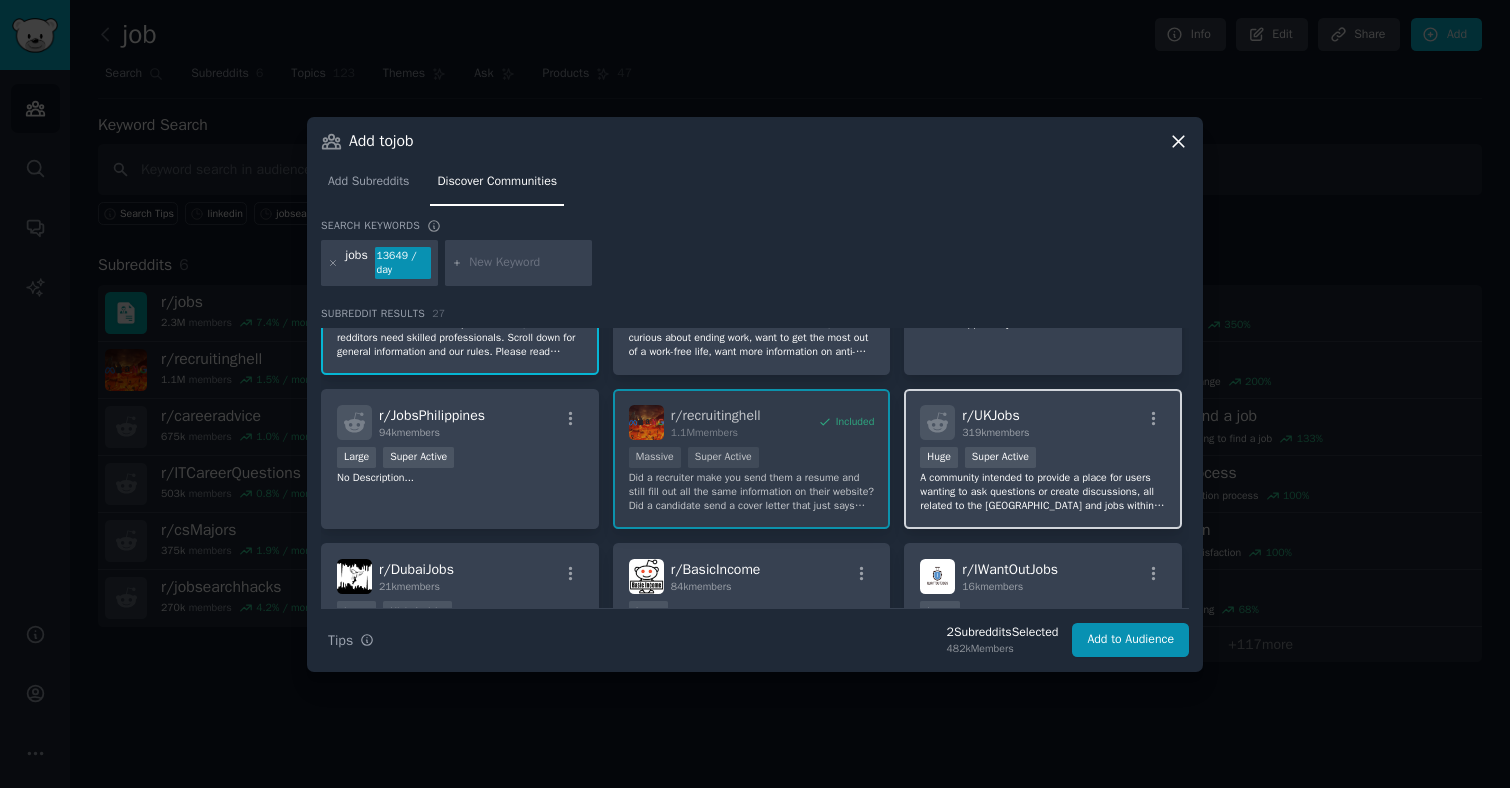 click on "A community intended to provide a place for users wanting to ask questions or create discussions, all related to the [GEOGRAPHIC_DATA] and jobs within the [GEOGRAPHIC_DATA].
Make sure to read the rules before posting or commenting. It is an assumption that by posting on this subreddit you already have a right to work in the [GEOGRAPHIC_DATA], if not, there are better subreddits/websites for that information." at bounding box center (1043, 492) 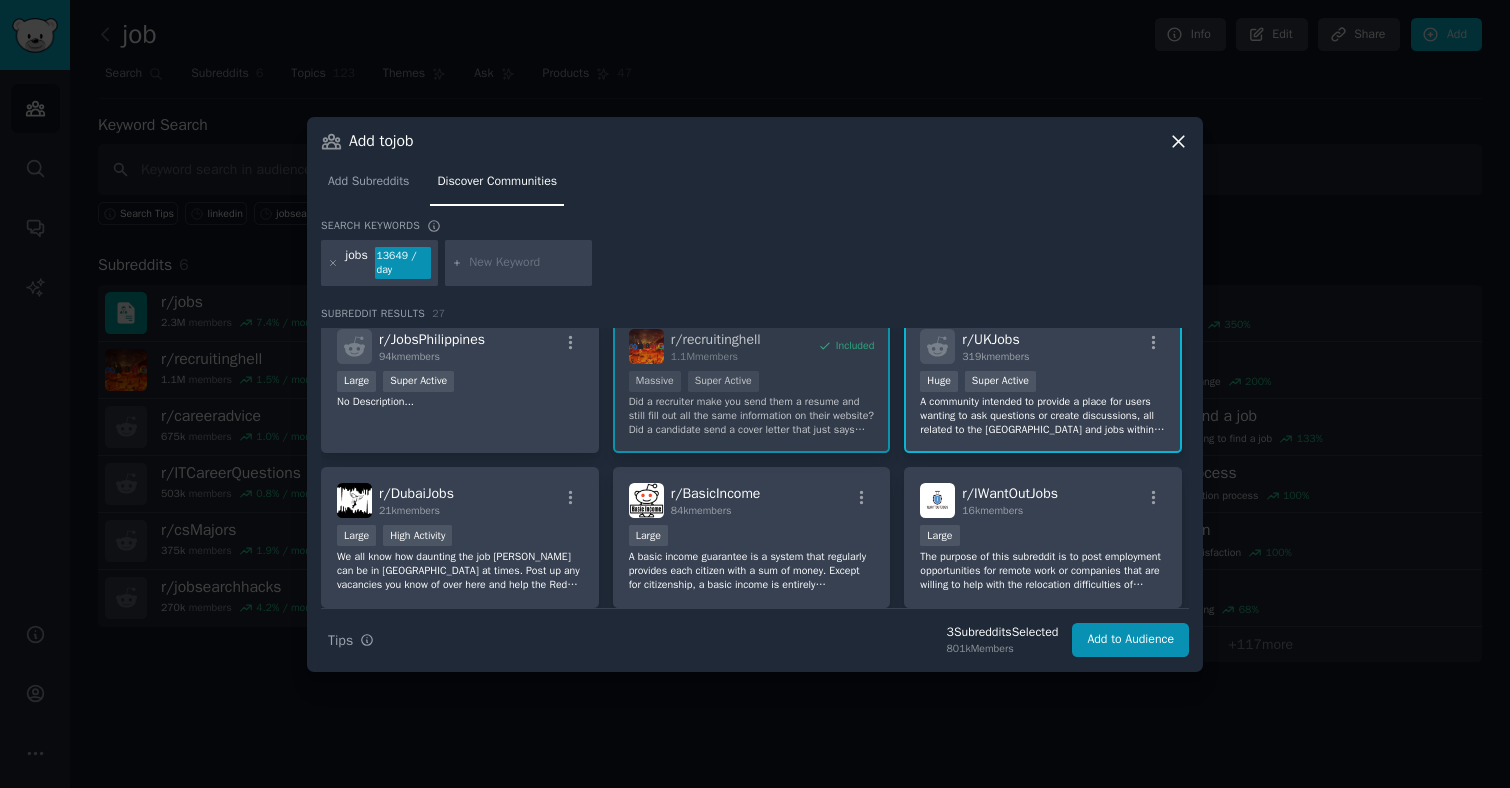 scroll, scrollTop: 125, scrollLeft: 0, axis: vertical 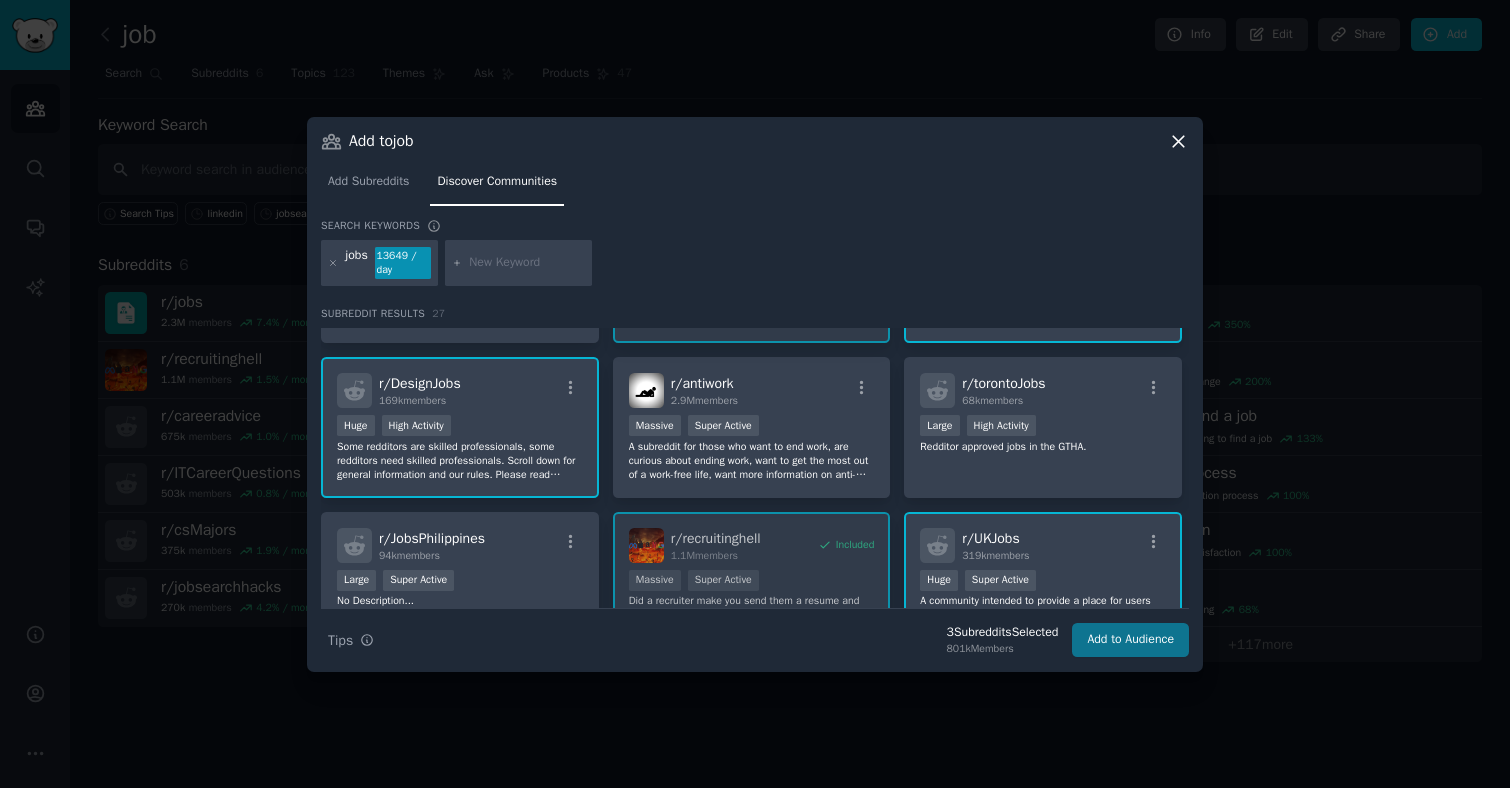 click on "Add to Audience" at bounding box center (1130, 640) 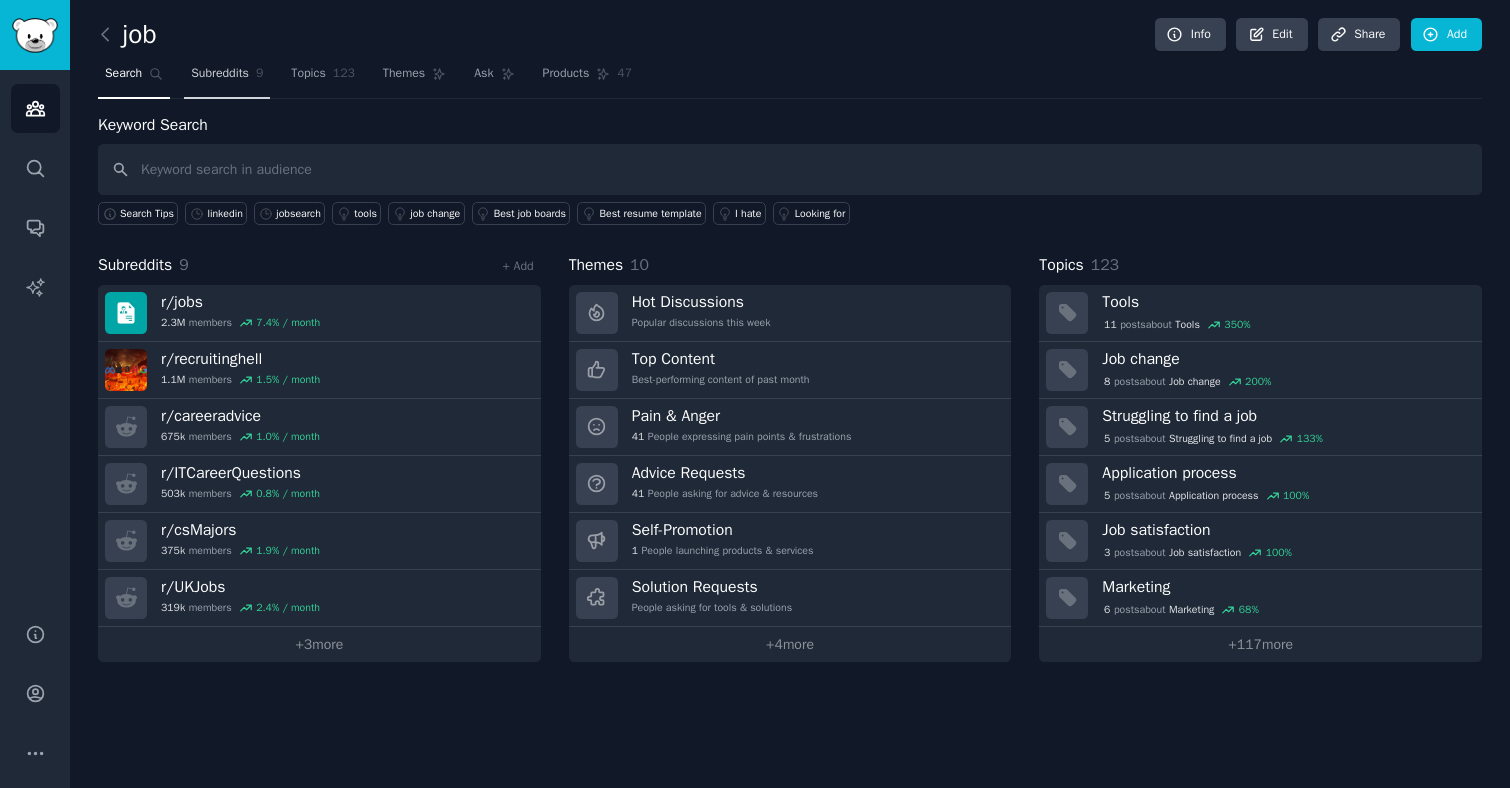 click on "Subreddits" at bounding box center (220, 74) 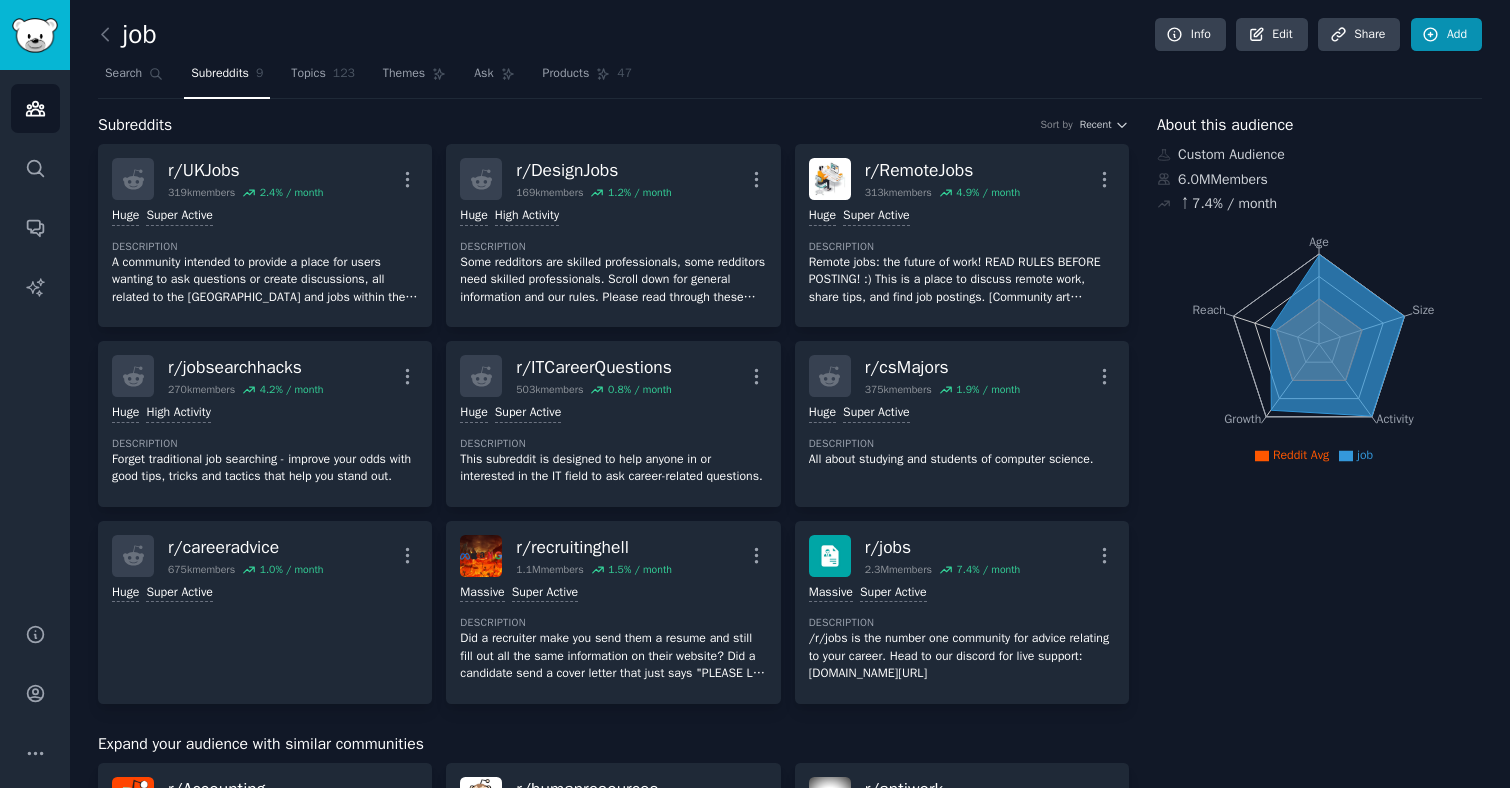 click on "Add" at bounding box center (1446, 35) 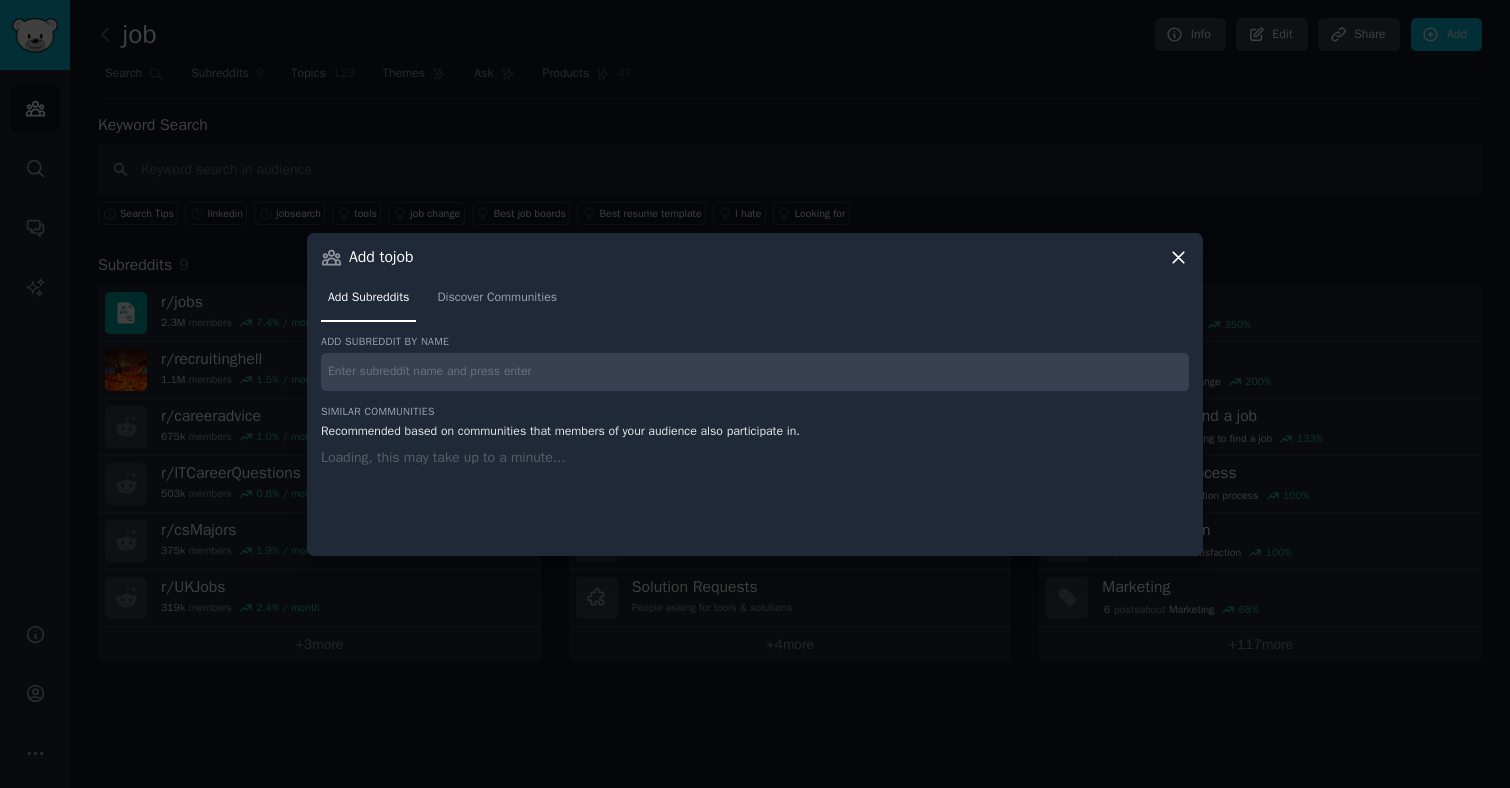 type 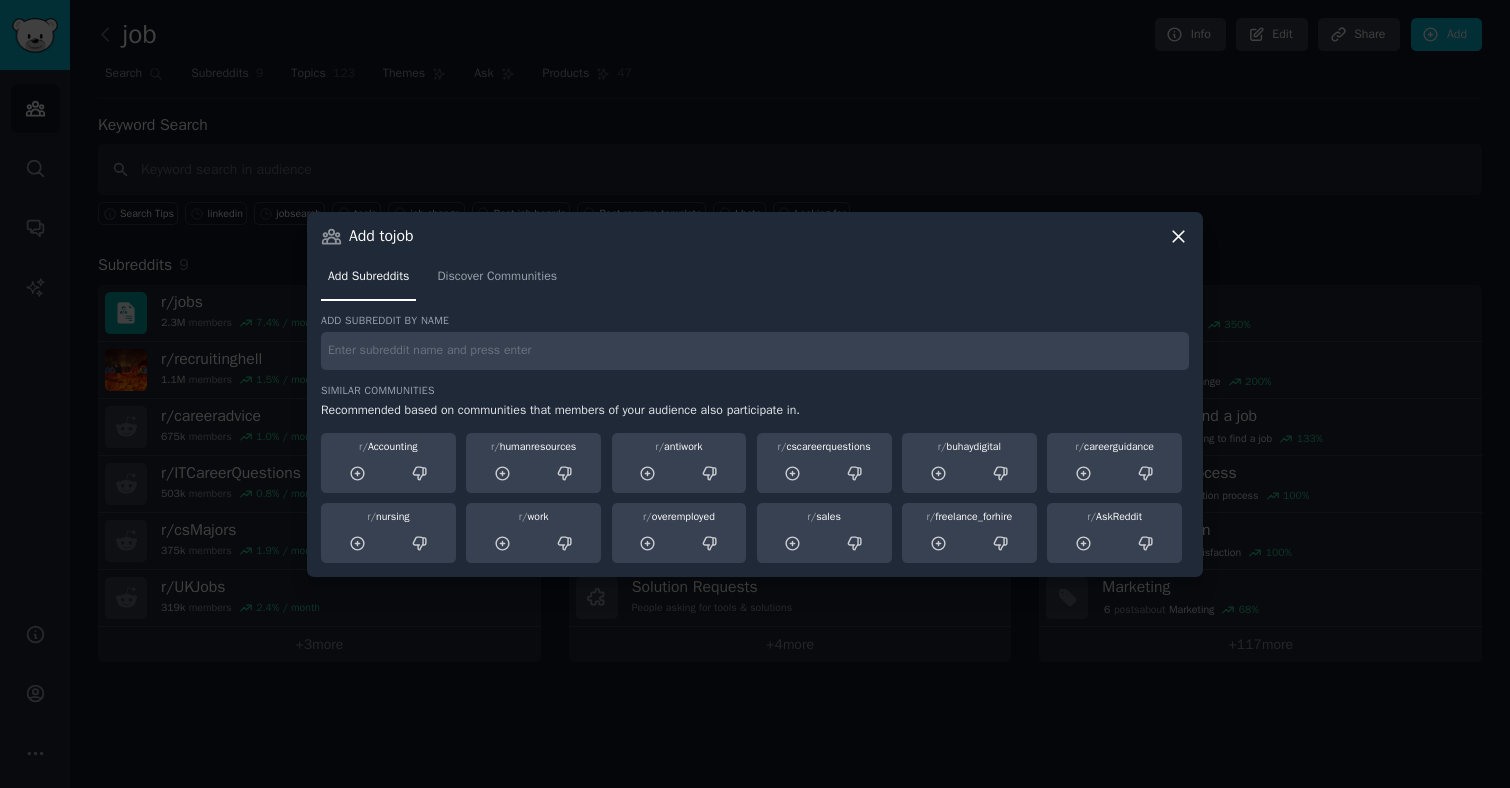 click at bounding box center [755, 351] 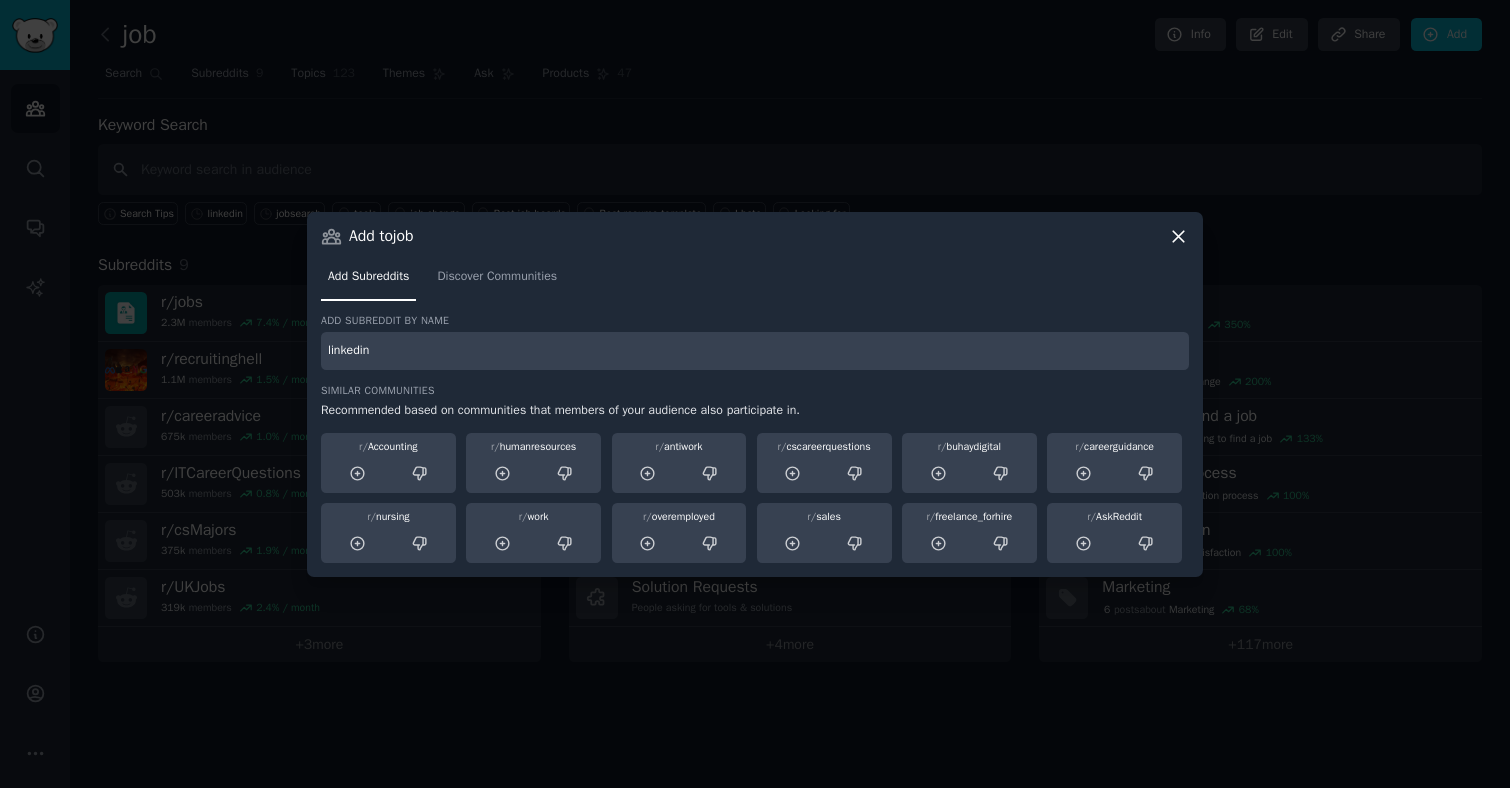 type on "linkedin" 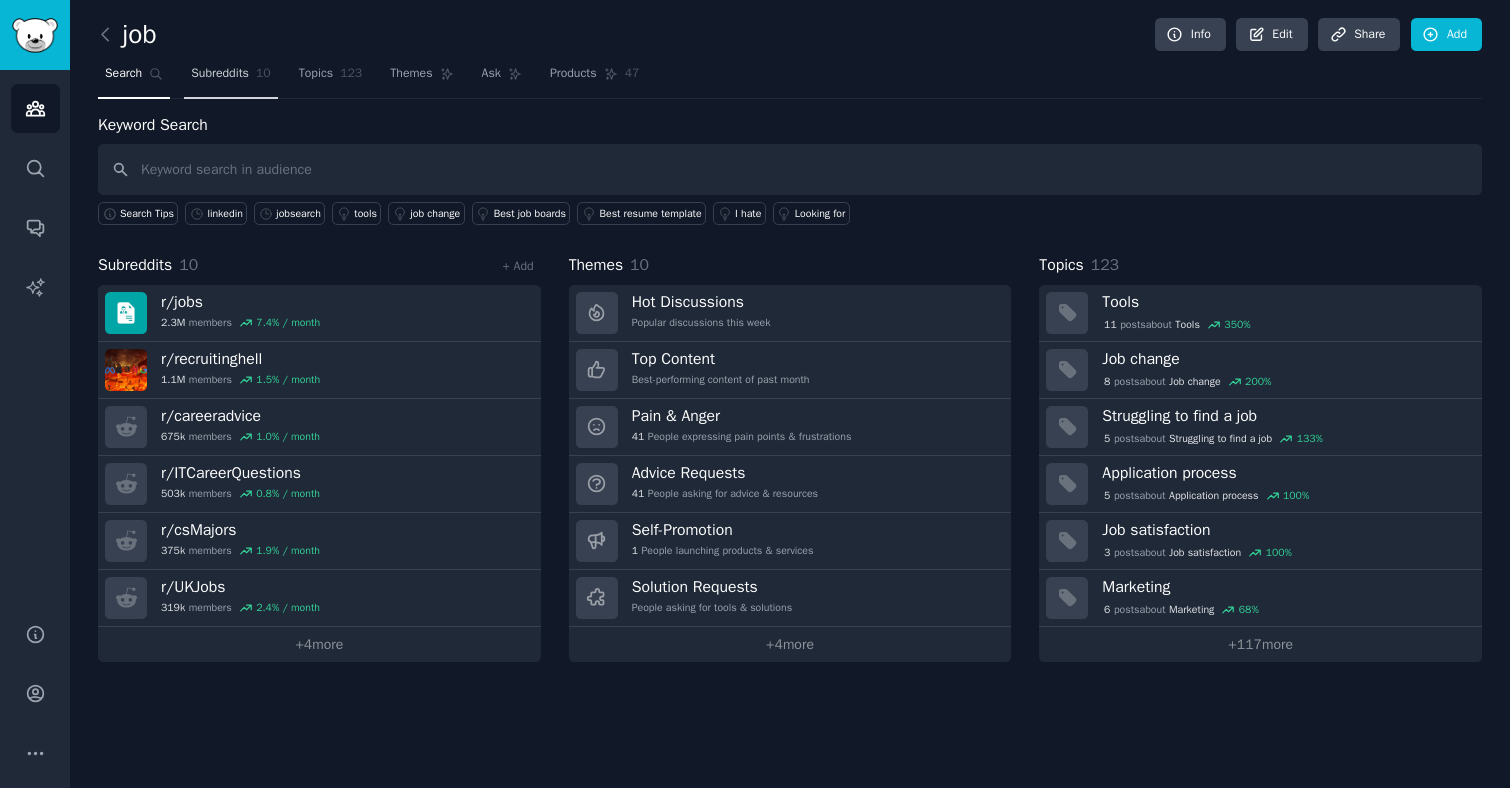 click on "Subreddits 10" at bounding box center (230, 78) 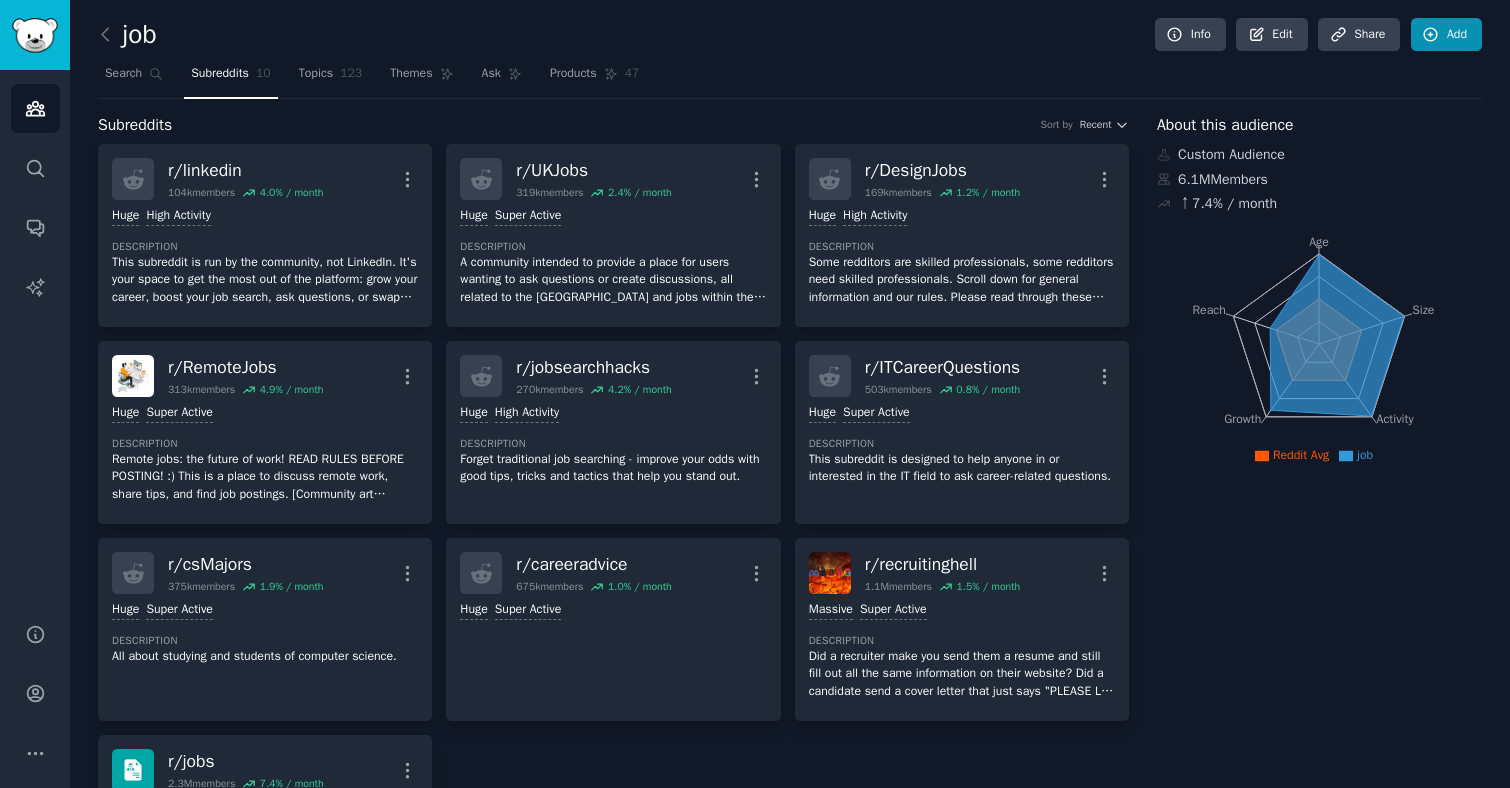 click on "Add" at bounding box center [1446, 35] 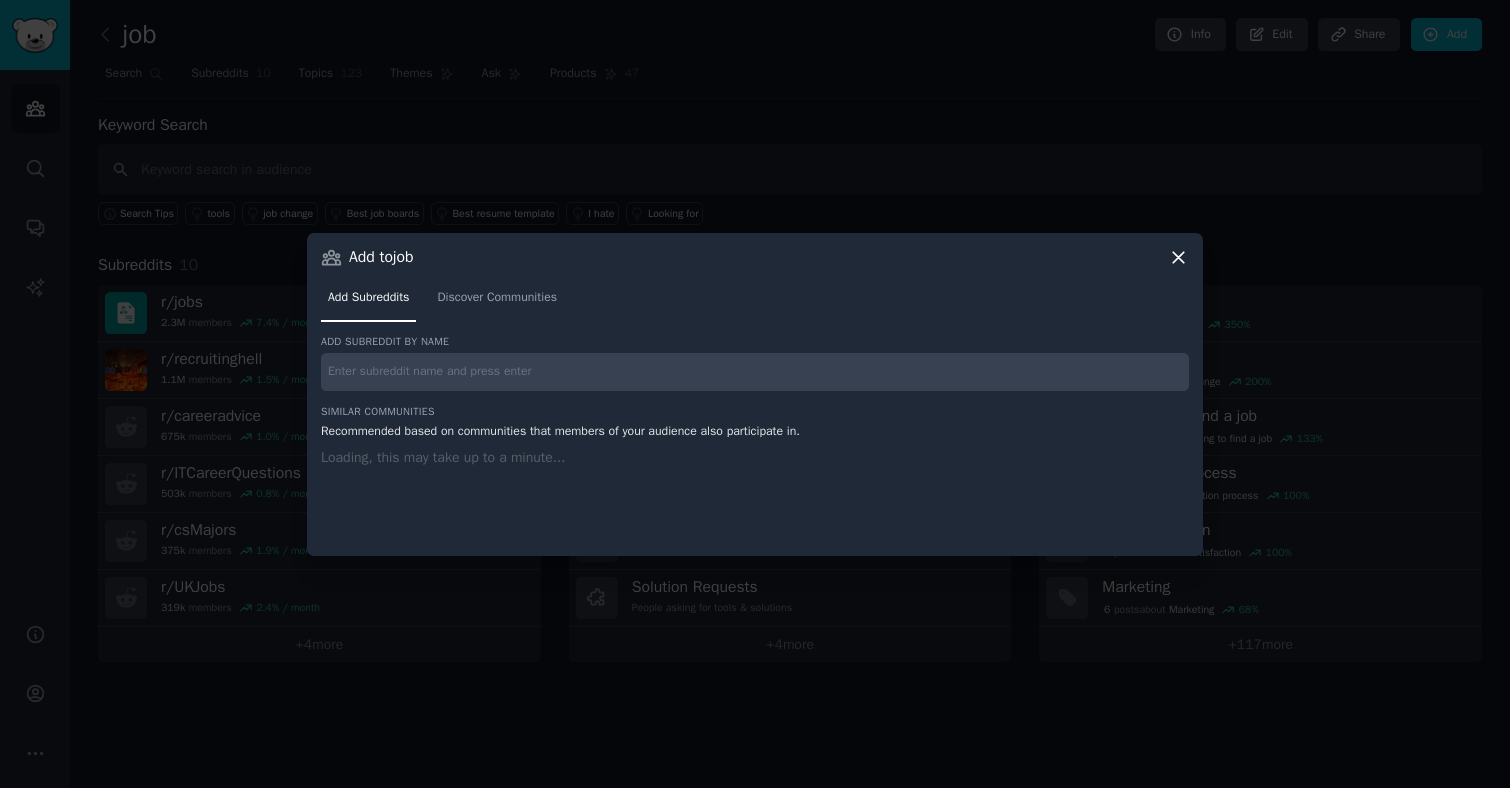 click at bounding box center (755, 372) 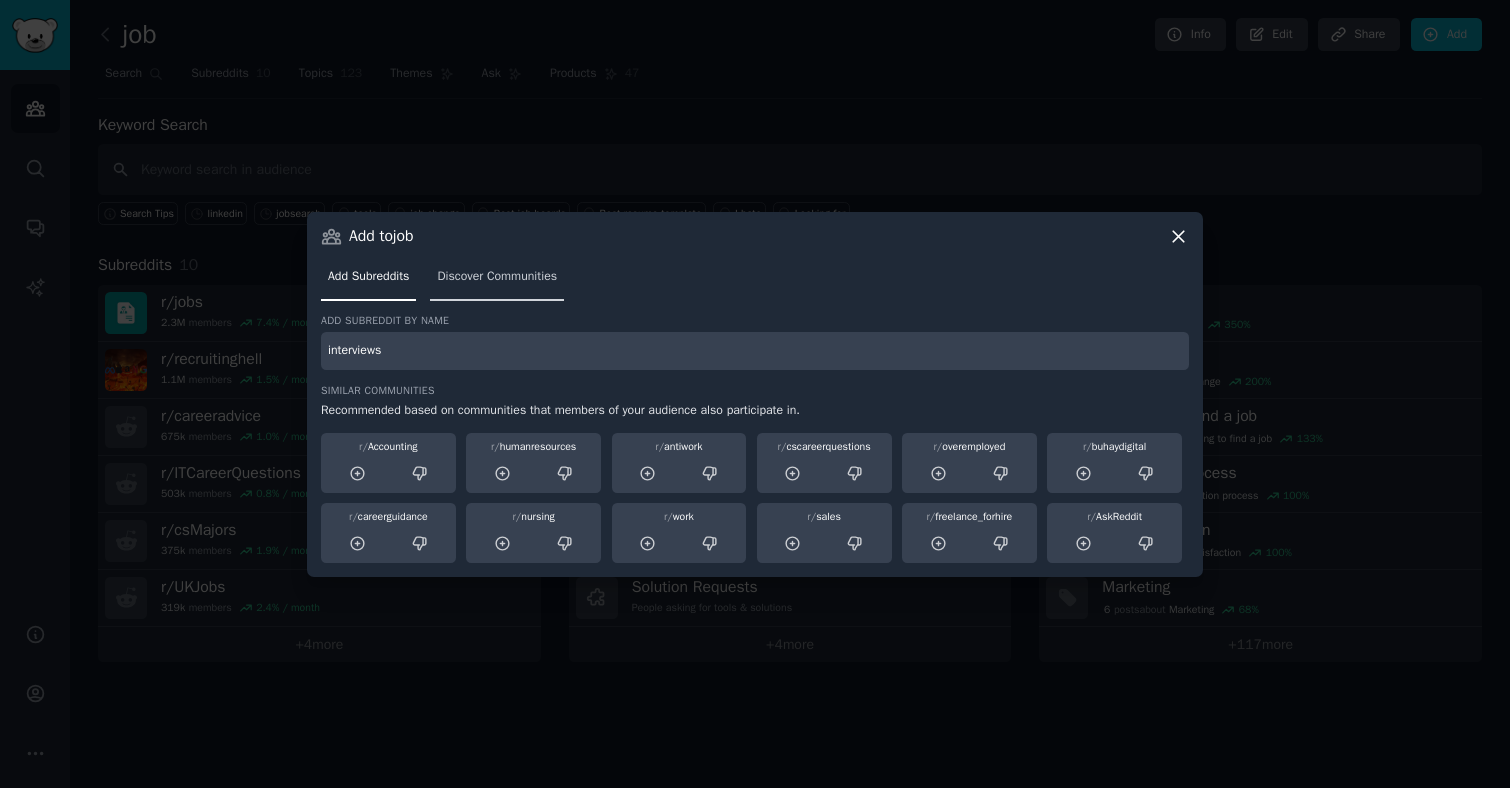 type on "interviews" 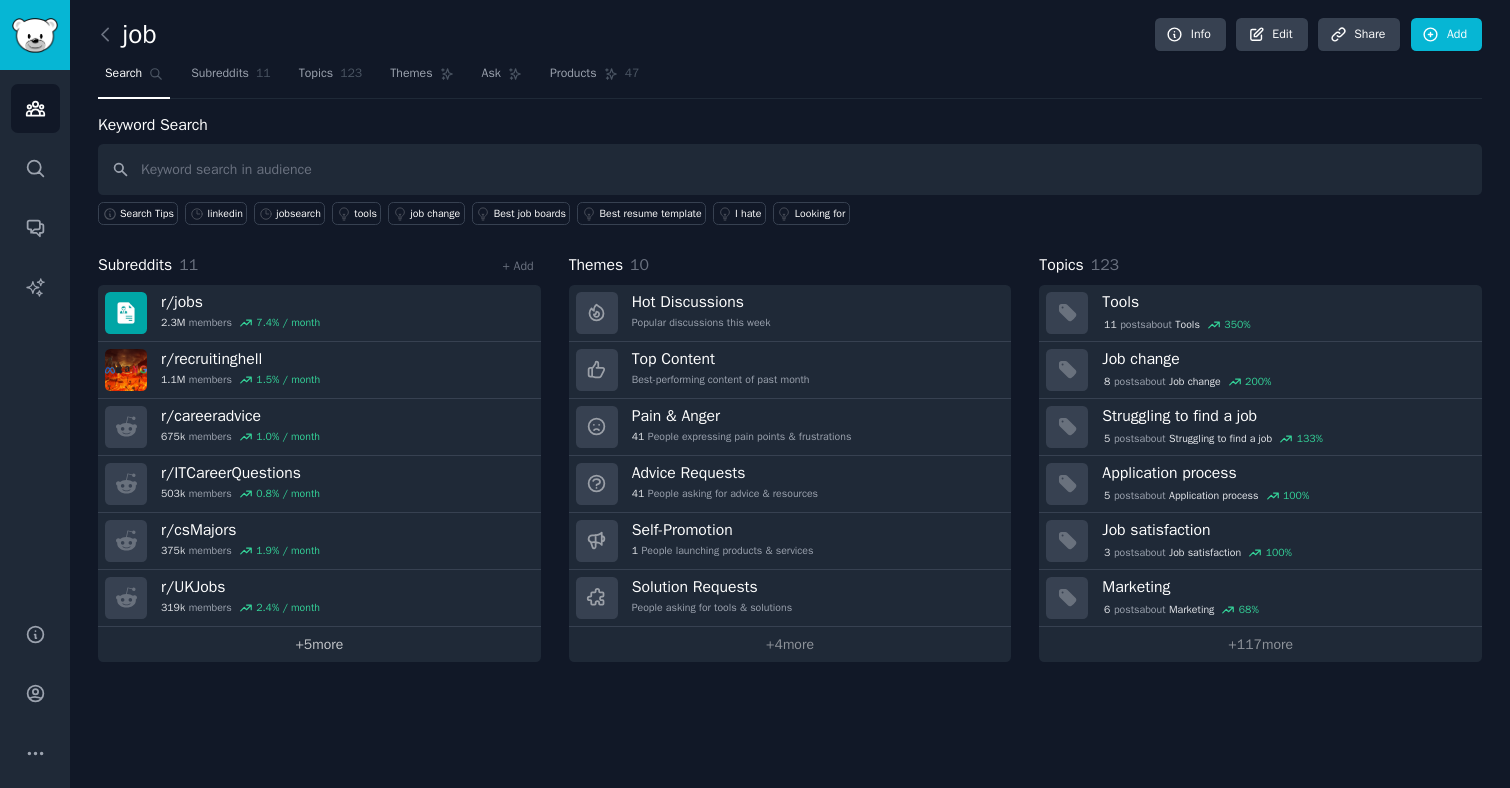 click on "+  5  more" at bounding box center [319, 644] 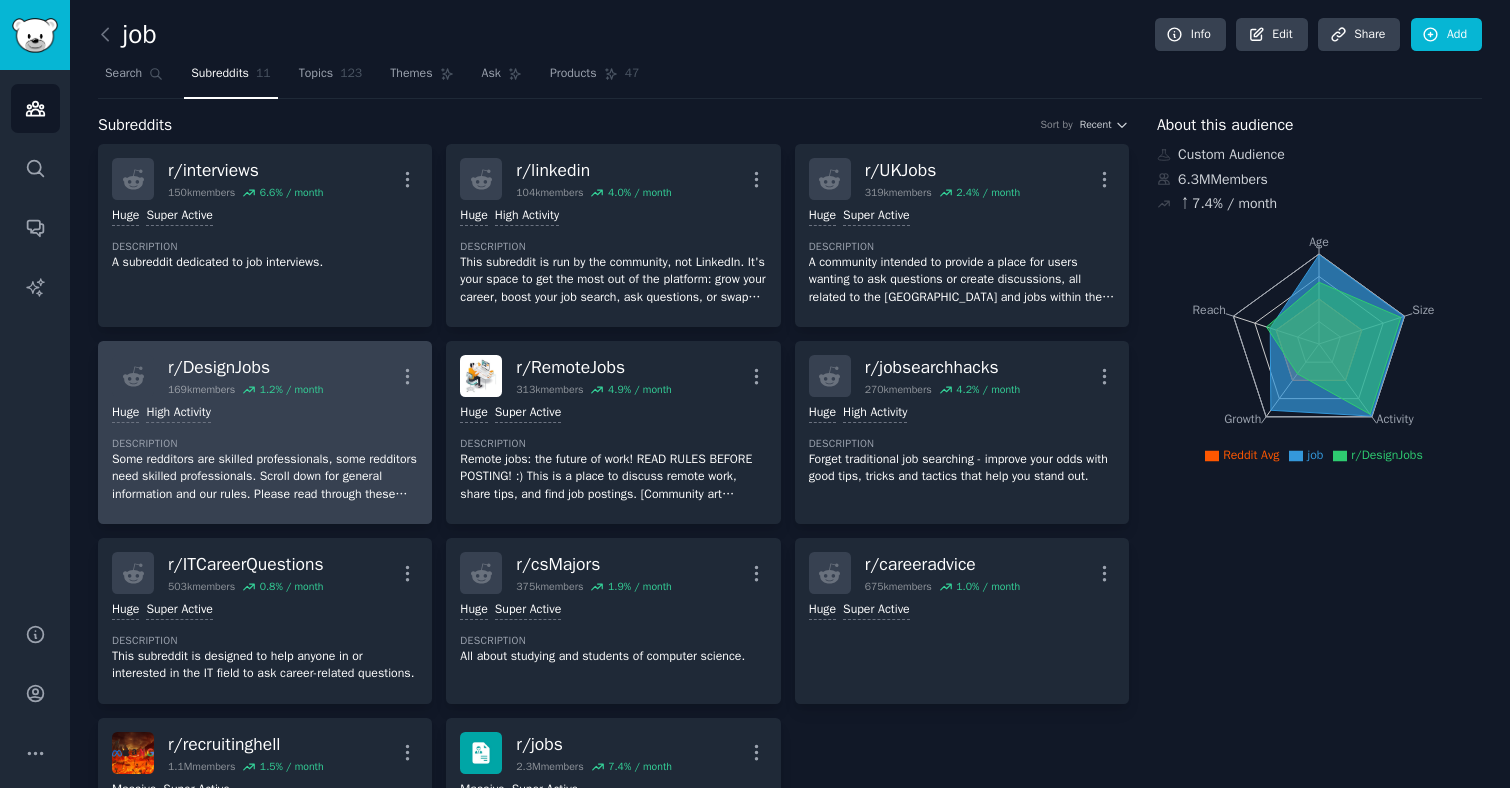 scroll, scrollTop: 0, scrollLeft: 0, axis: both 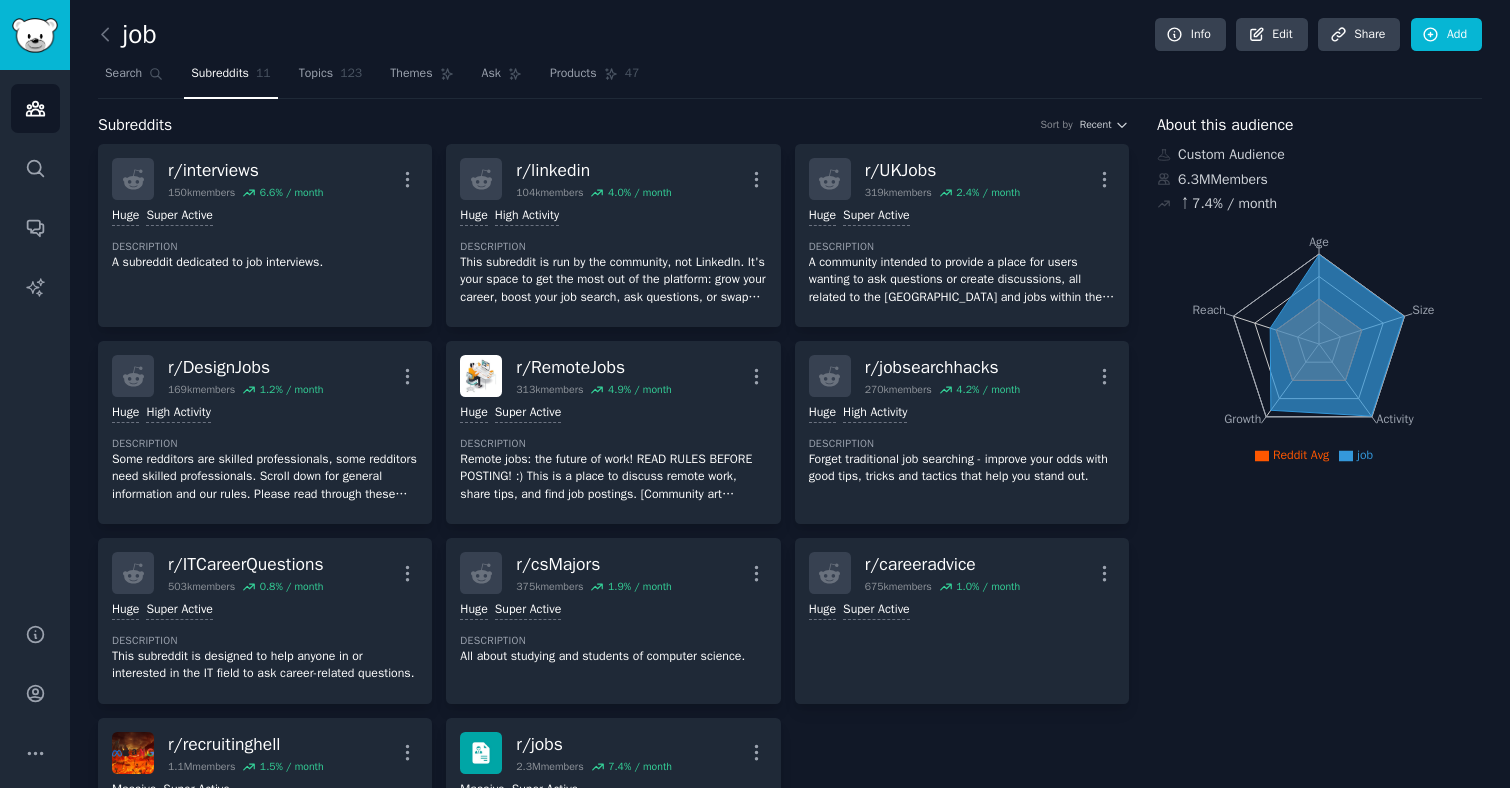 click on "Subreddits" at bounding box center [220, 74] 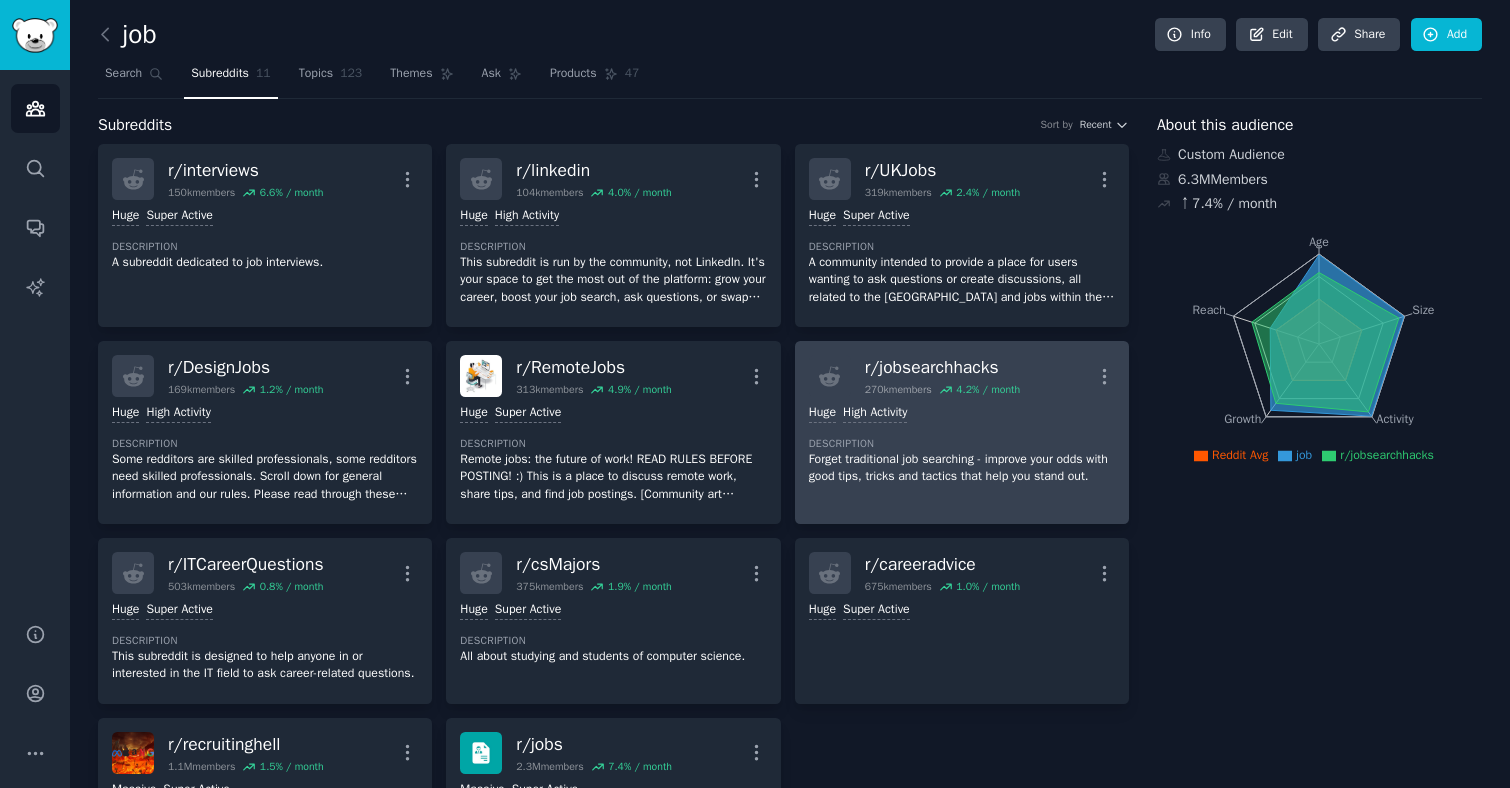 click on ">= 80th percentile for submissions / day Huge High Activity Description Forget traditional job searching - improve your odds with good tips, tricks and tactics that help you stand out." at bounding box center [962, 445] 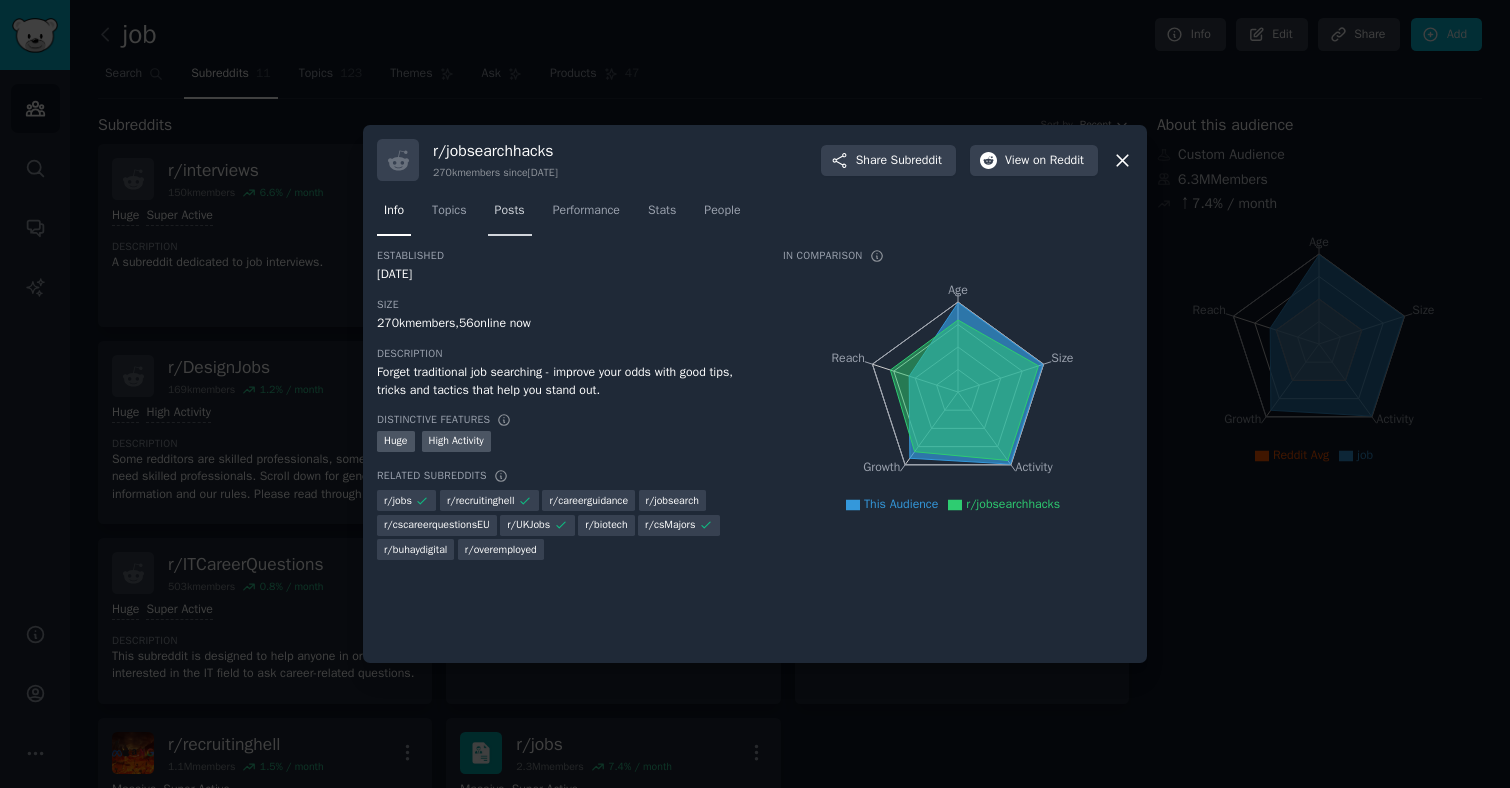 click on "Posts" at bounding box center [510, 211] 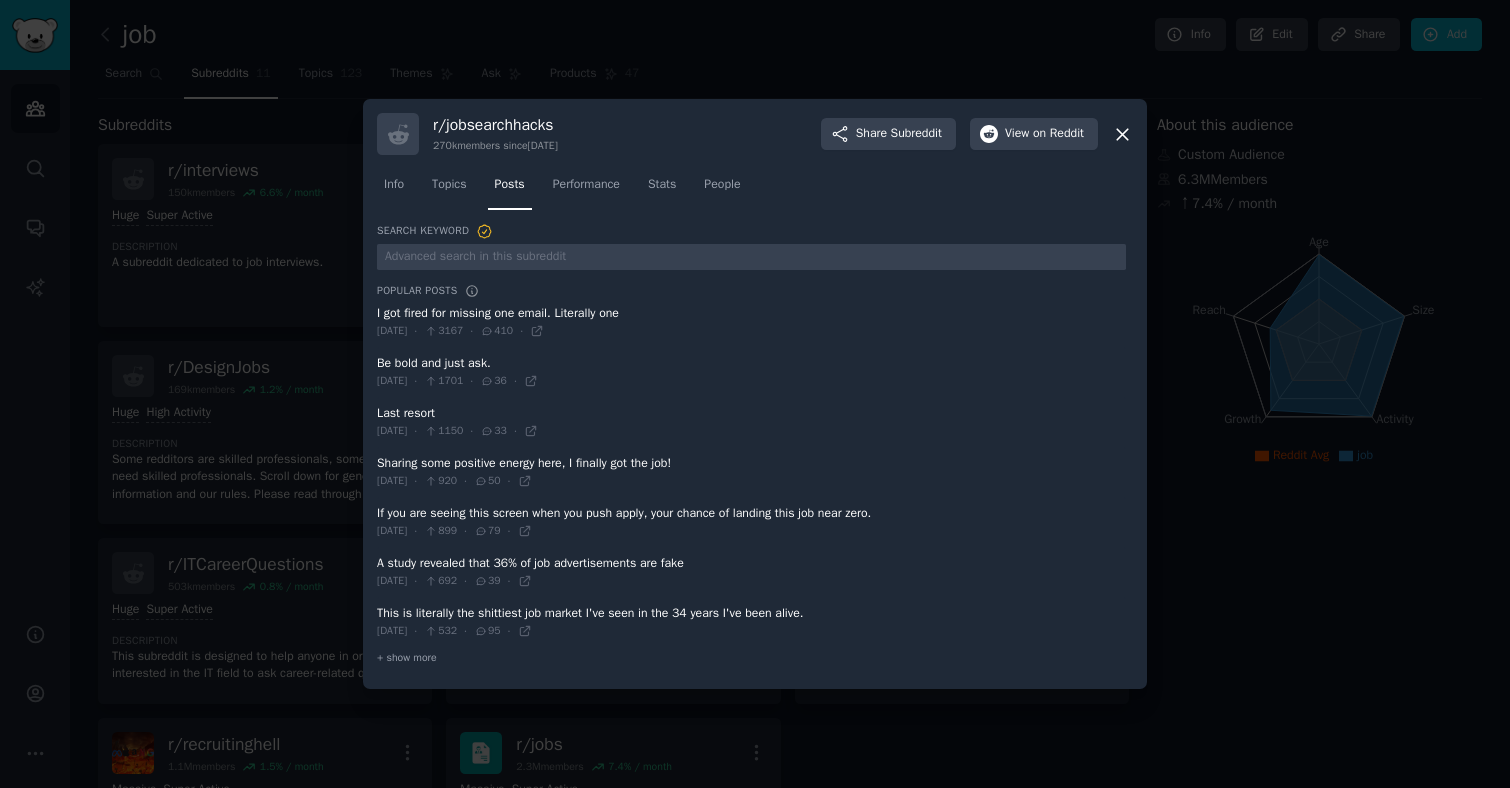 click 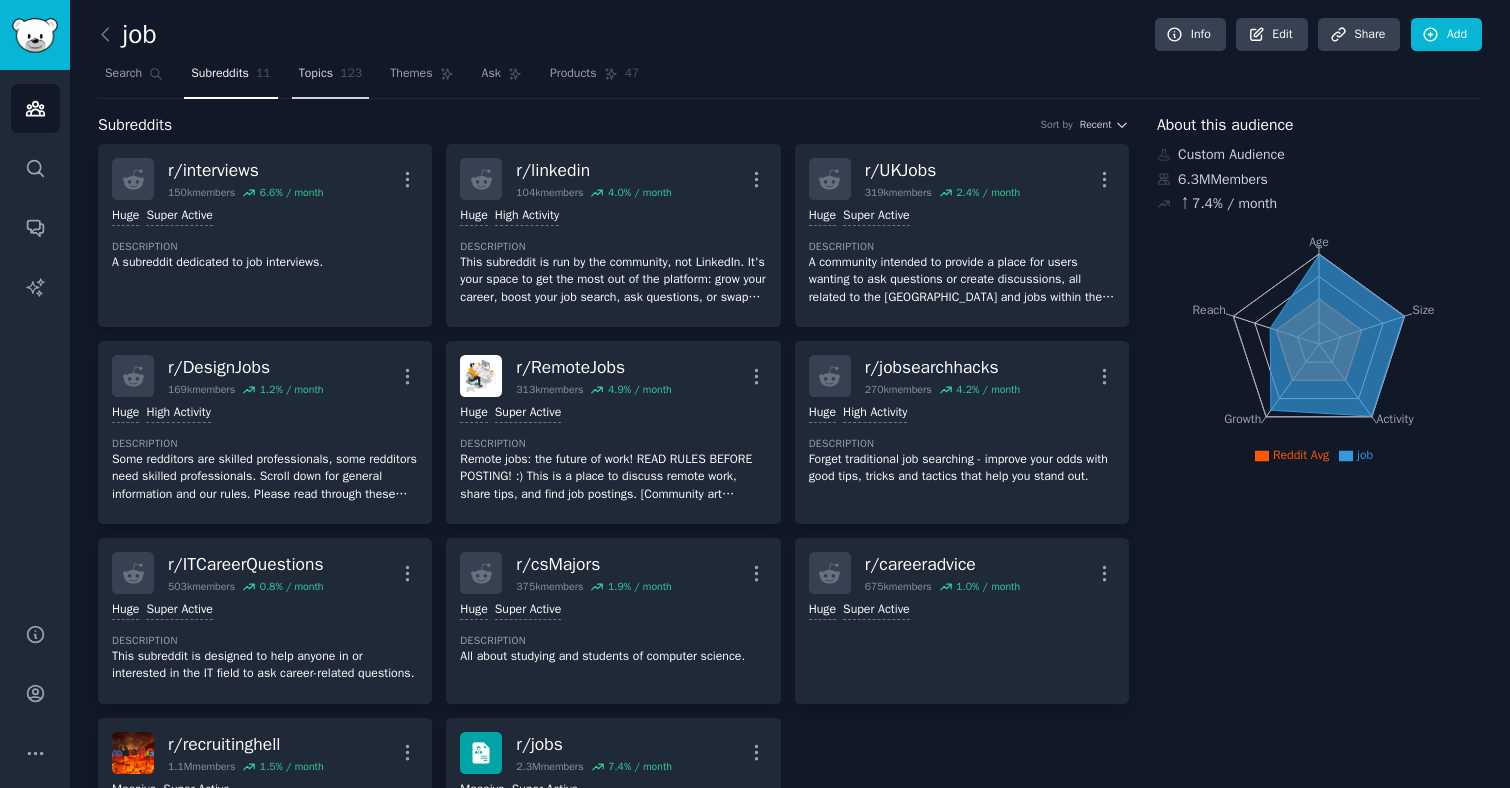 click on "123" 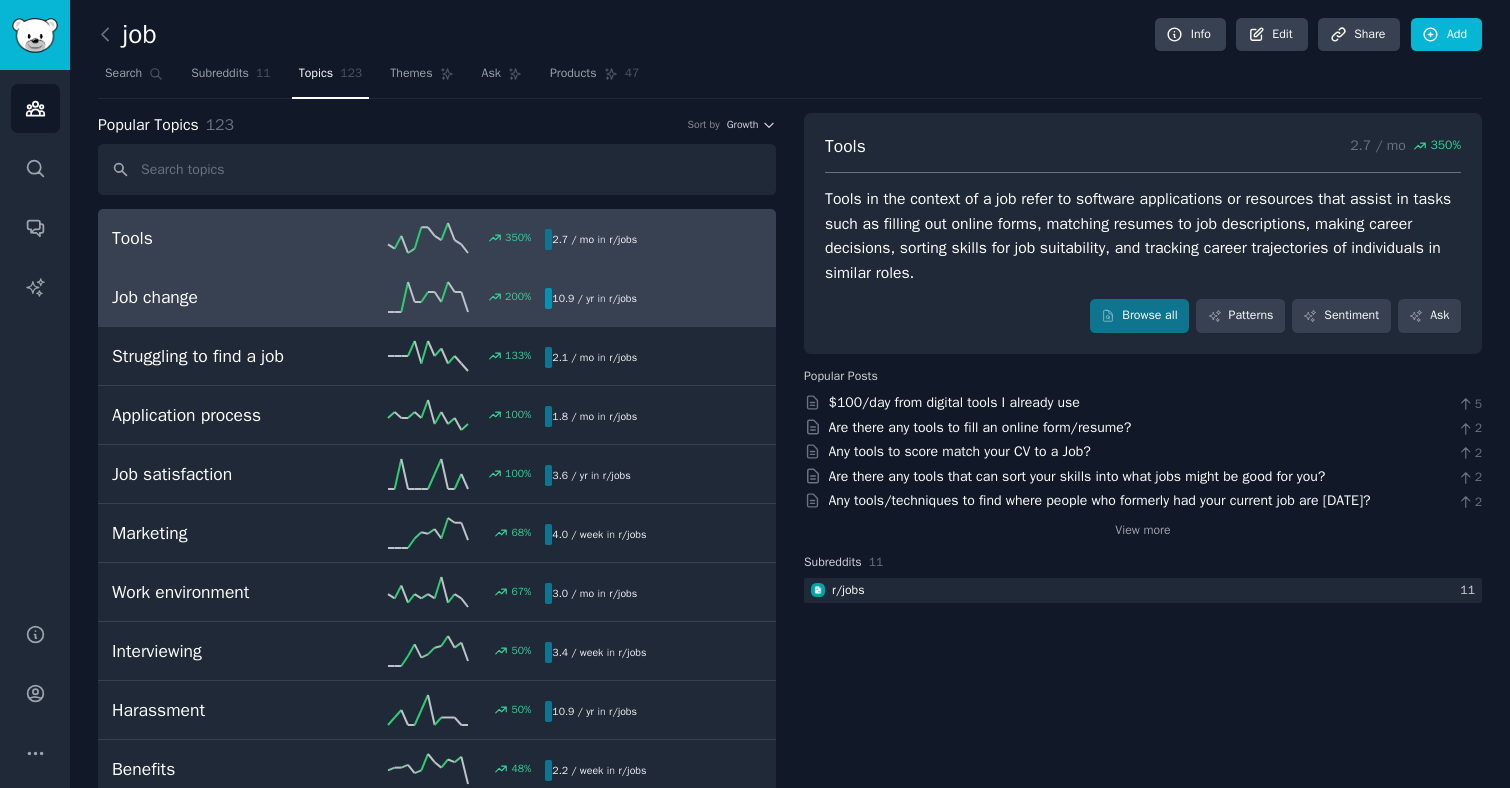 click on "Job change" at bounding box center [220, 297] 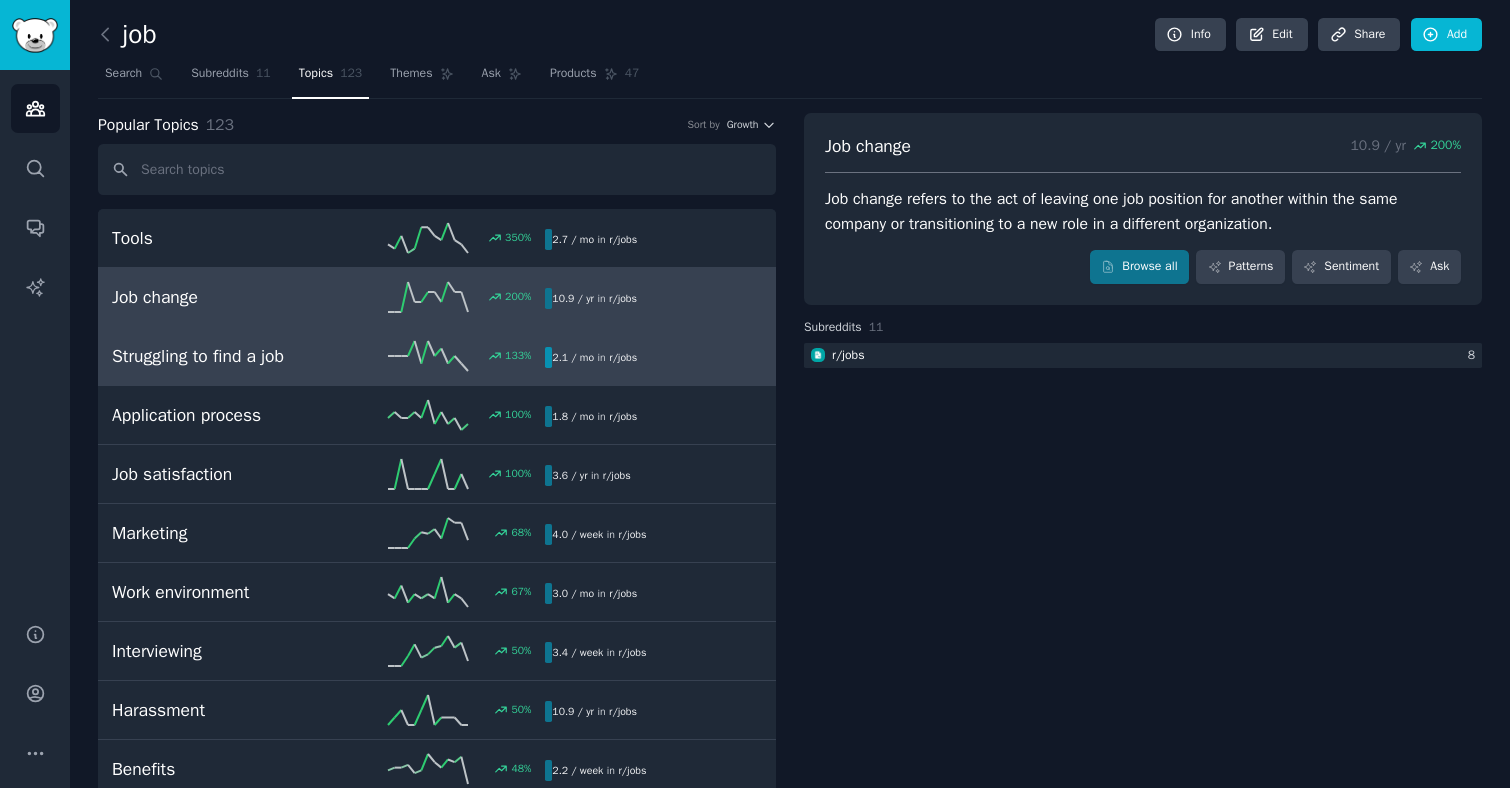 click on "Struggling to find a job" at bounding box center (220, 356) 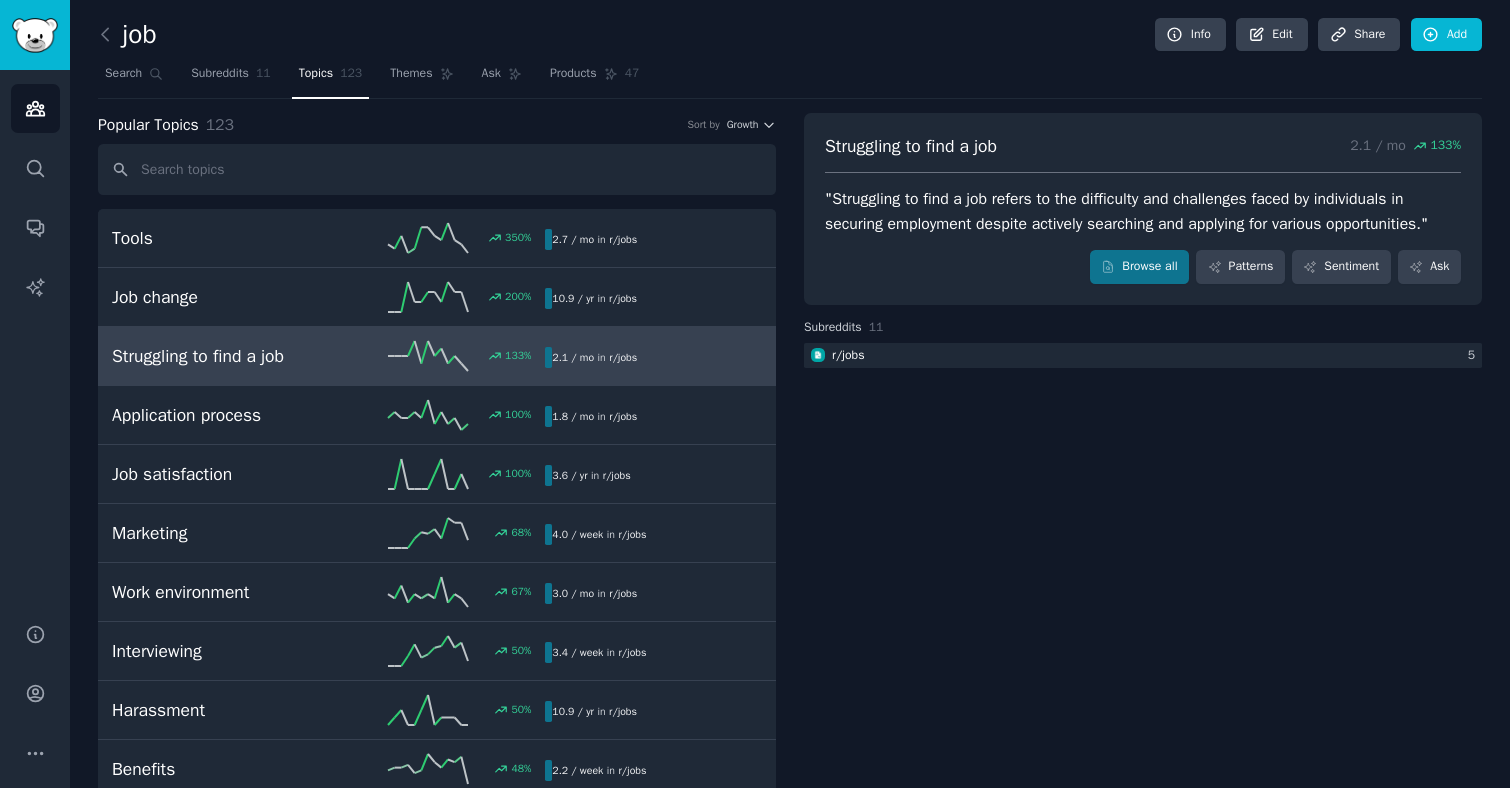 scroll, scrollTop: 0, scrollLeft: 0, axis: both 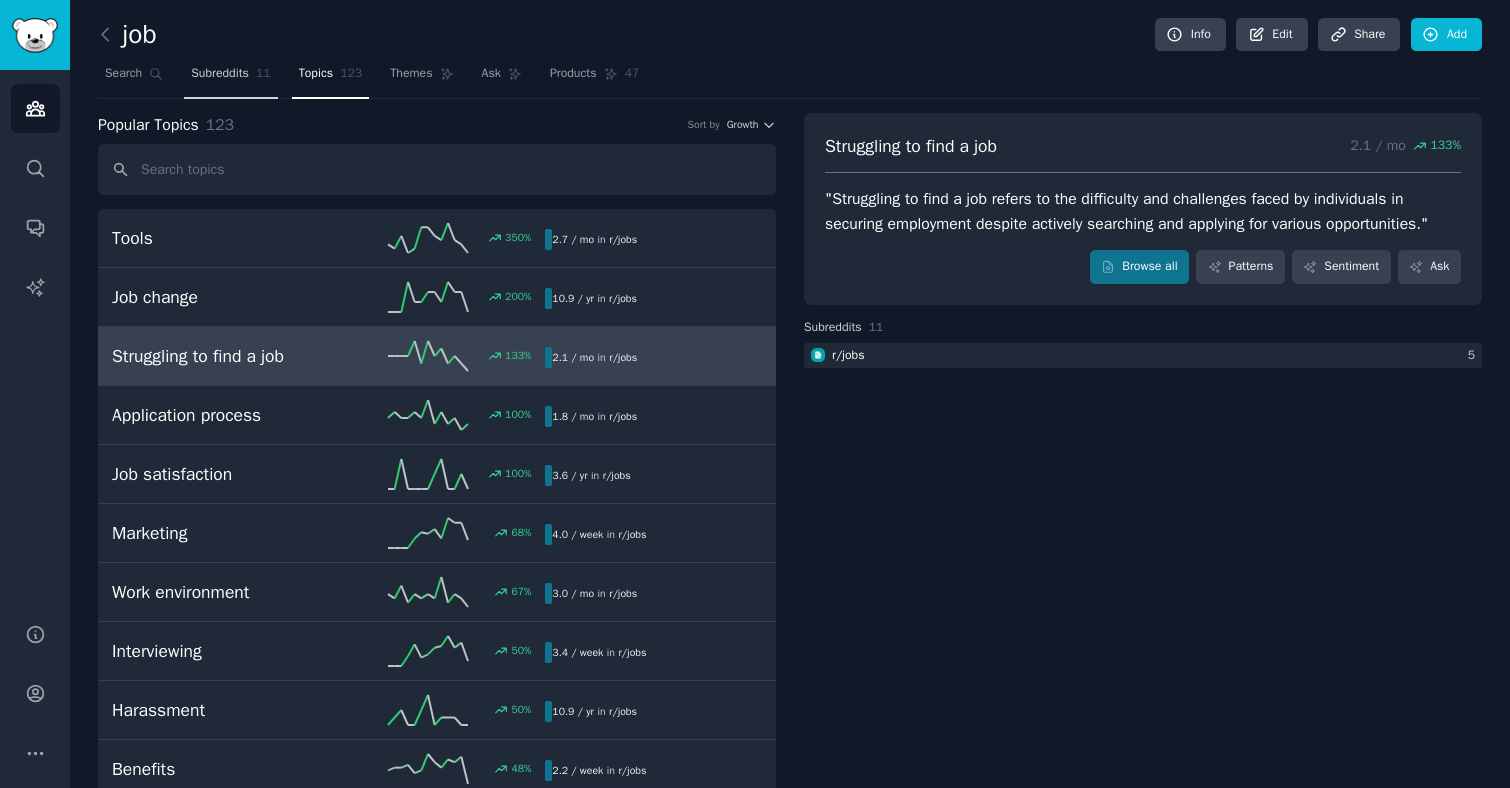 click on "Subreddits" at bounding box center [220, 74] 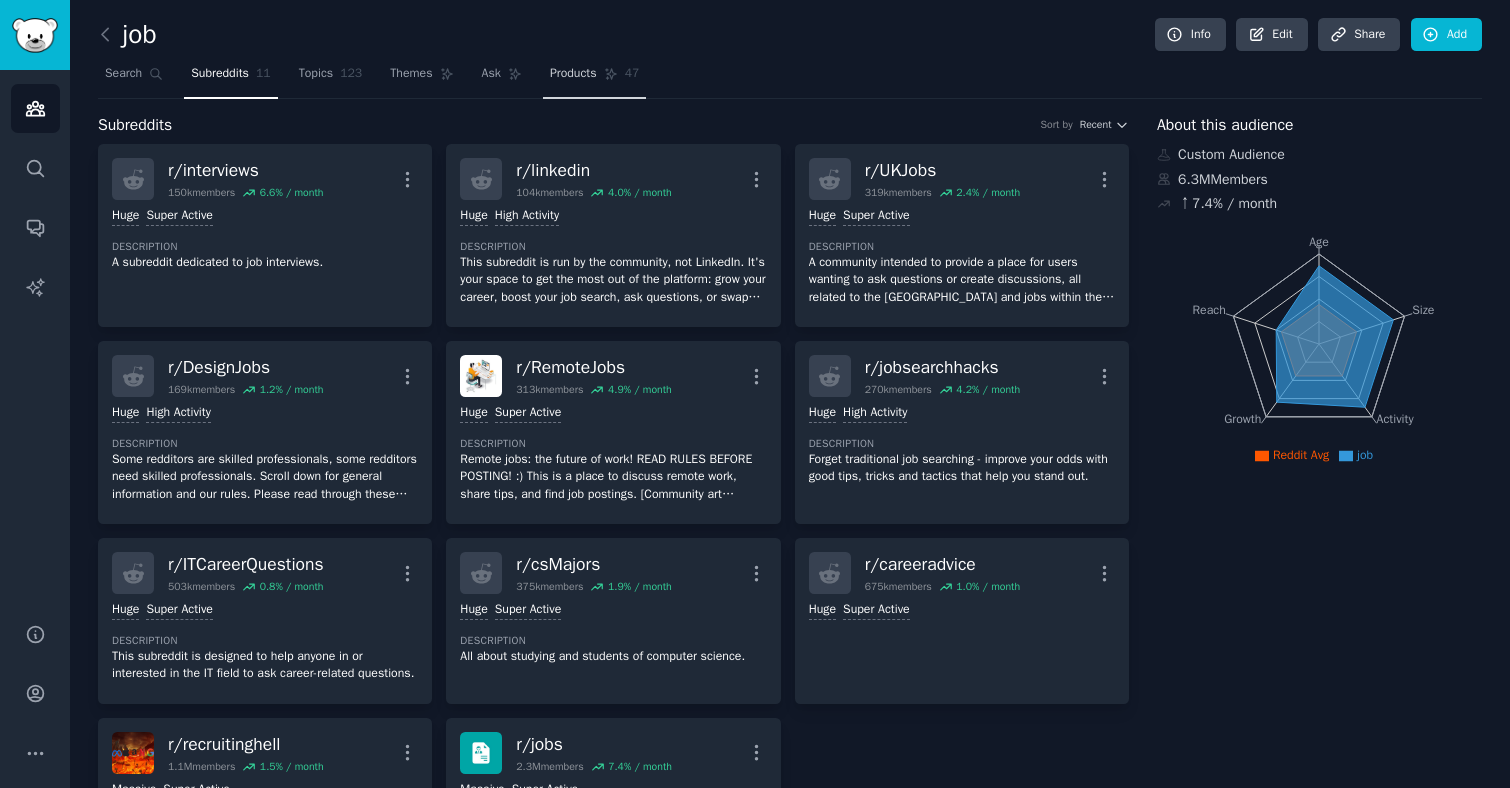 click on "Products" at bounding box center (573, 74) 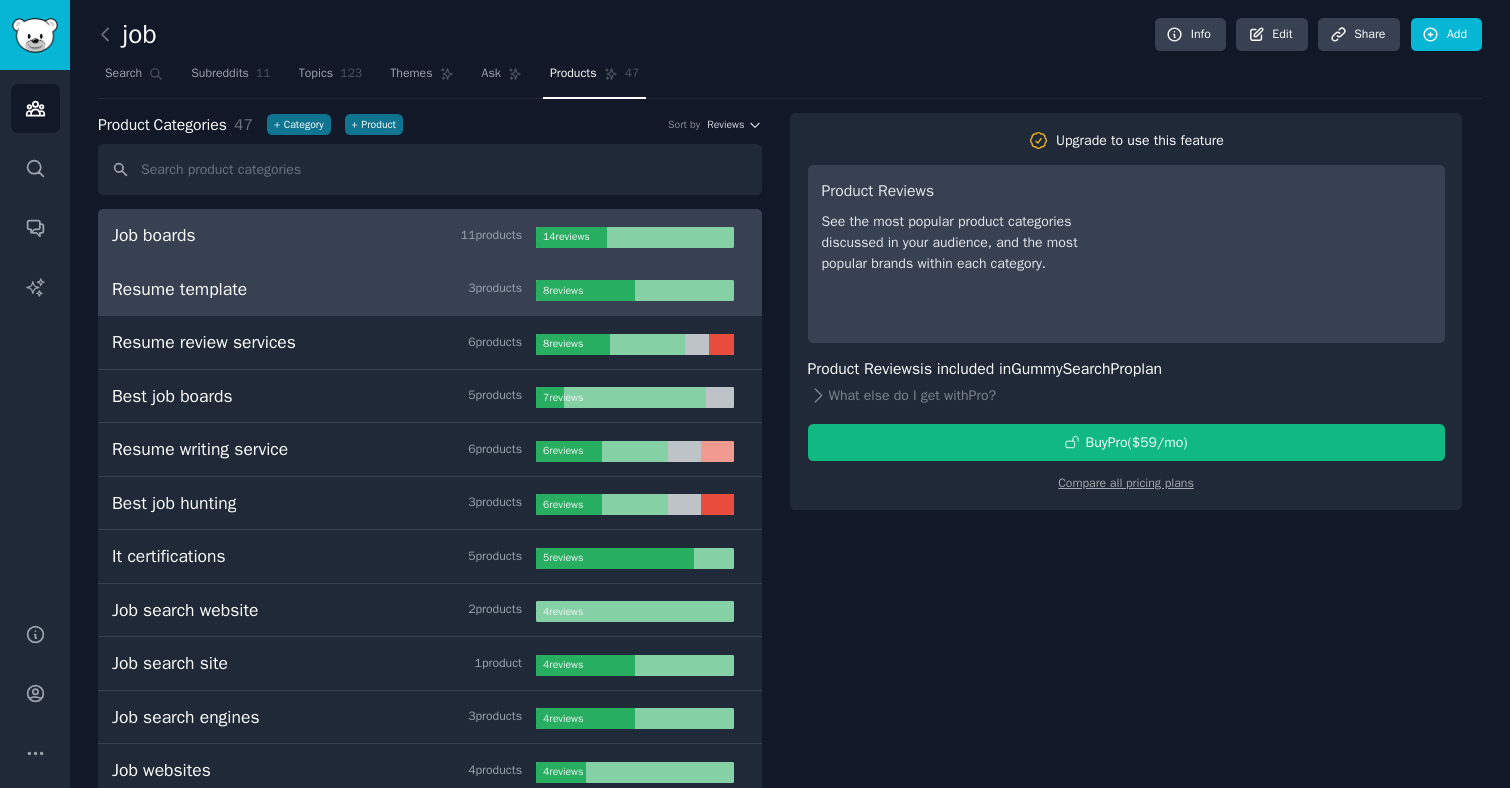 click on "Resume template" at bounding box center [179, 289] 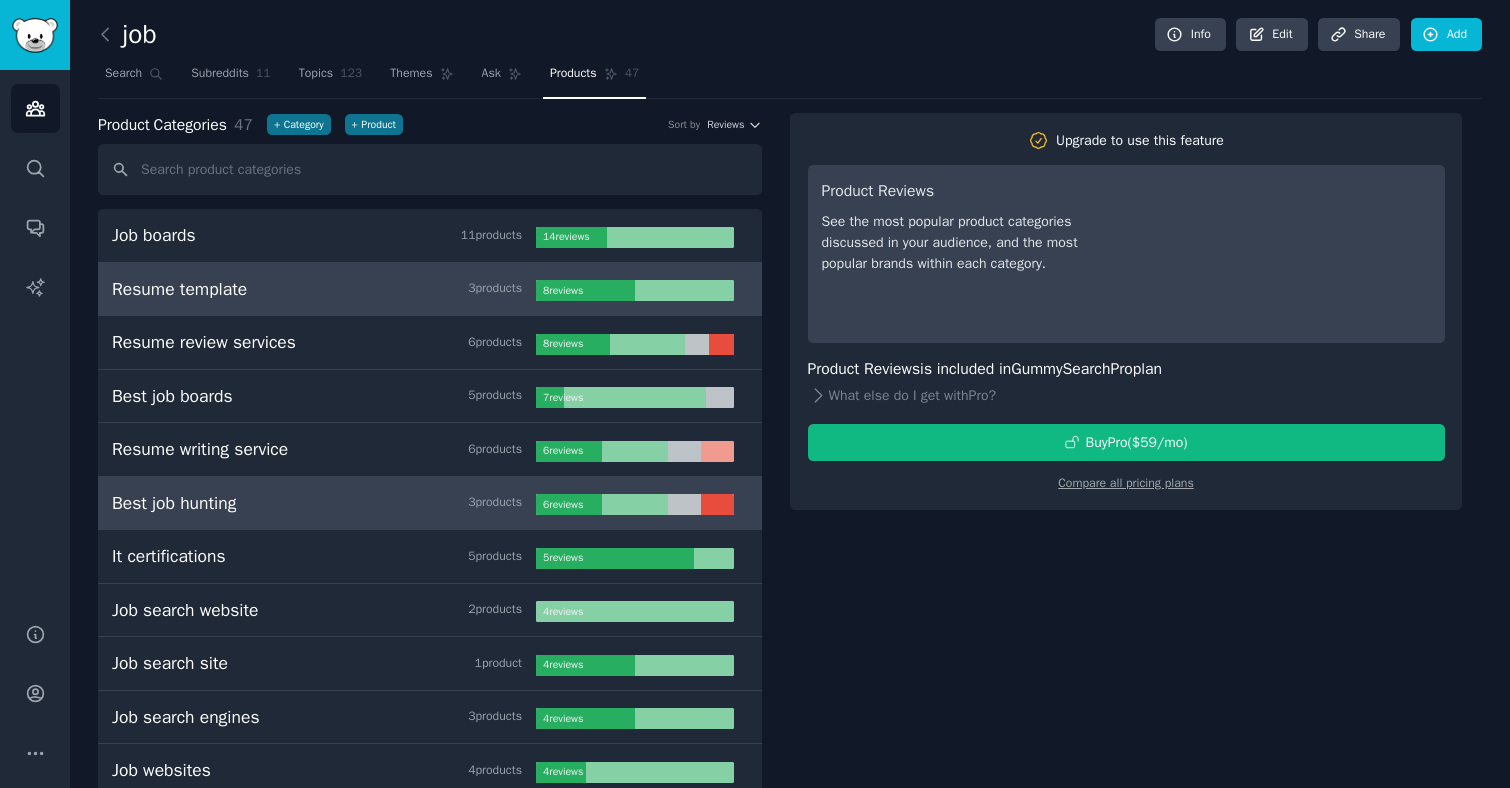 click on "Best job hunting 3  product s" at bounding box center (324, 503) 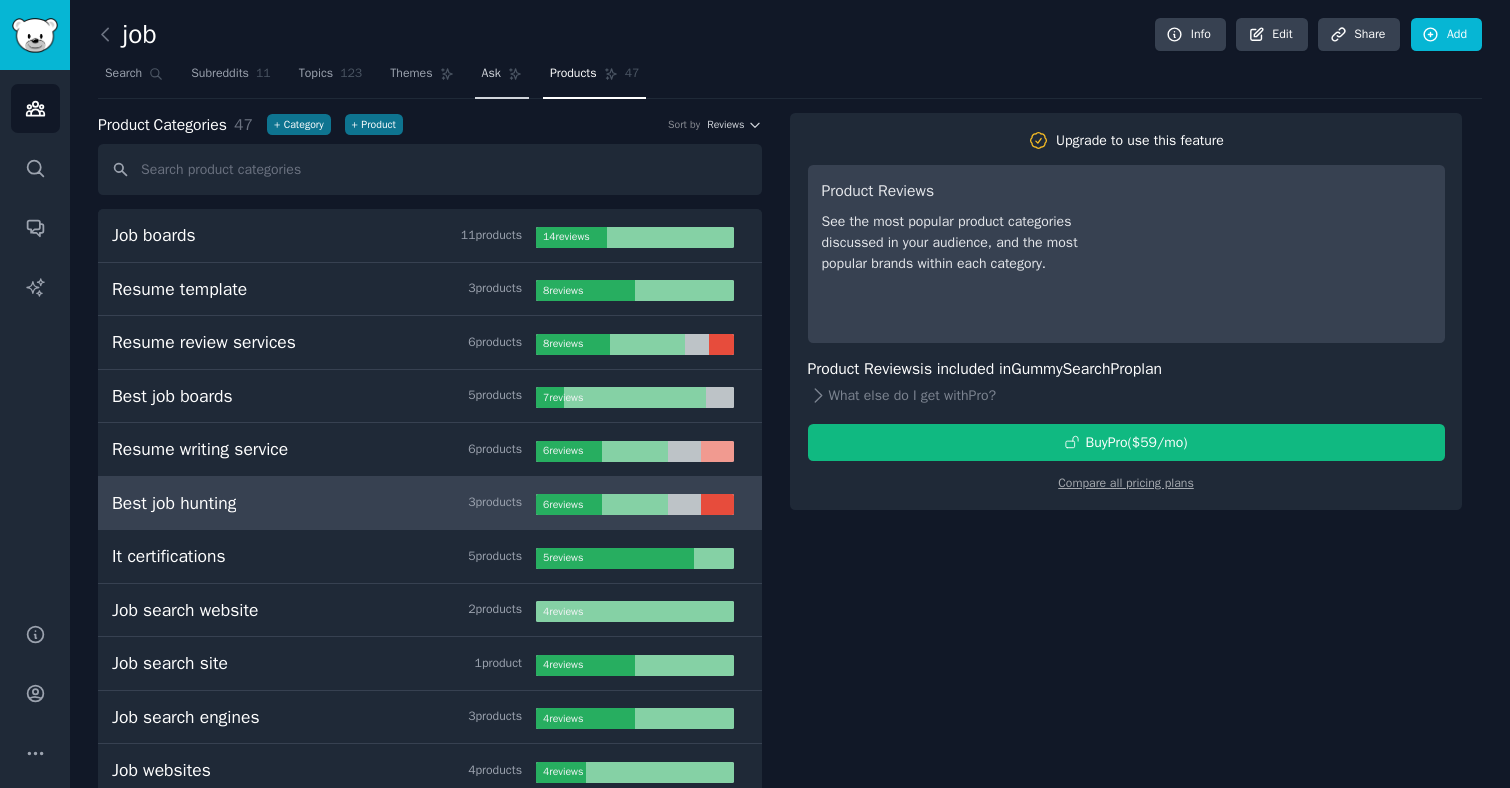 click on "Ask" at bounding box center [491, 74] 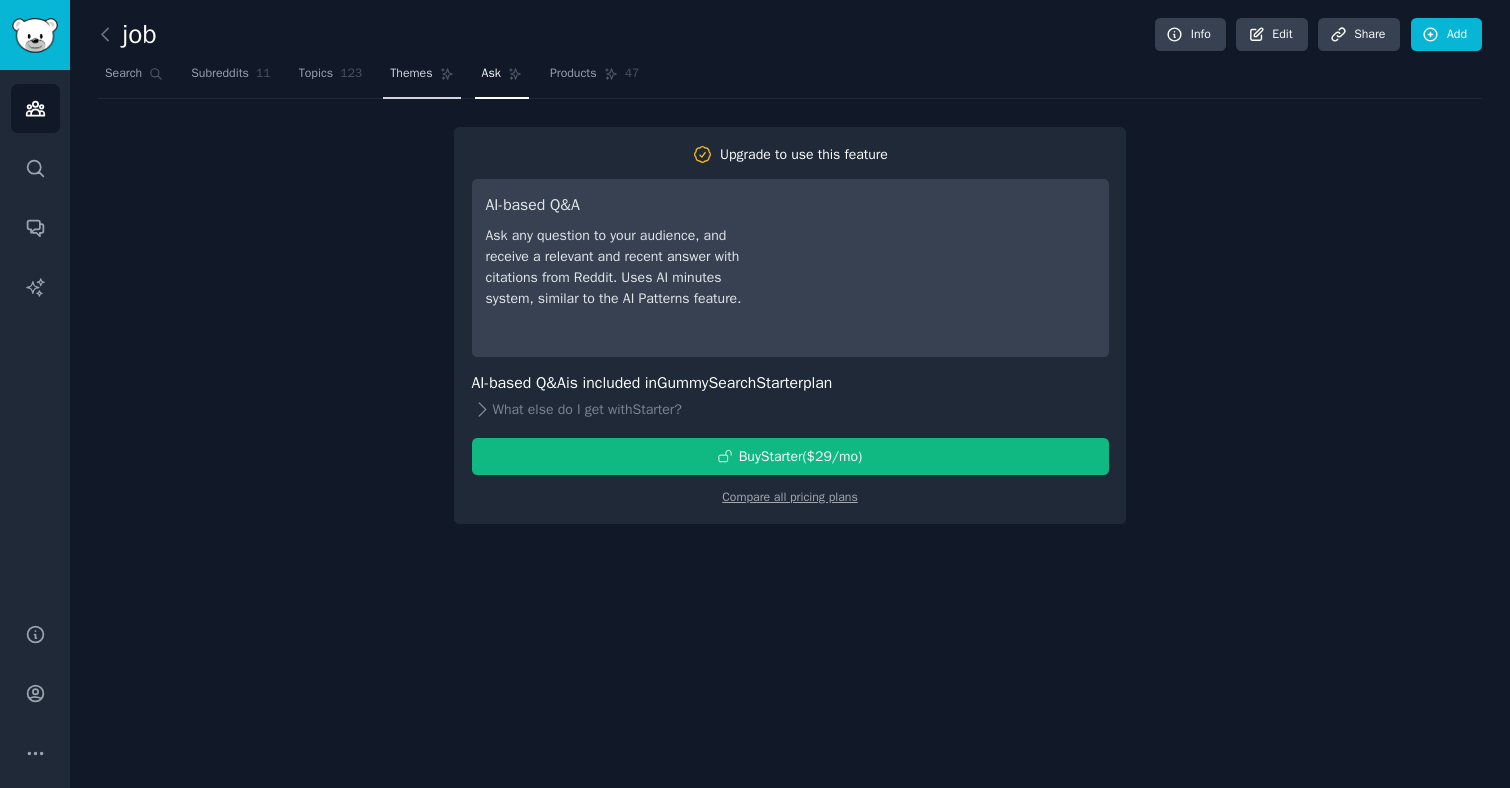 click on "Themes" at bounding box center (411, 74) 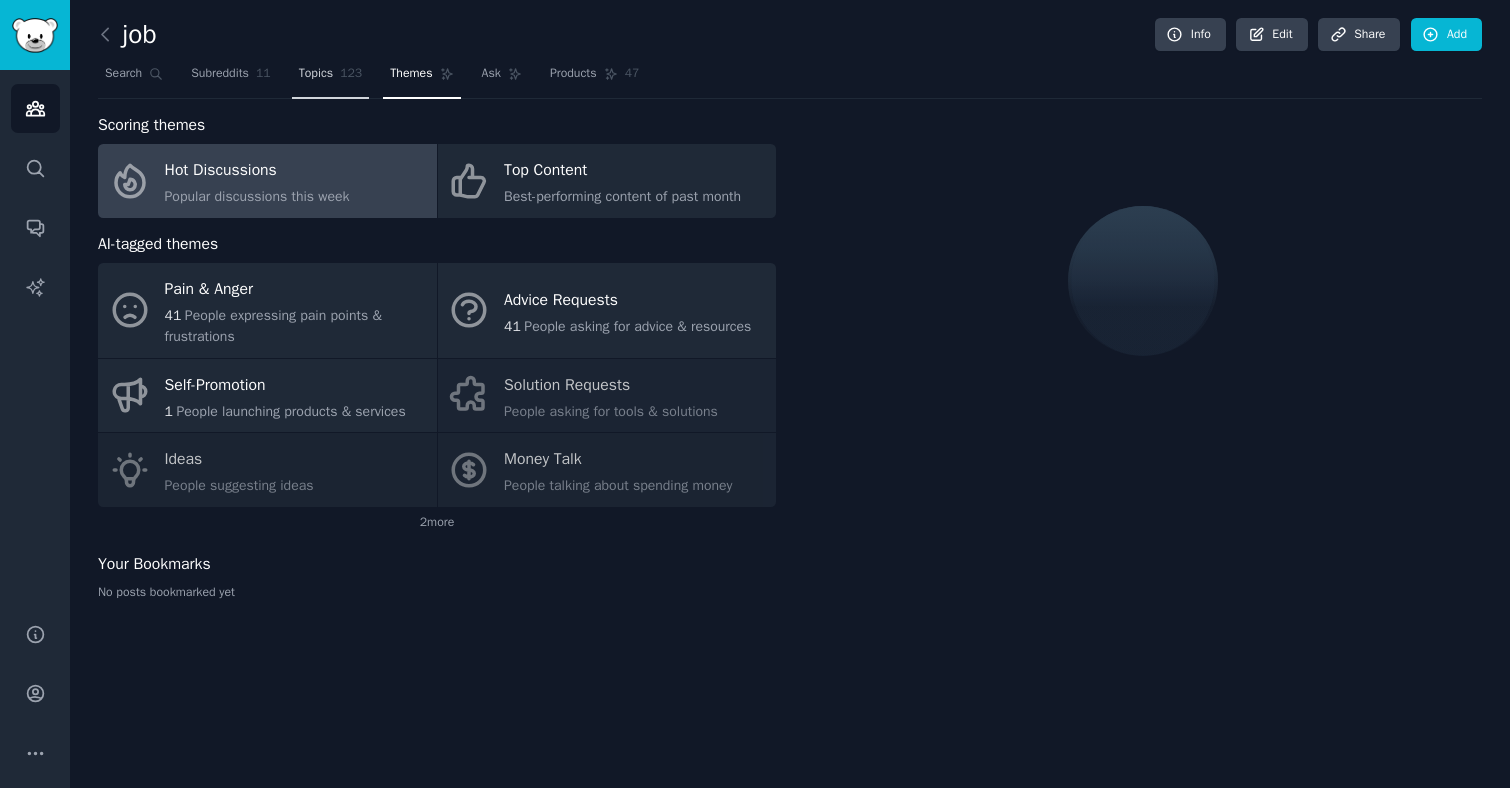 click on "123" 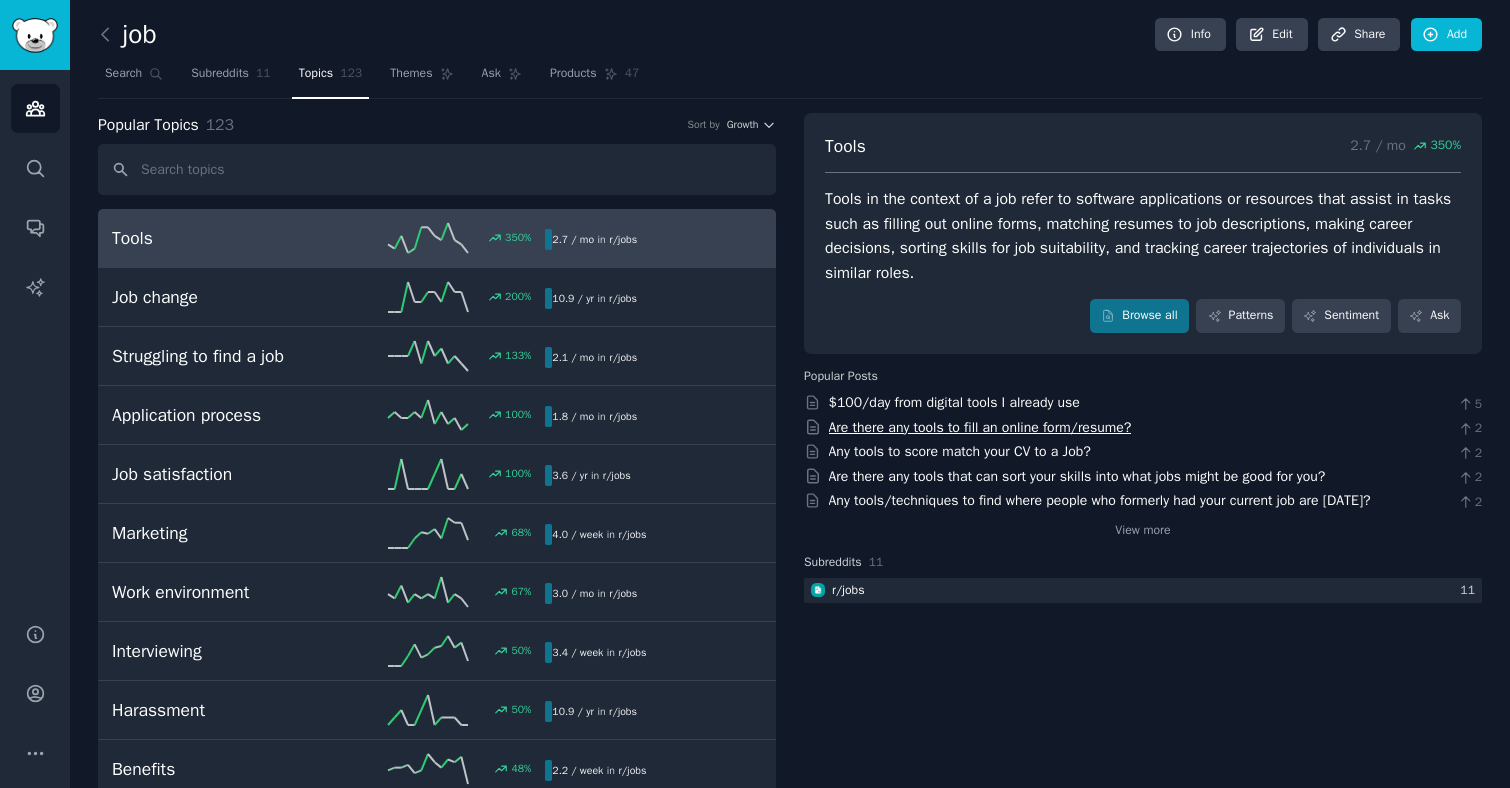 click on "Are there any tools to fill an online form/resume?" at bounding box center [980, 427] 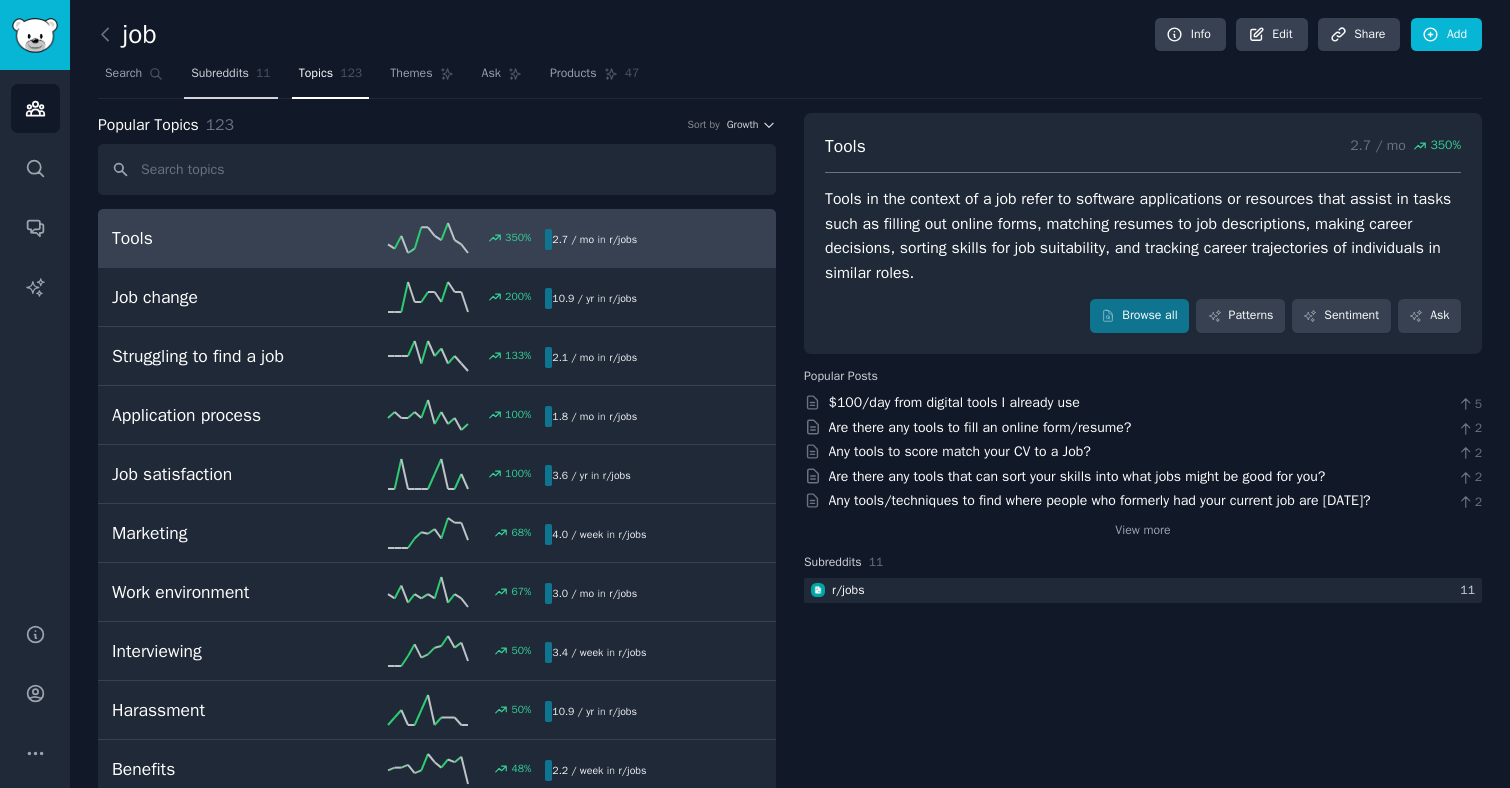 click on "Subreddits" at bounding box center (220, 74) 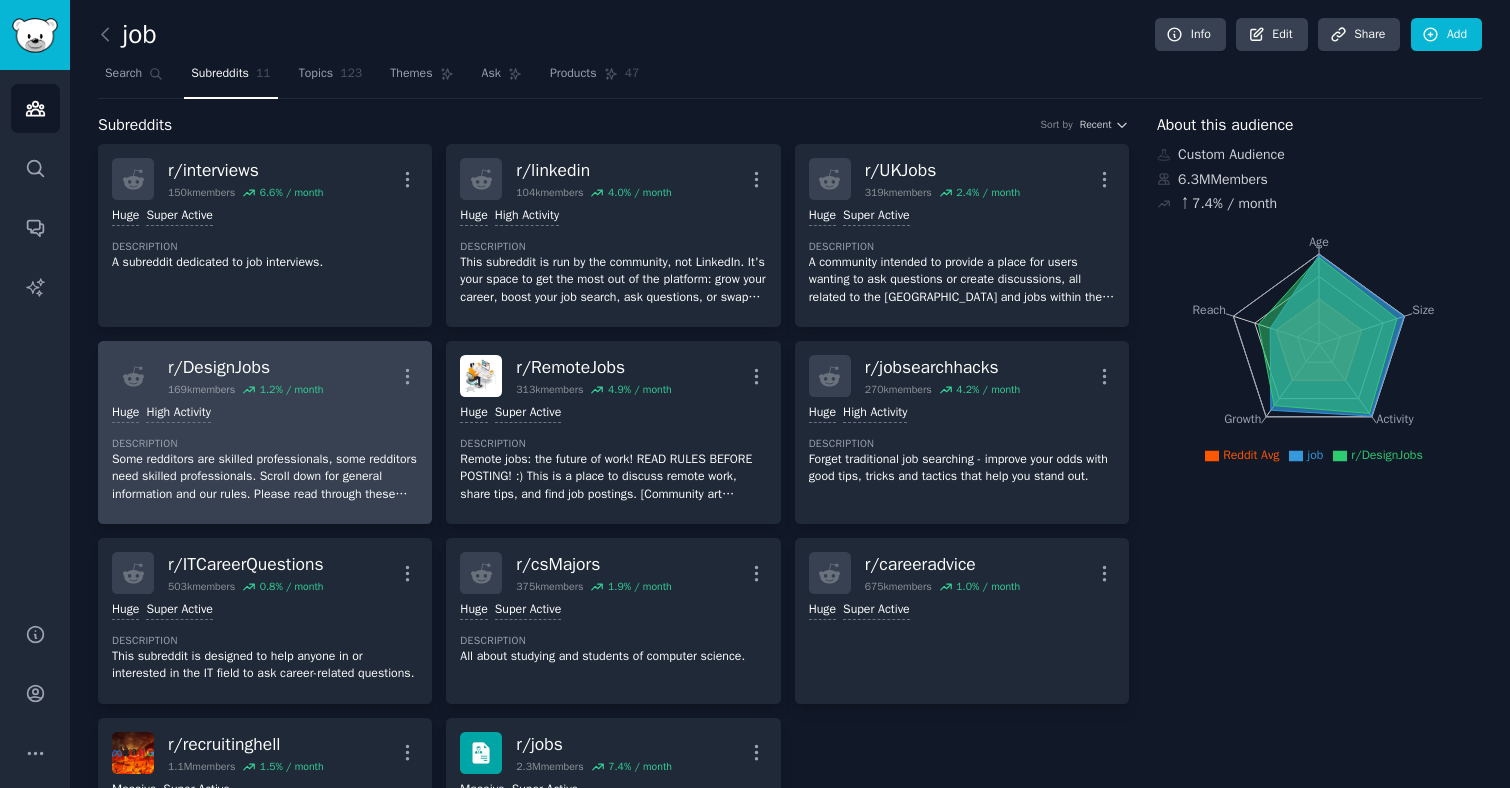 scroll, scrollTop: 47, scrollLeft: 0, axis: vertical 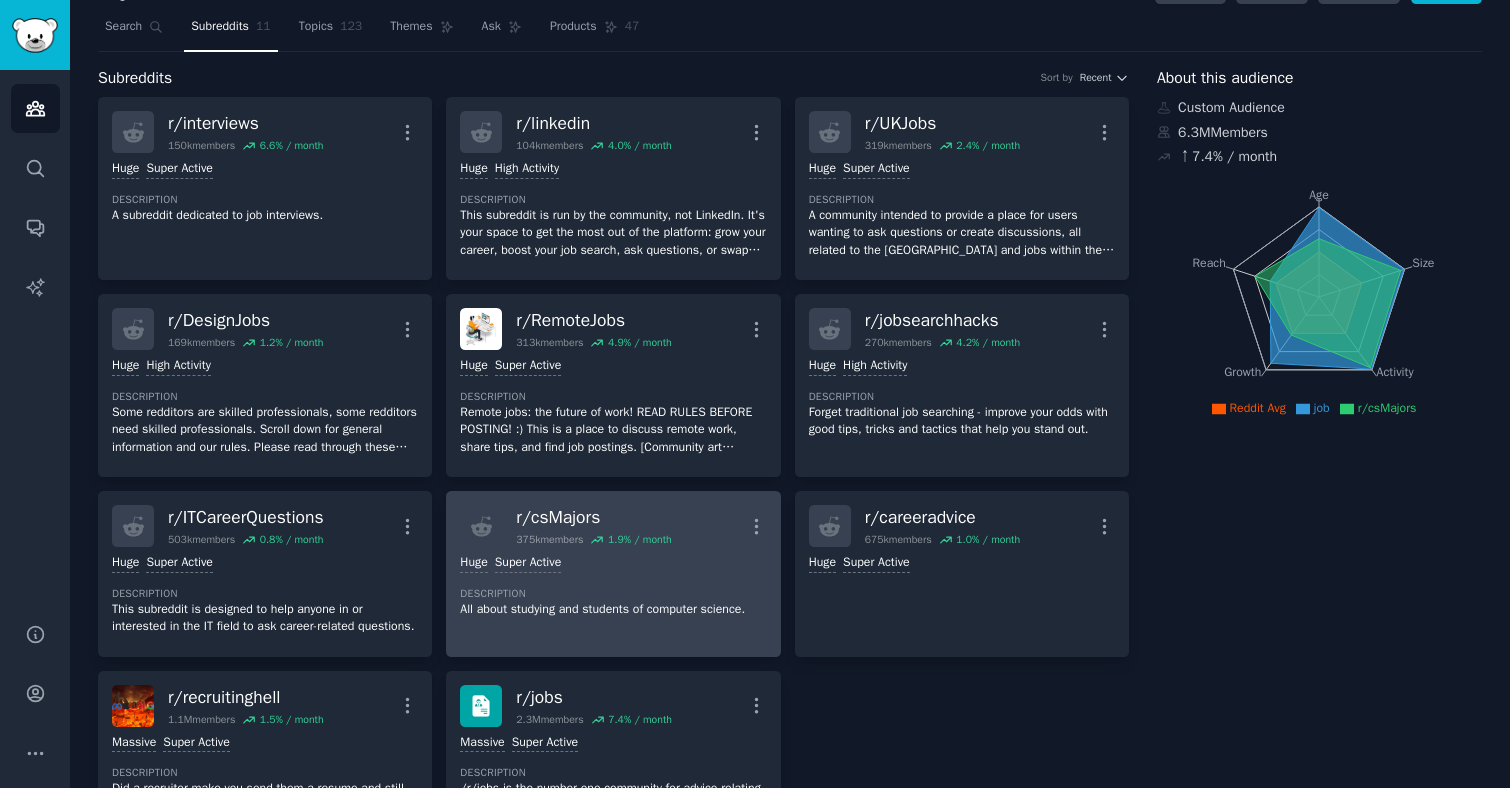click on "r/ csMajors" at bounding box center [593, 517] 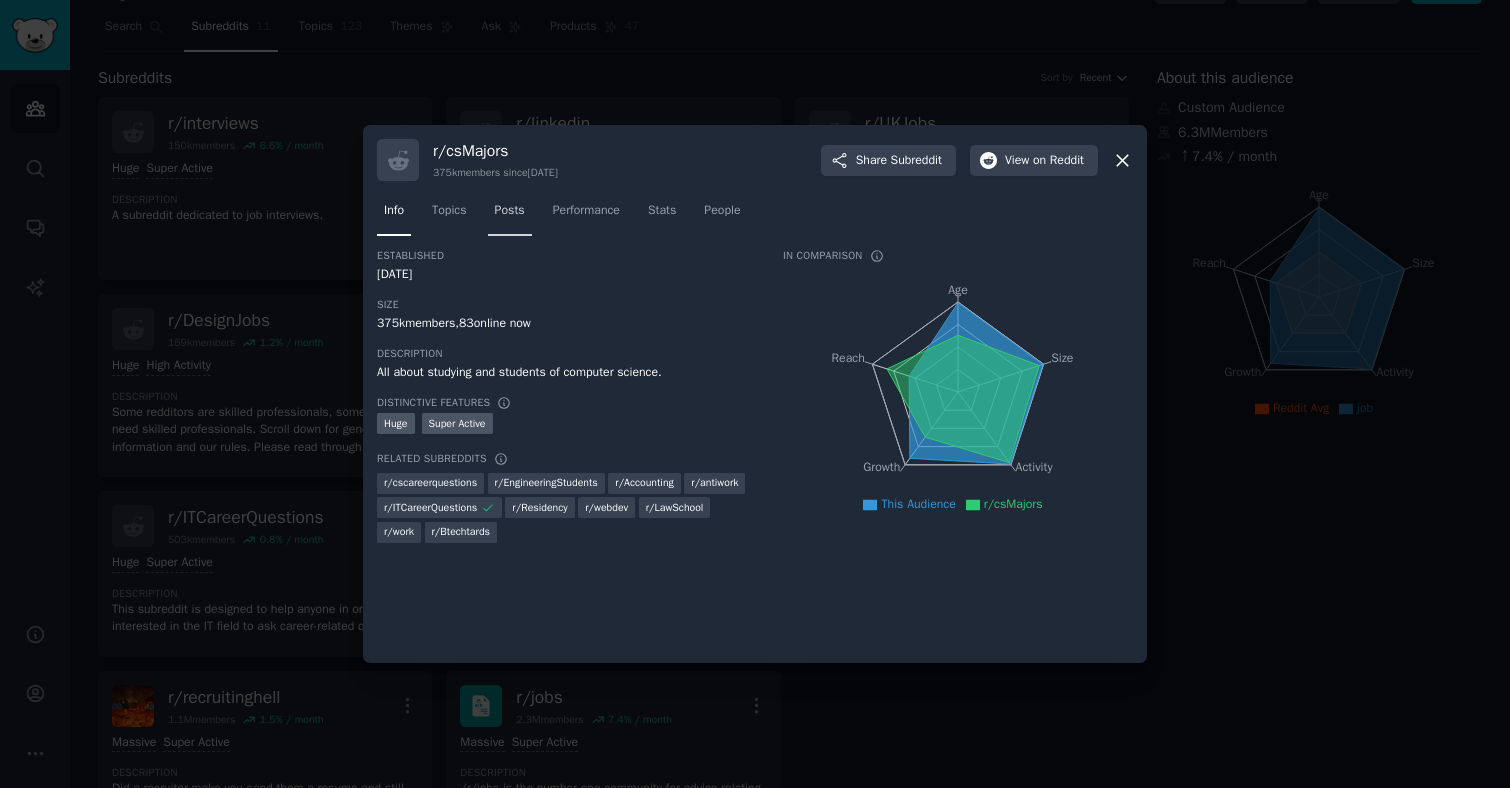 click on "Posts" at bounding box center (510, 215) 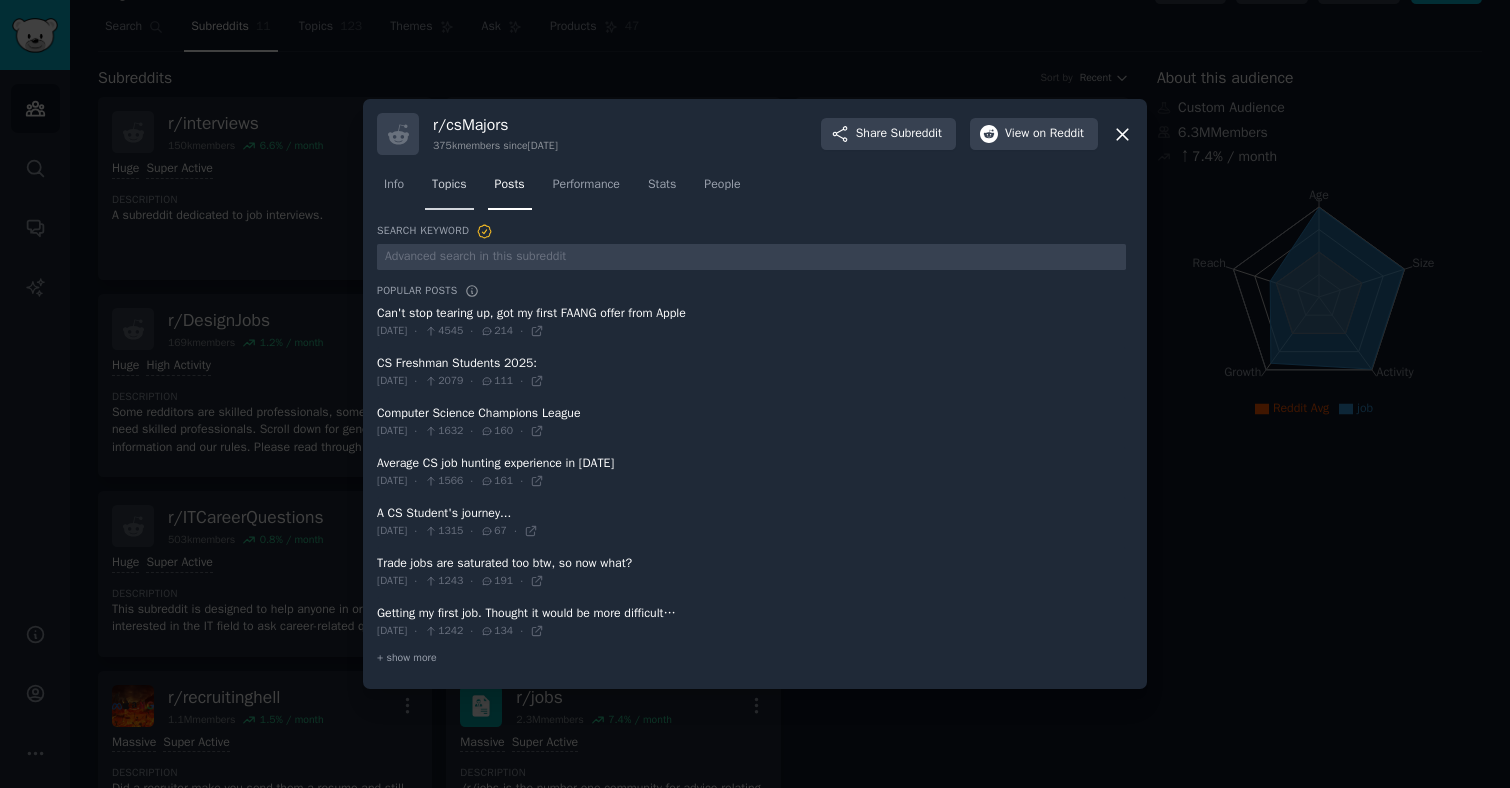 click on "Topics" at bounding box center (449, 185) 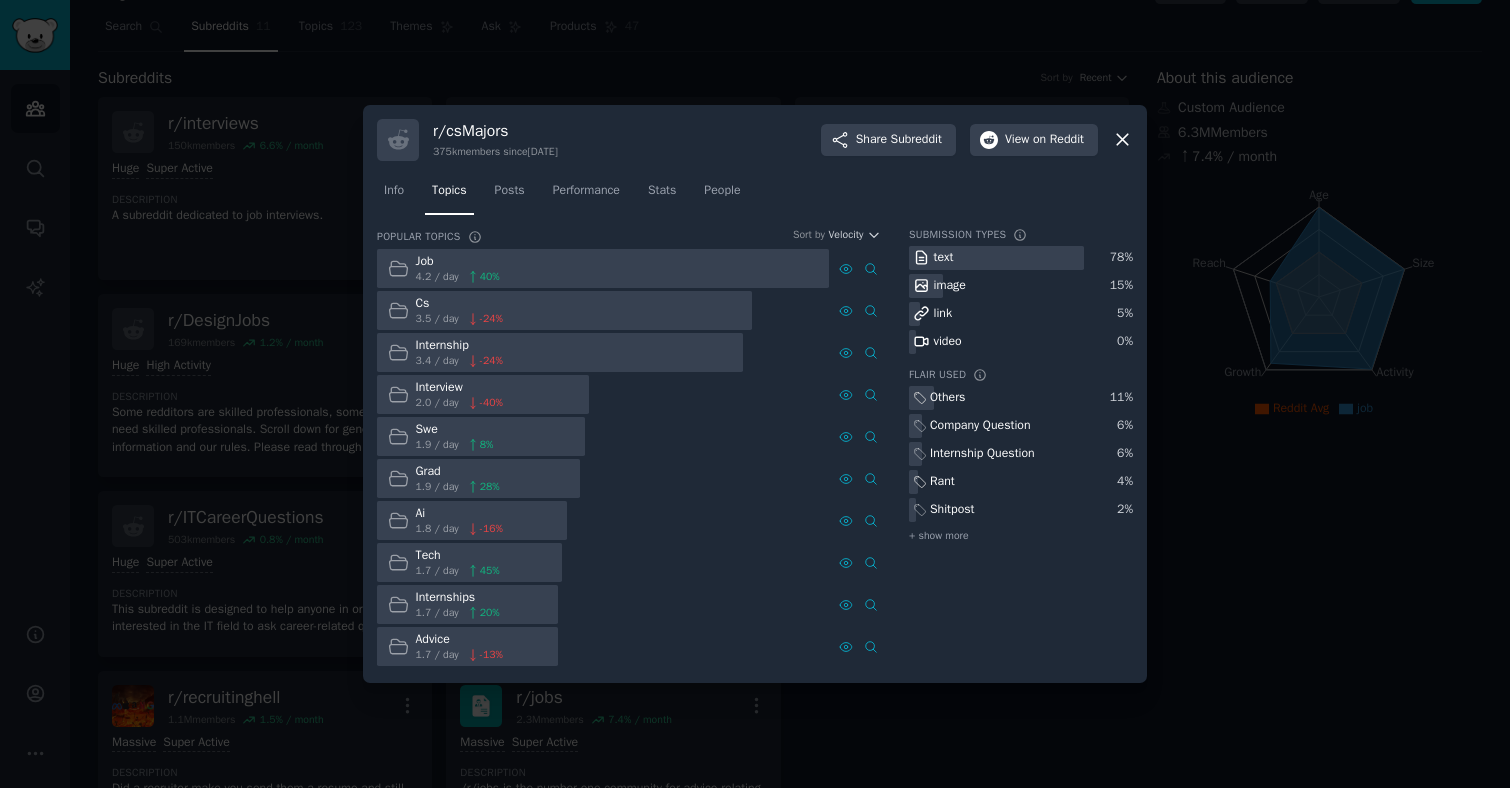 click at bounding box center (603, 268) 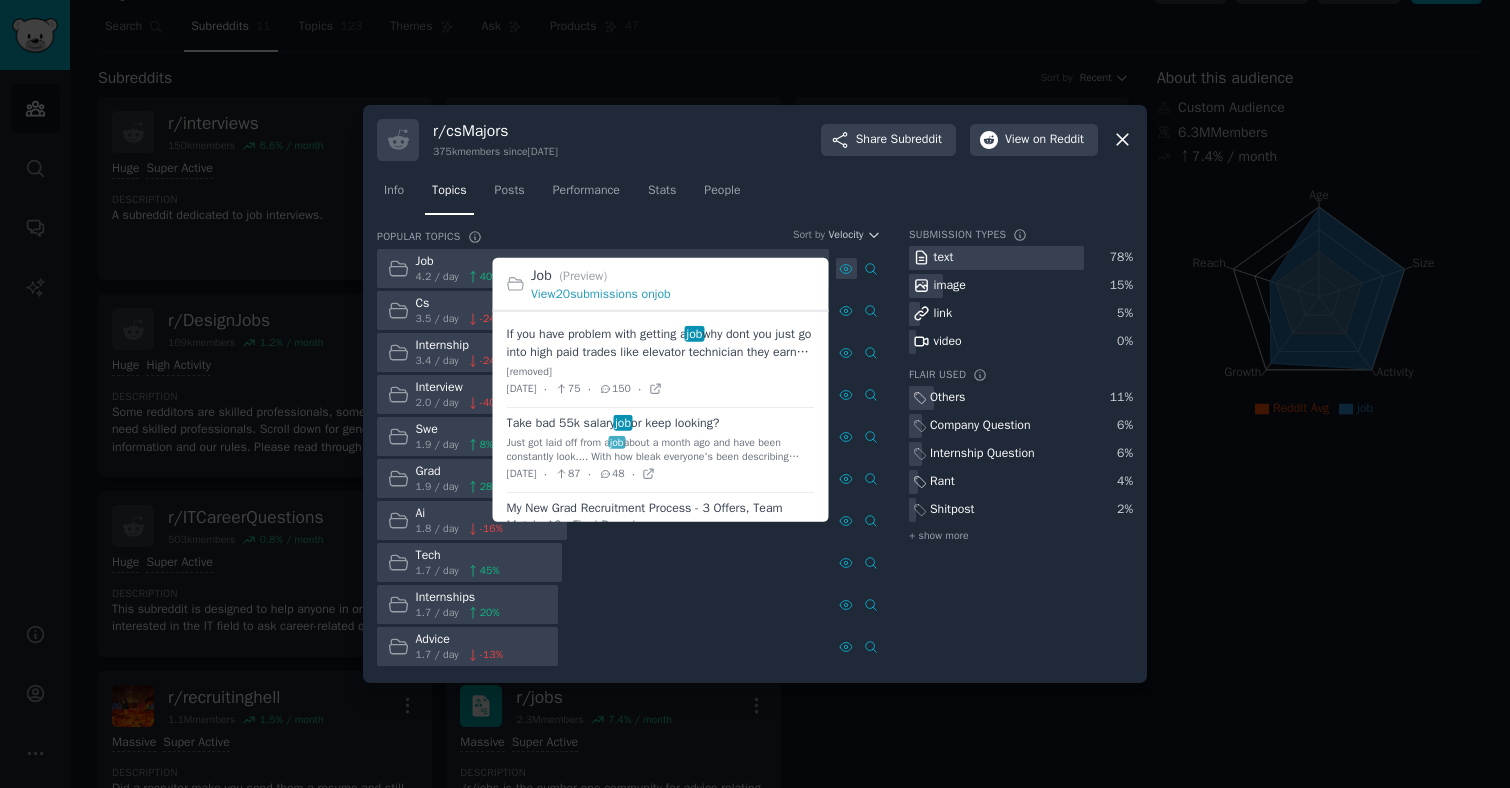 click 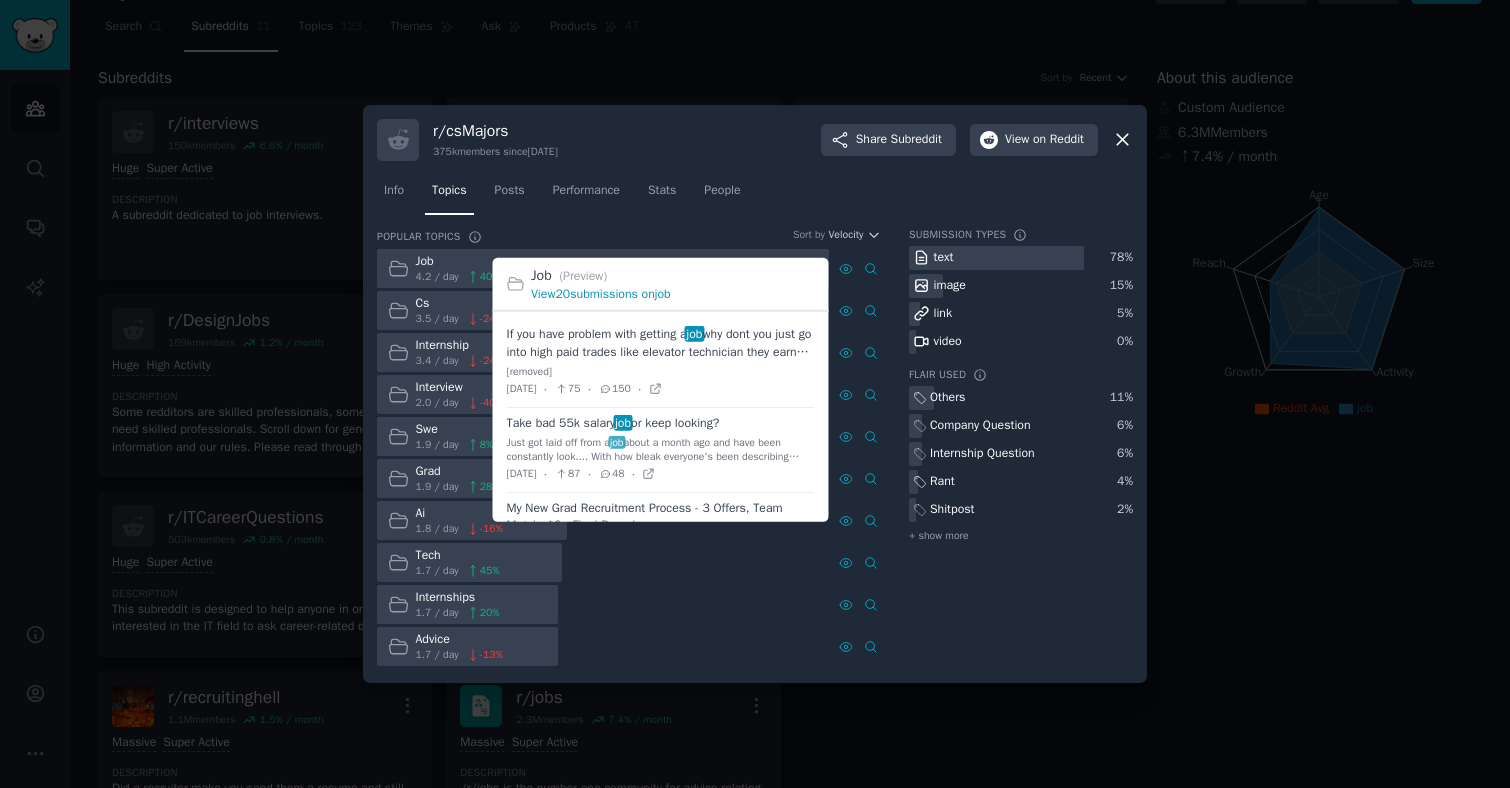 click on "View  20  submissions on  job" at bounding box center [601, 294] 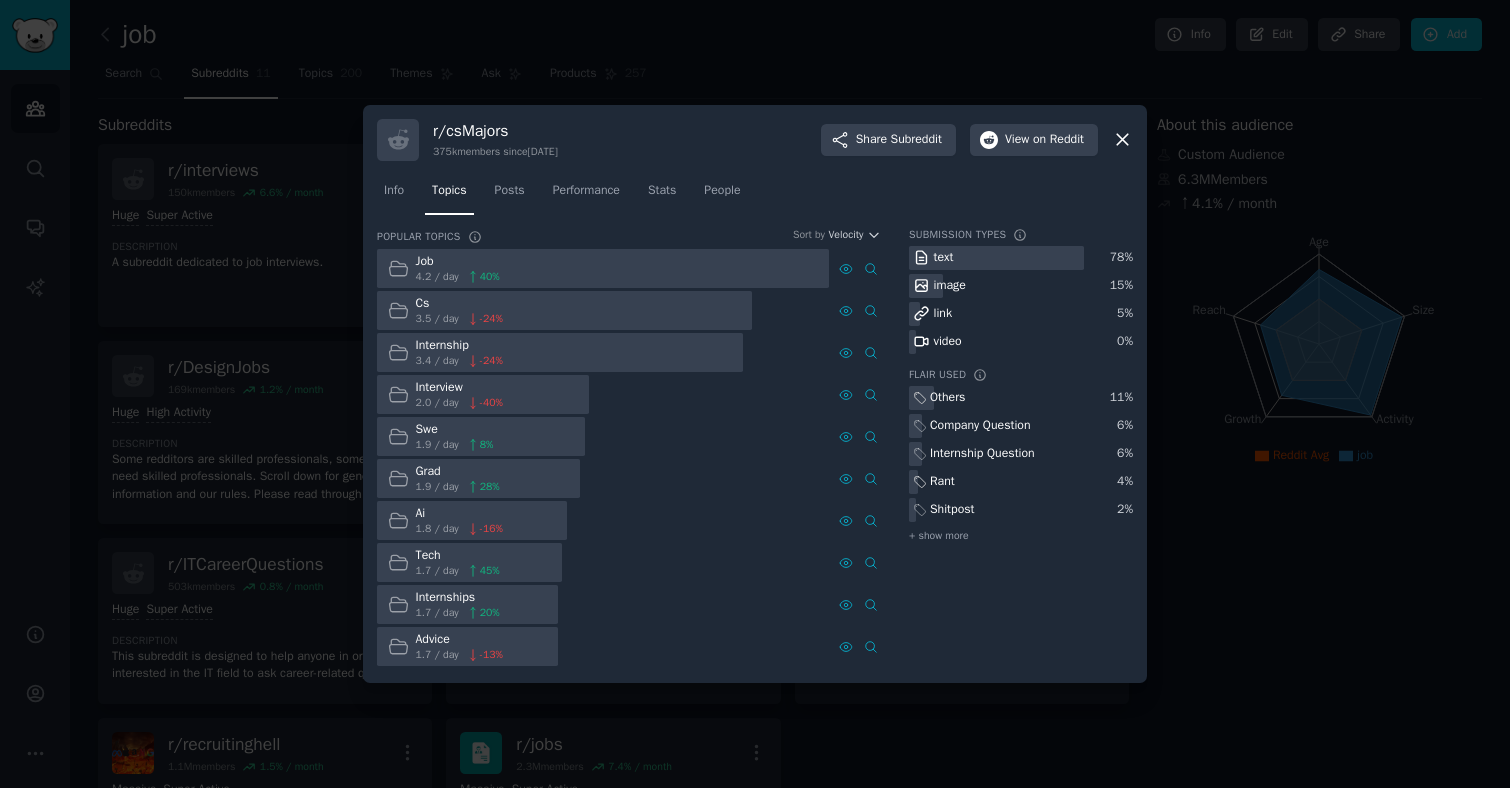 click 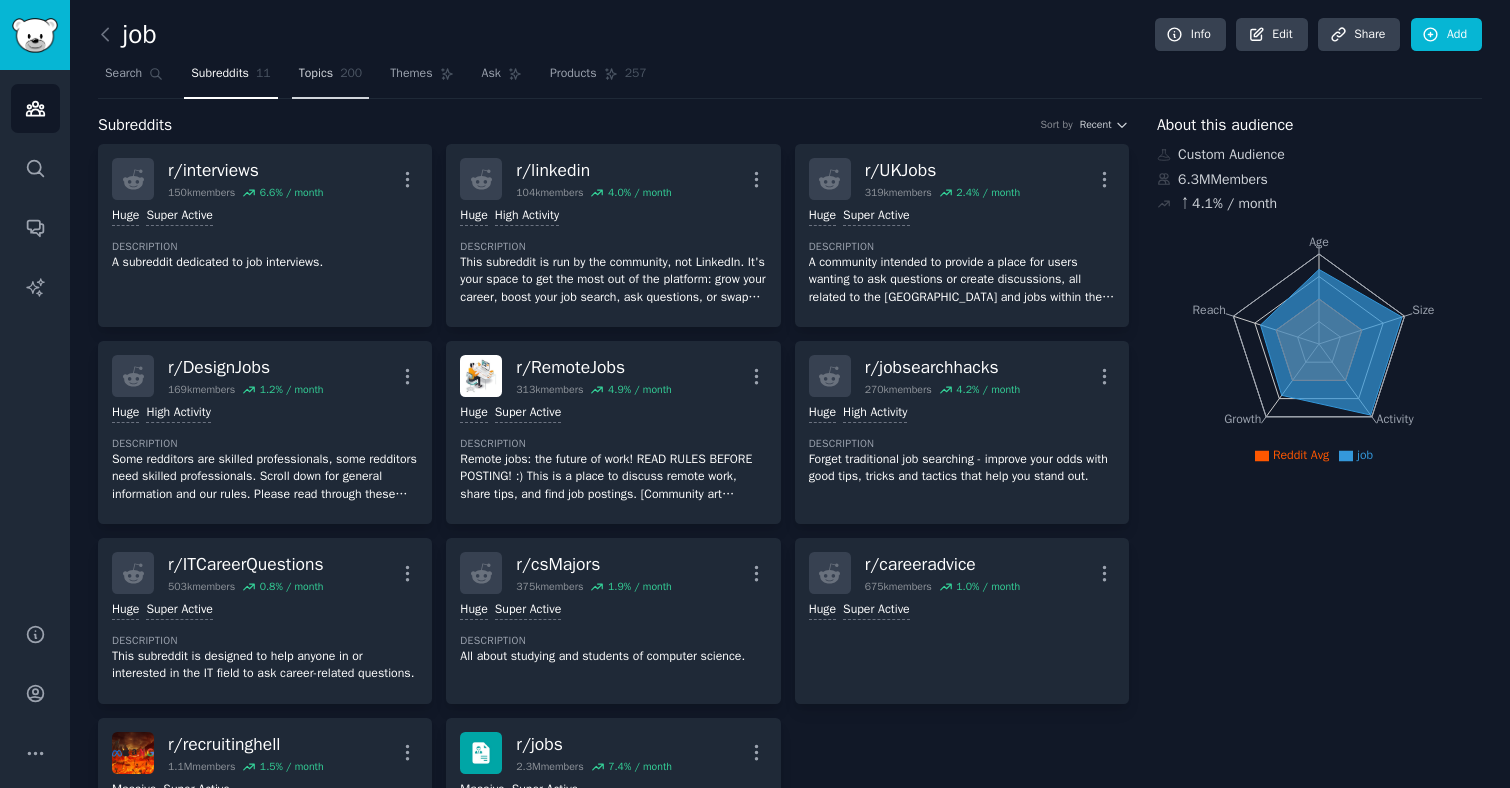 click on "Topics 200" at bounding box center [331, 78] 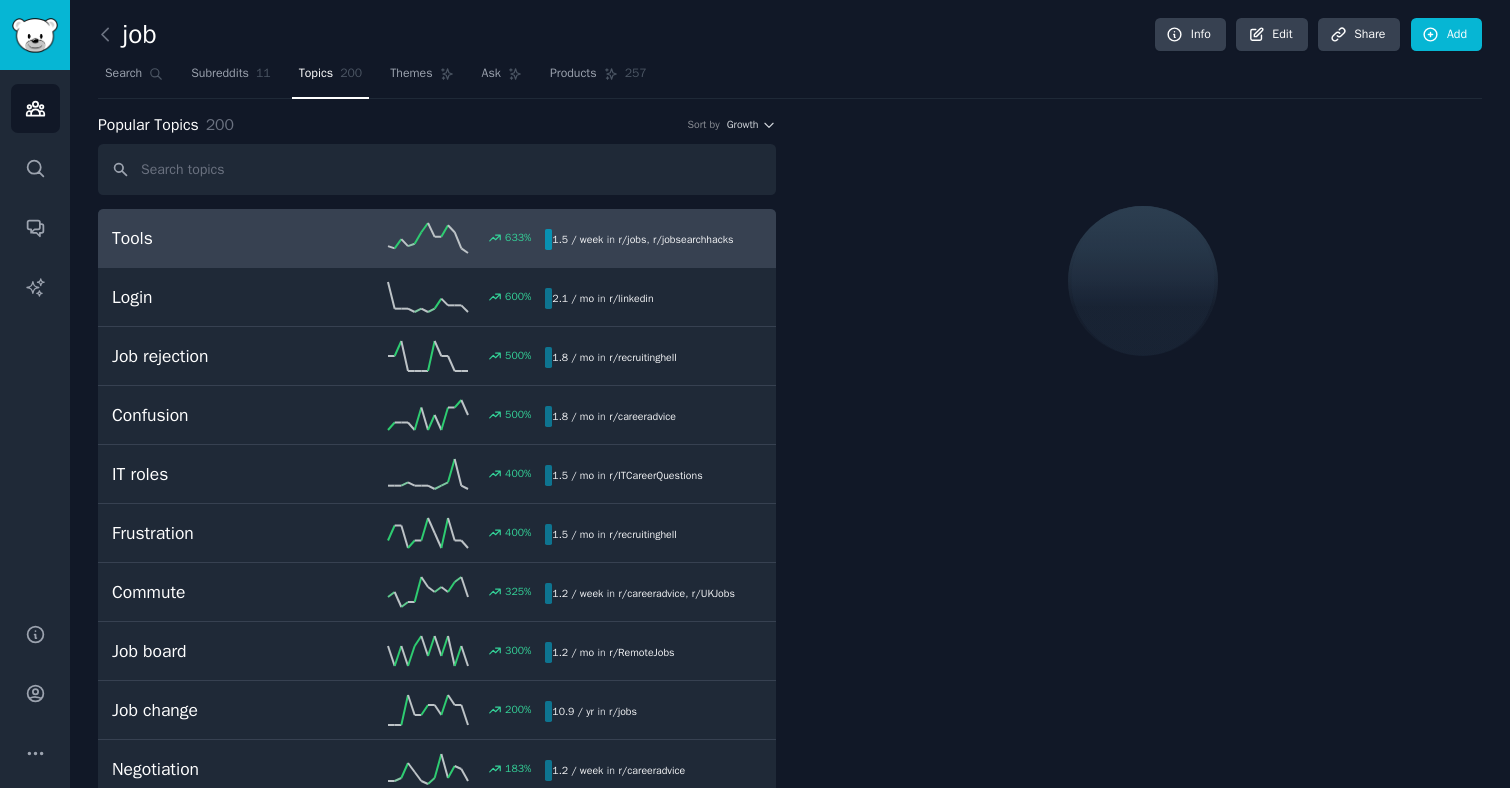 click on "Tools" at bounding box center [220, 238] 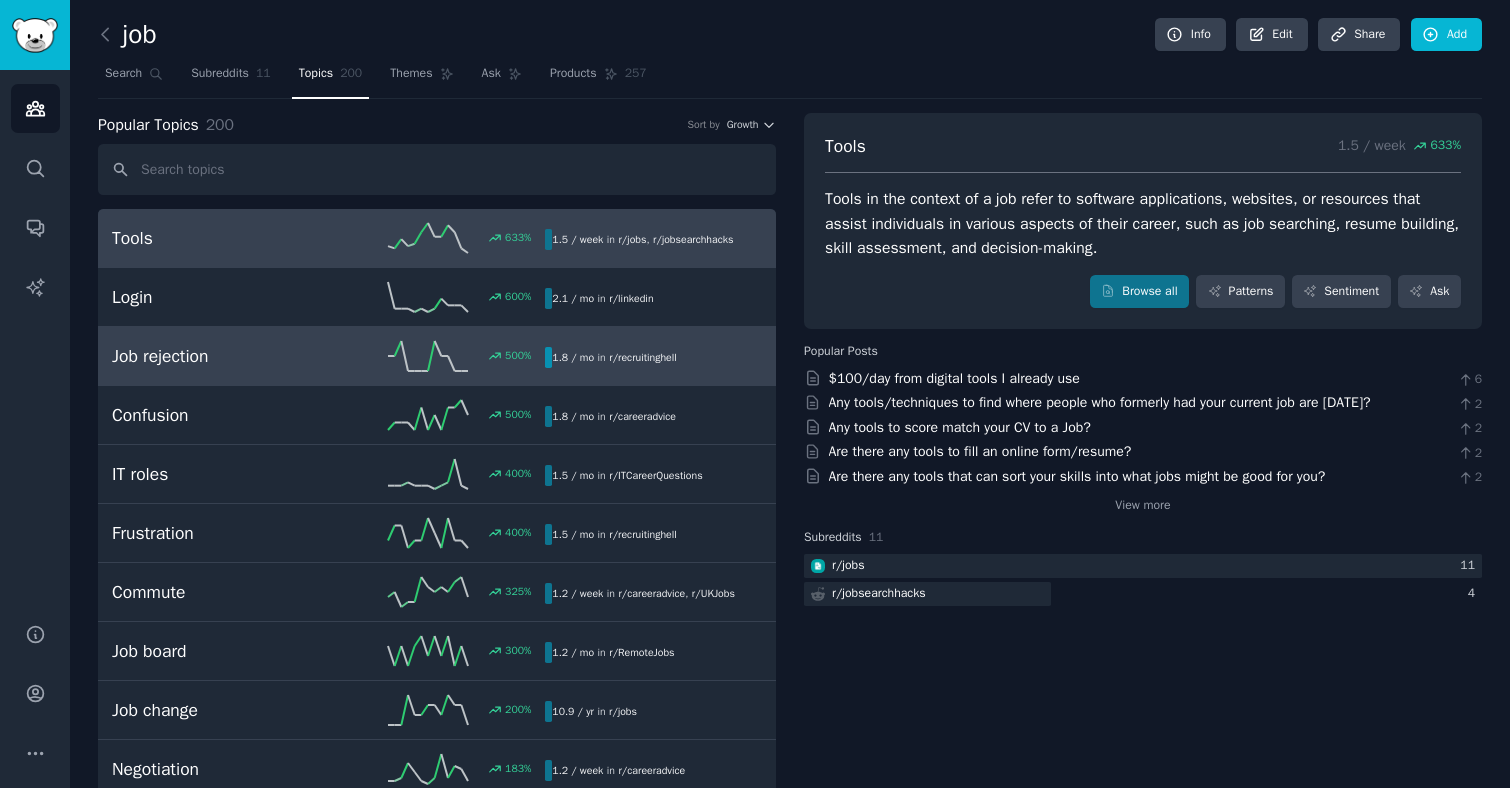 click on "Job rejection" at bounding box center [220, 356] 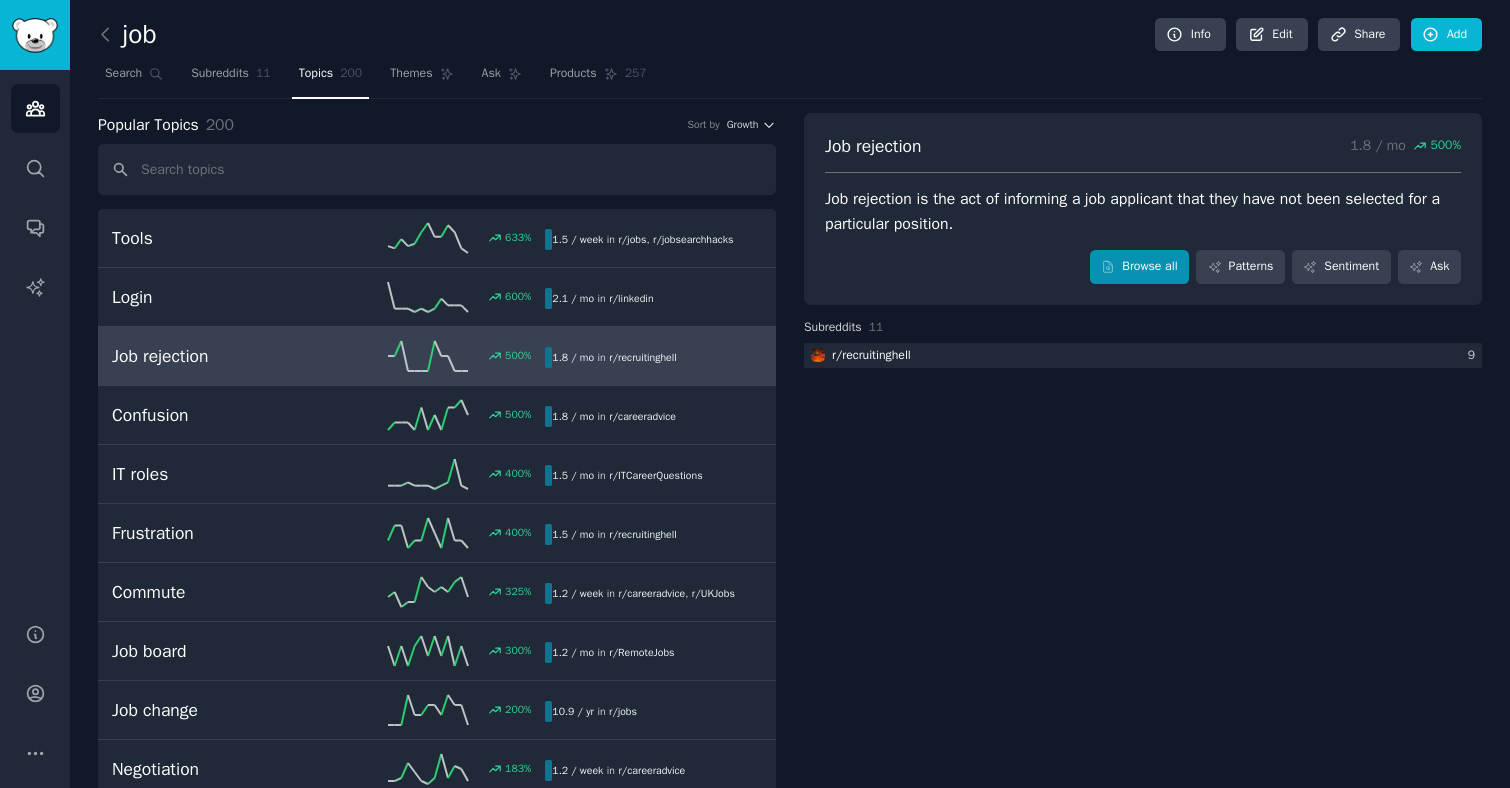 click on "Browse all" at bounding box center [1139, 267] 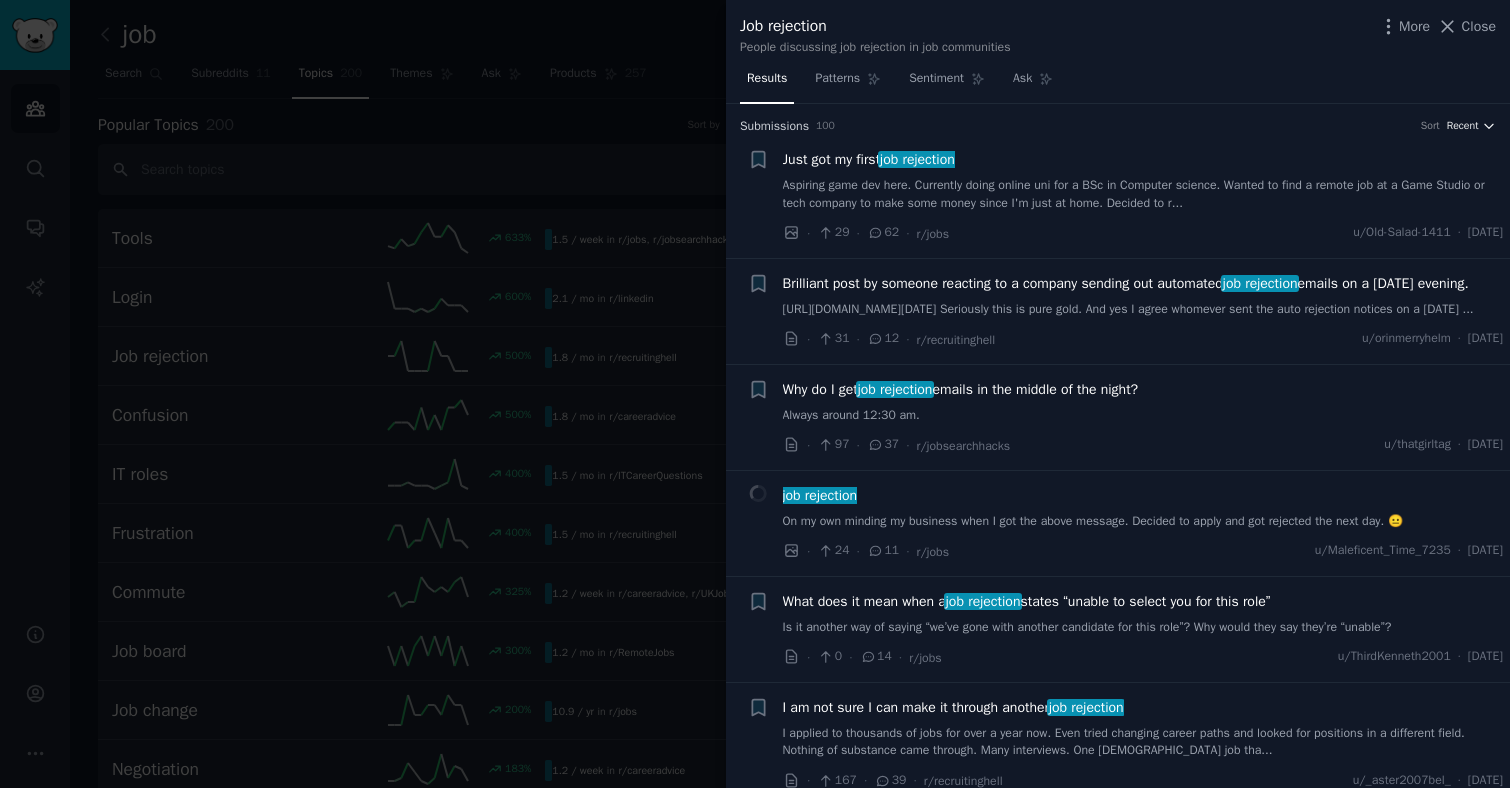 click on "Recent" at bounding box center [1463, 126] 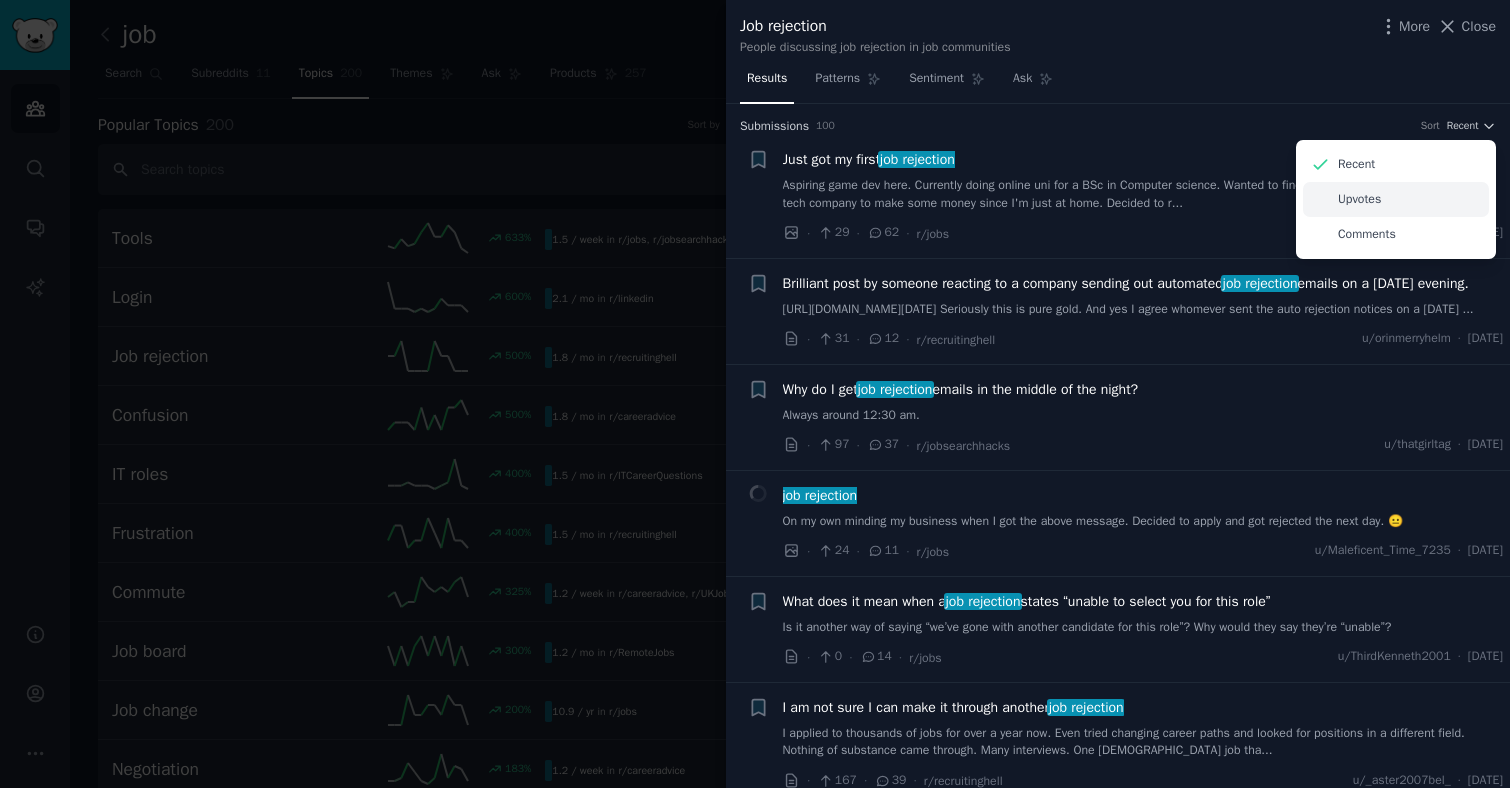 click on "Upvotes" at bounding box center (1359, 200) 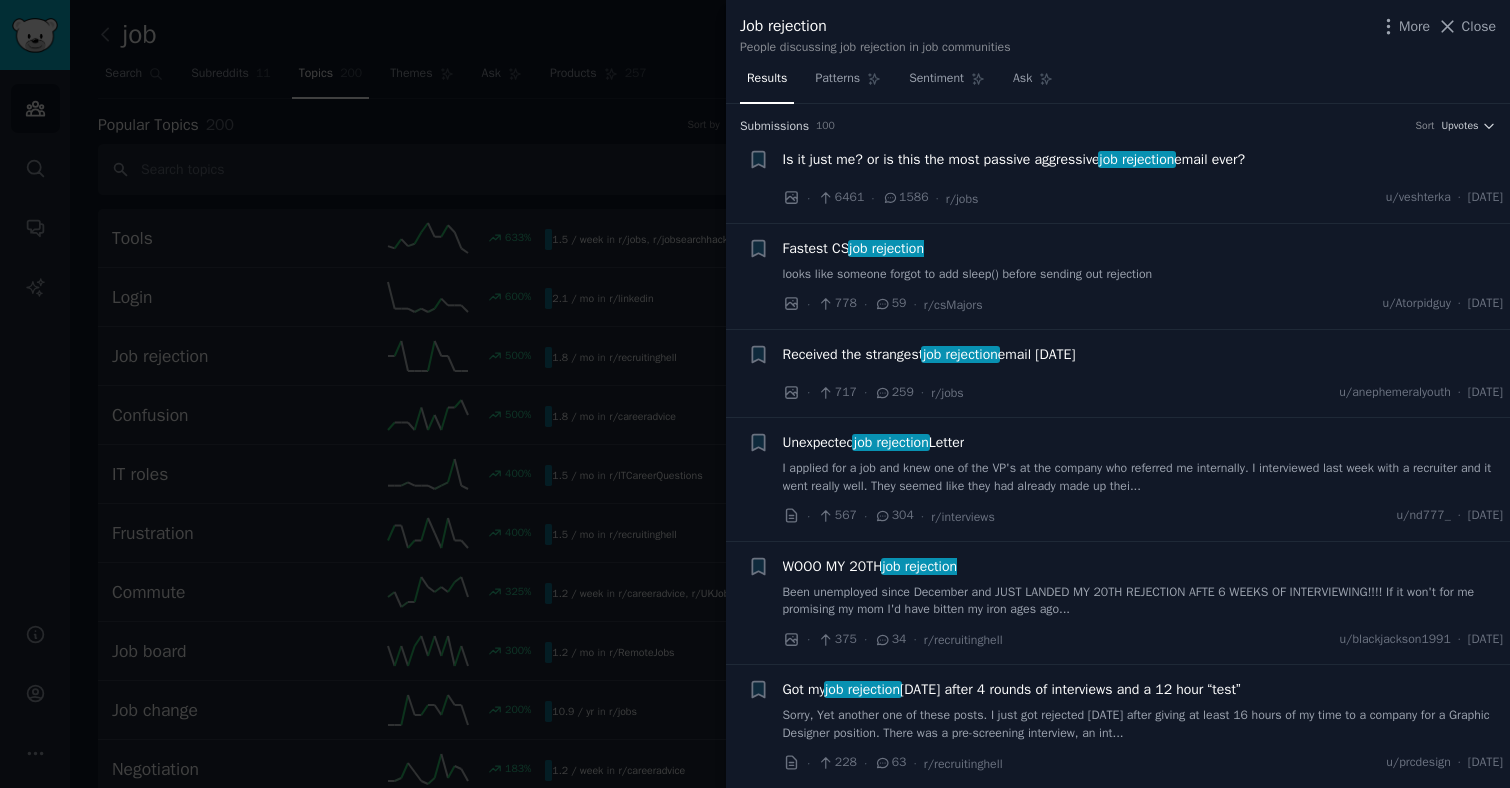 scroll, scrollTop: 0, scrollLeft: 0, axis: both 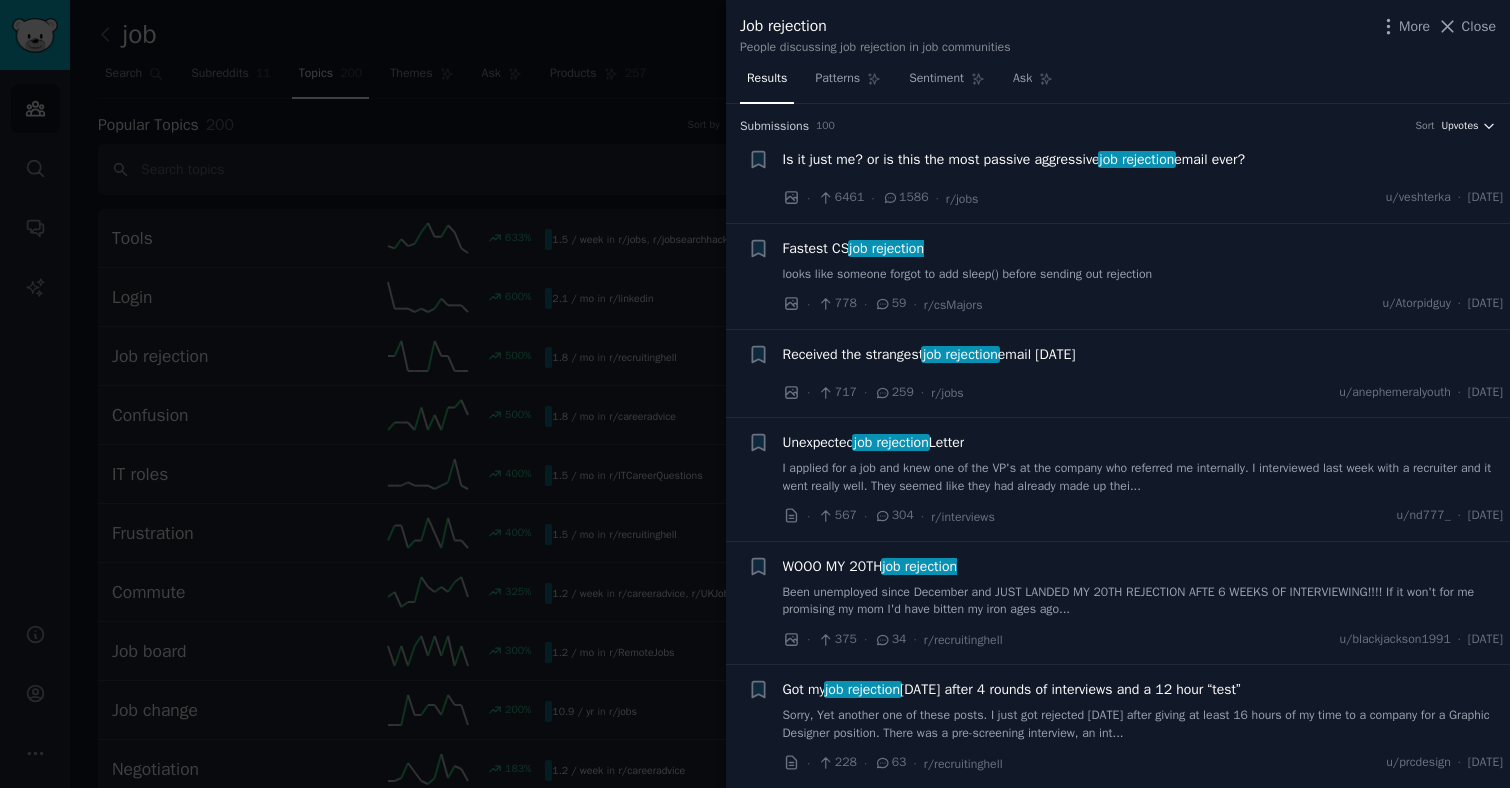 click on "Upvotes" at bounding box center [1459, 126] 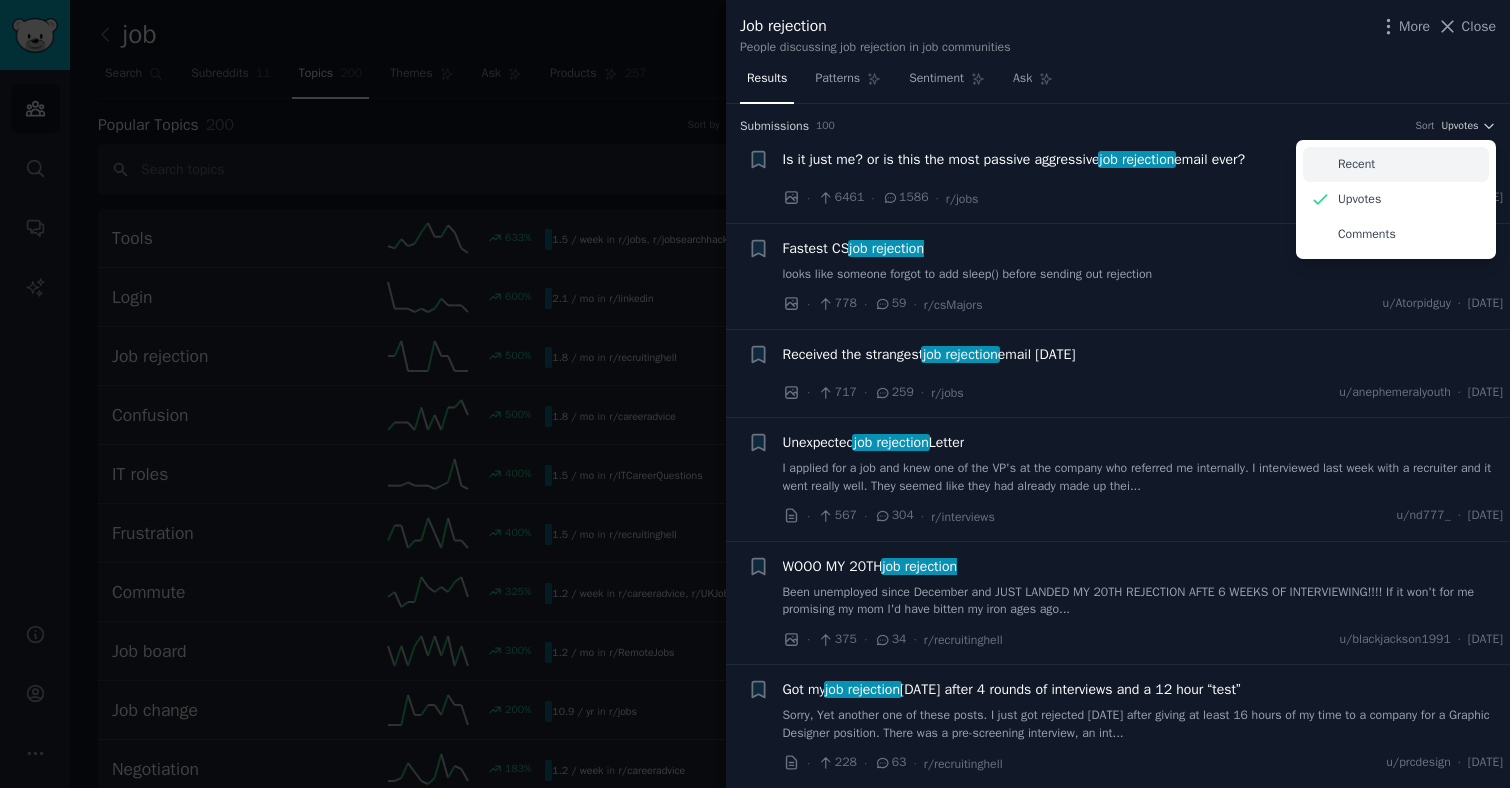 click on "Recent" at bounding box center (1356, 165) 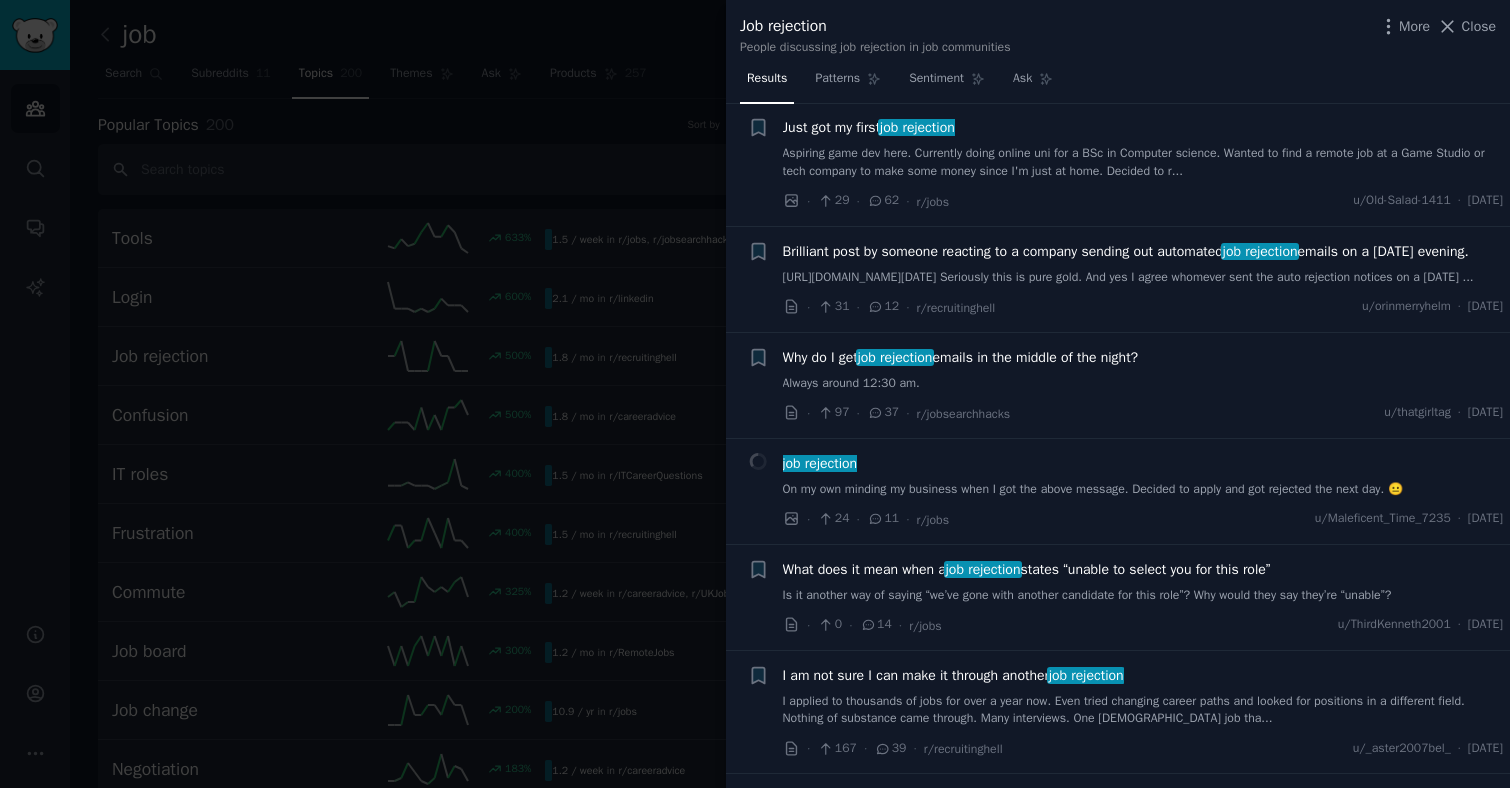 scroll, scrollTop: 33, scrollLeft: 0, axis: vertical 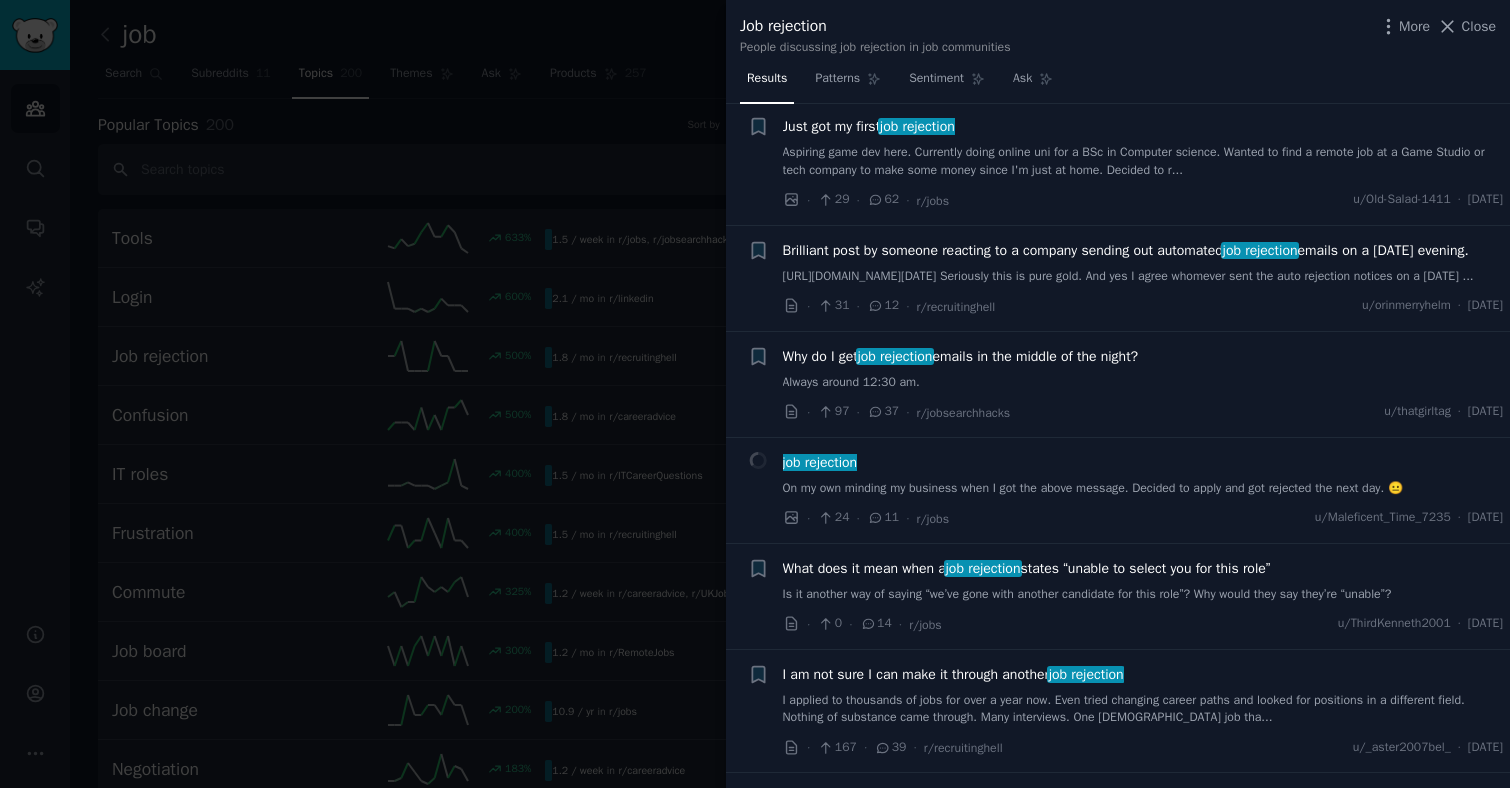 click at bounding box center [755, 394] 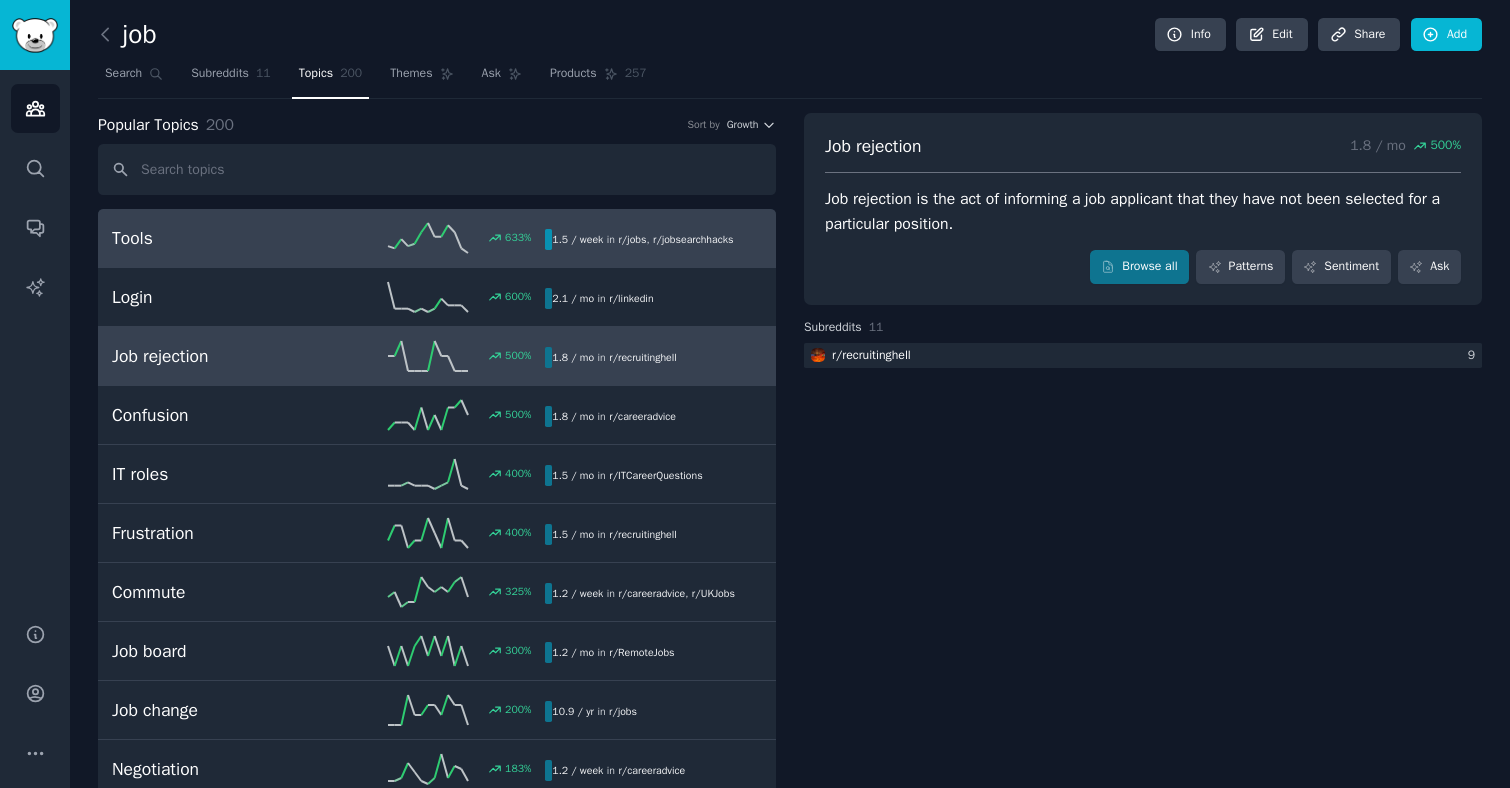 click on "Tools" at bounding box center (220, 238) 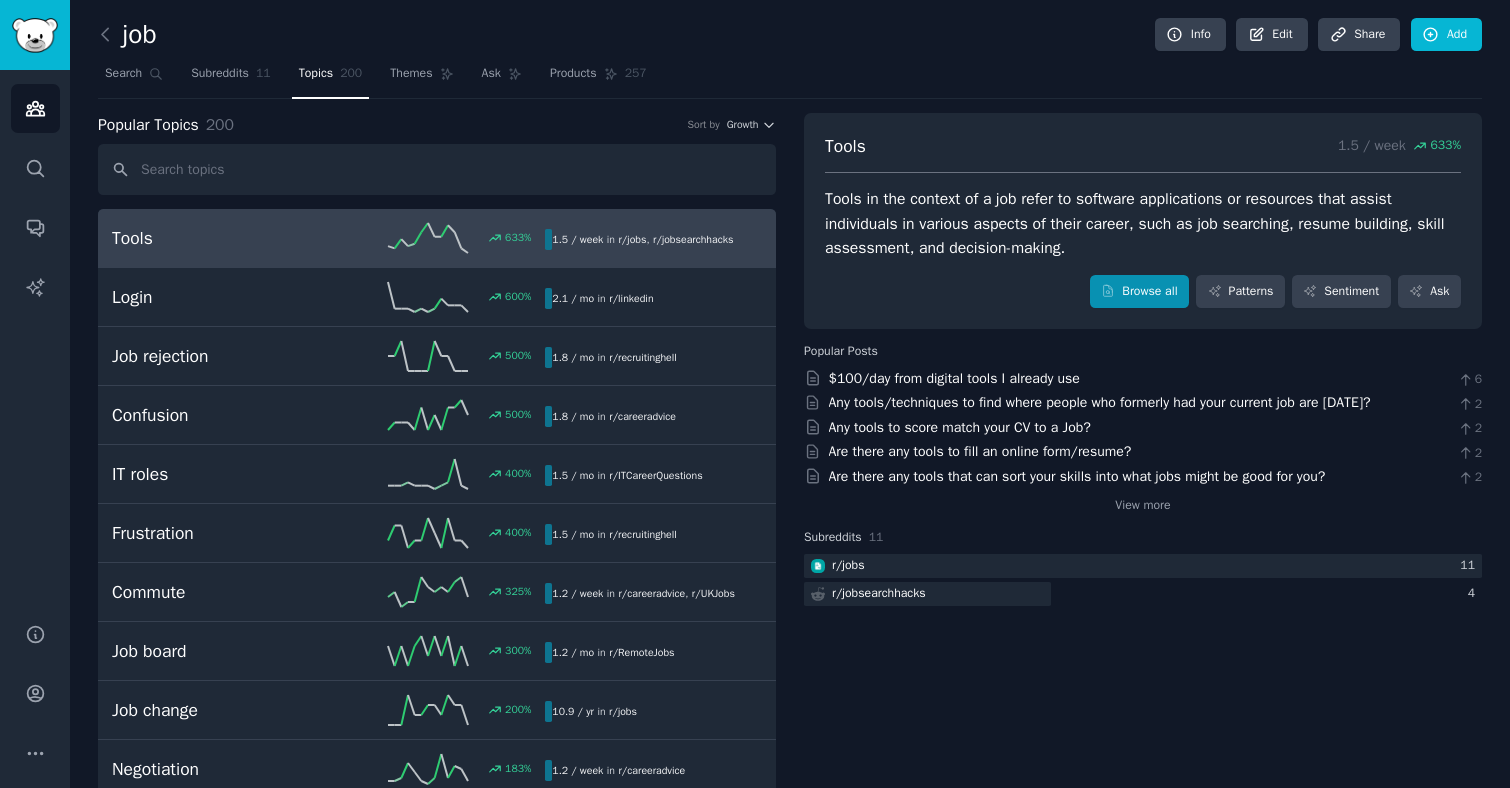 click on "Browse all" at bounding box center (1139, 292) 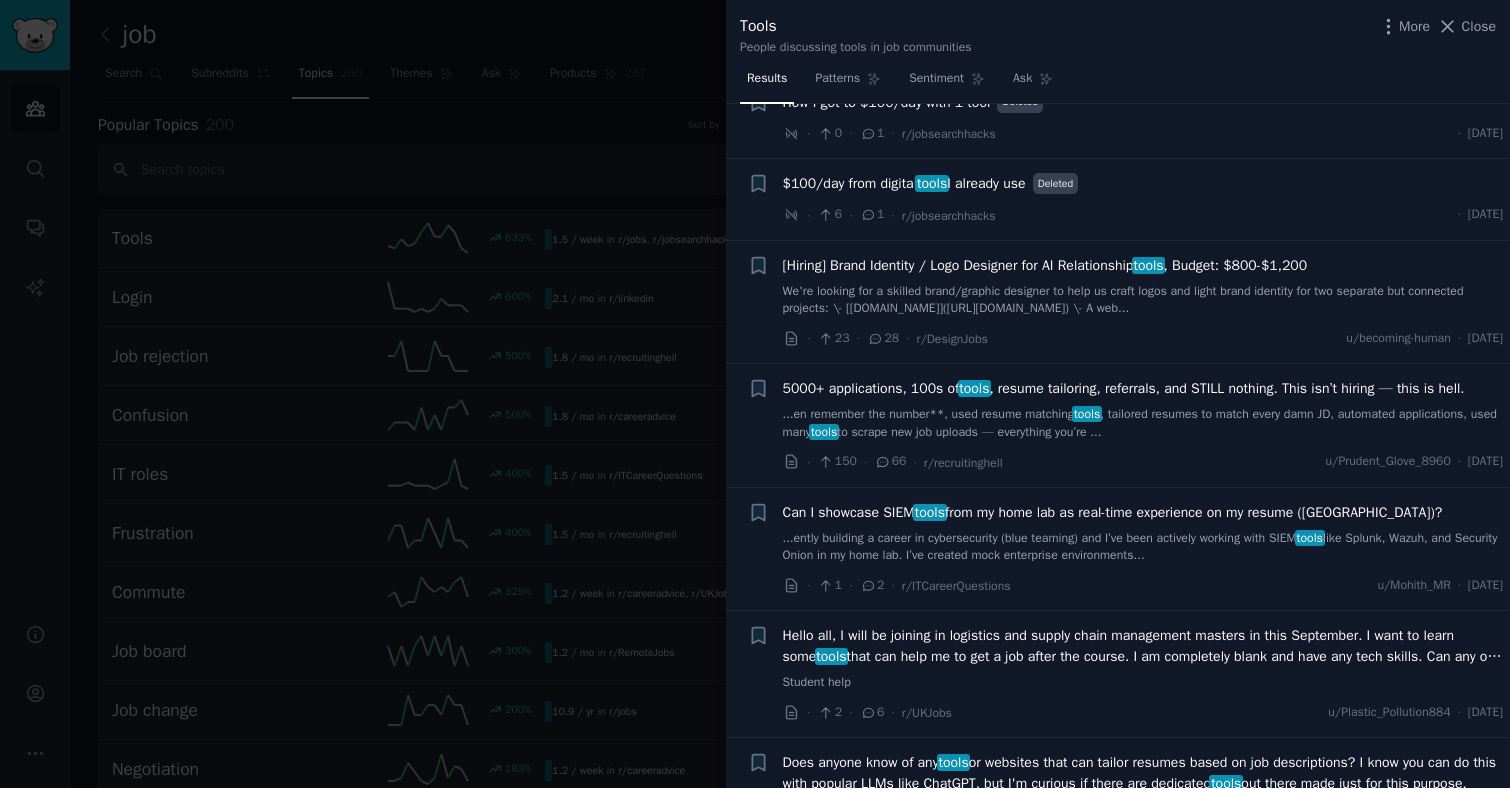 scroll, scrollTop: 1345, scrollLeft: 0, axis: vertical 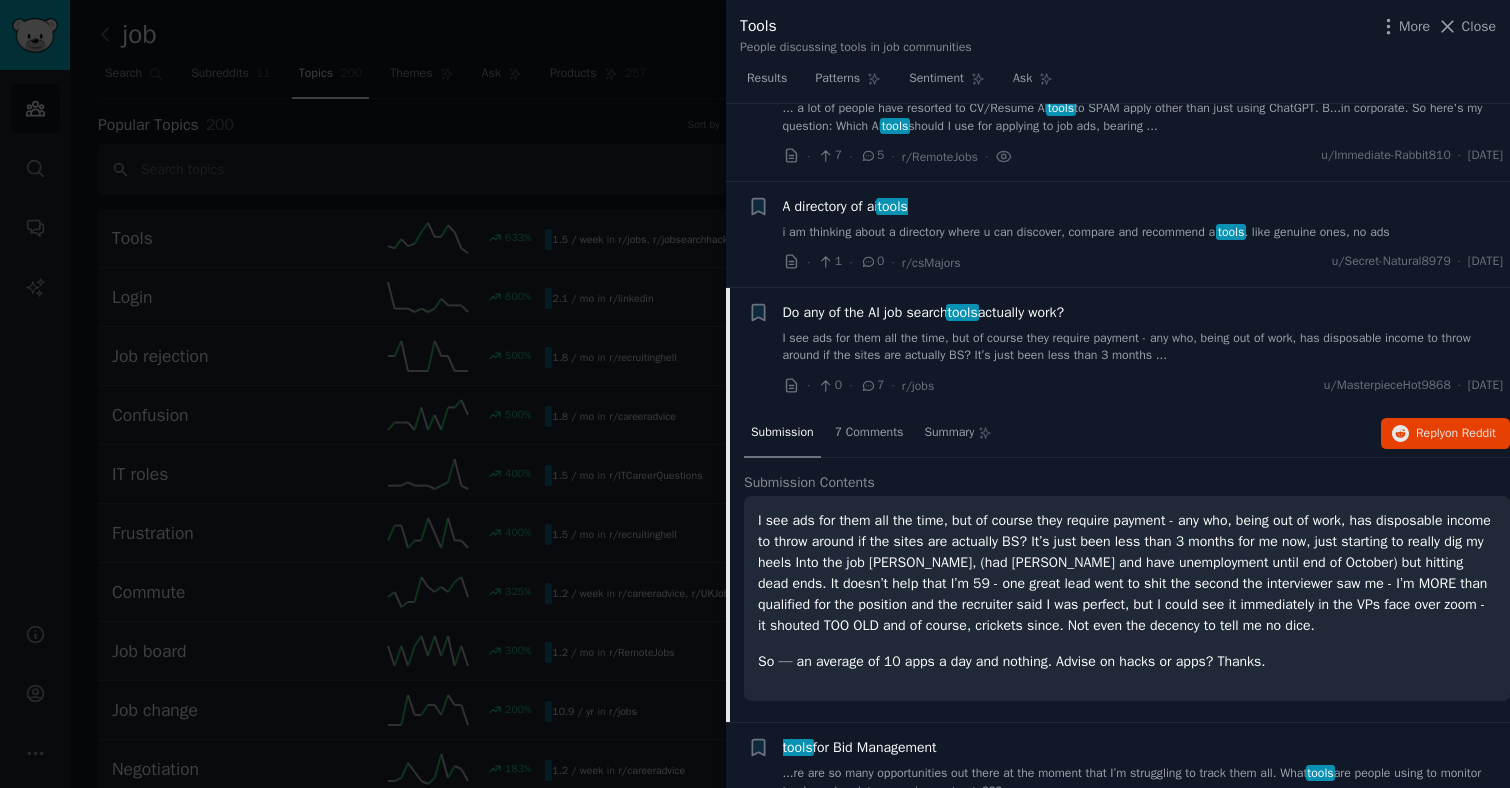 click at bounding box center (755, 394) 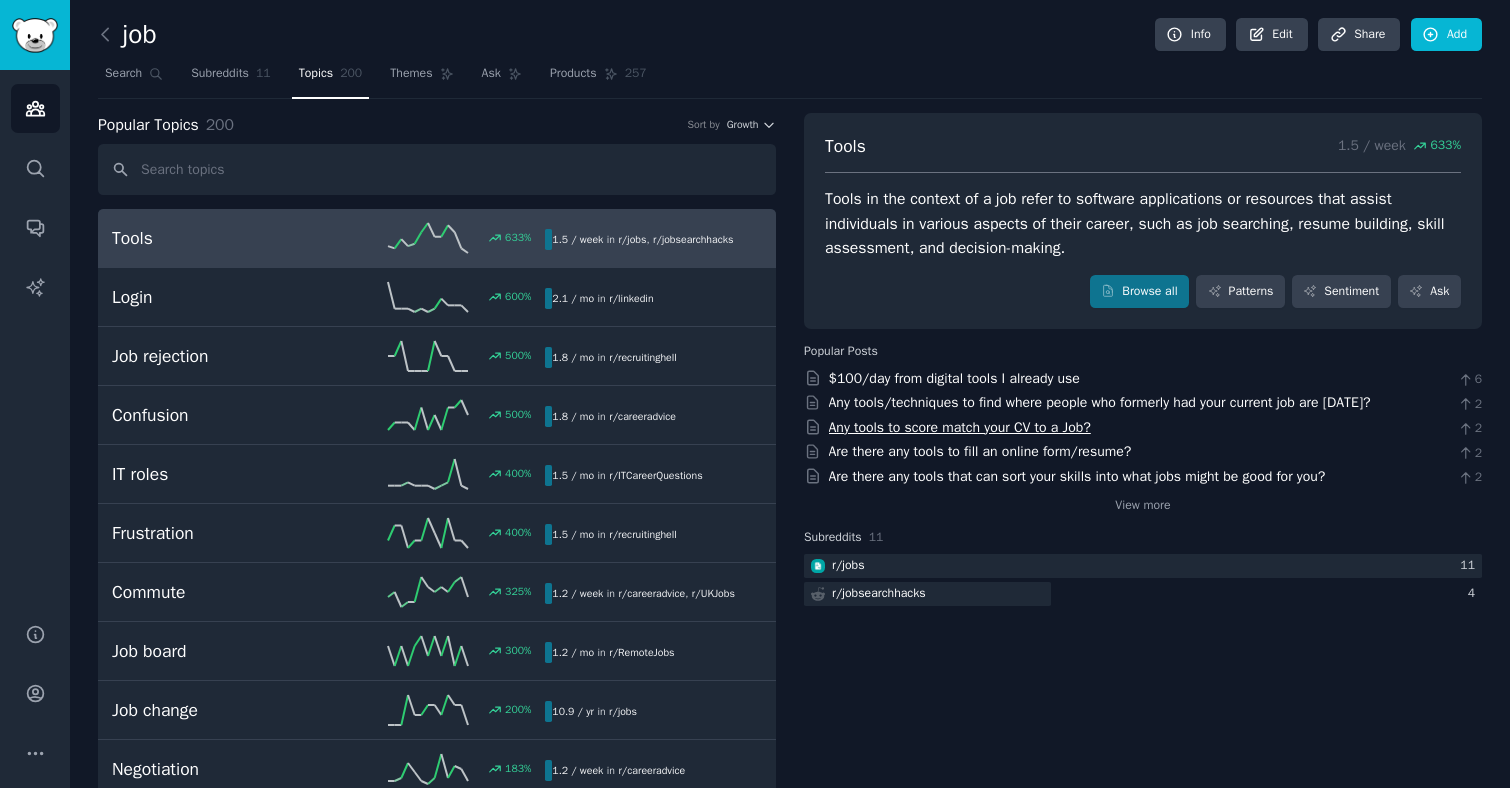 click on "Any tools to score match your CV to a Job?" at bounding box center [960, 427] 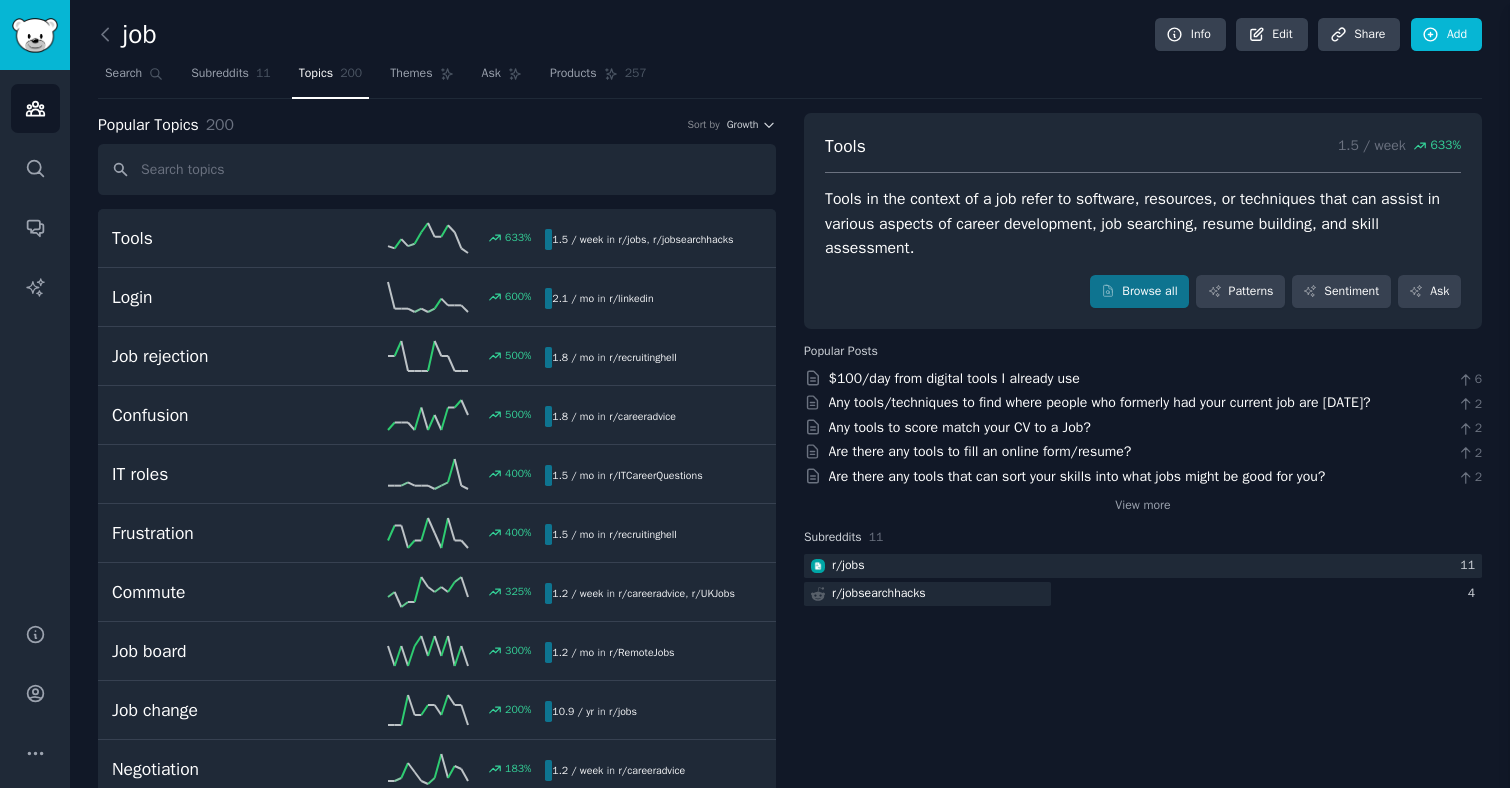 scroll, scrollTop: 0, scrollLeft: 0, axis: both 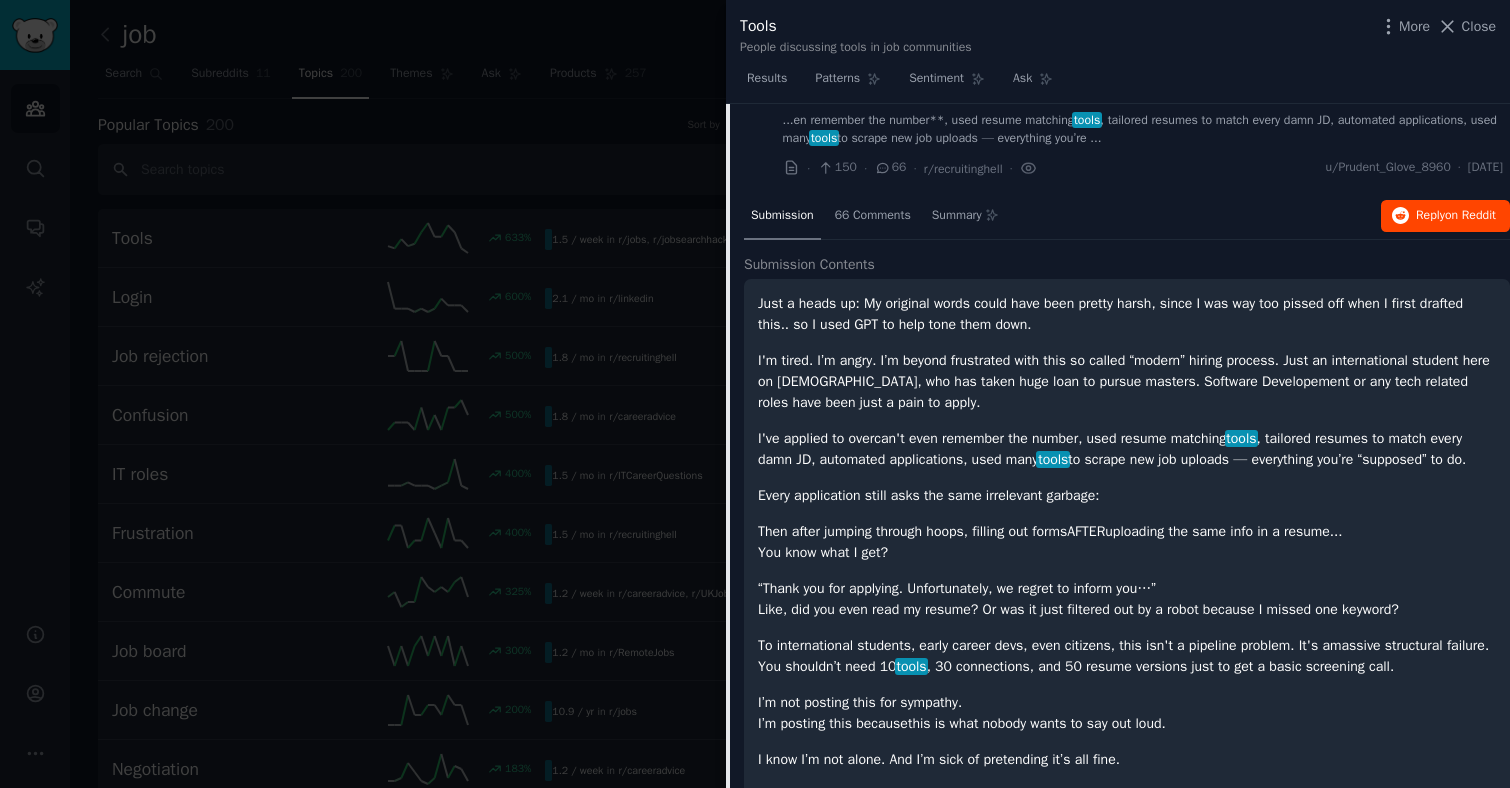 click on "Reply  on Reddit" at bounding box center [1456, 216] 